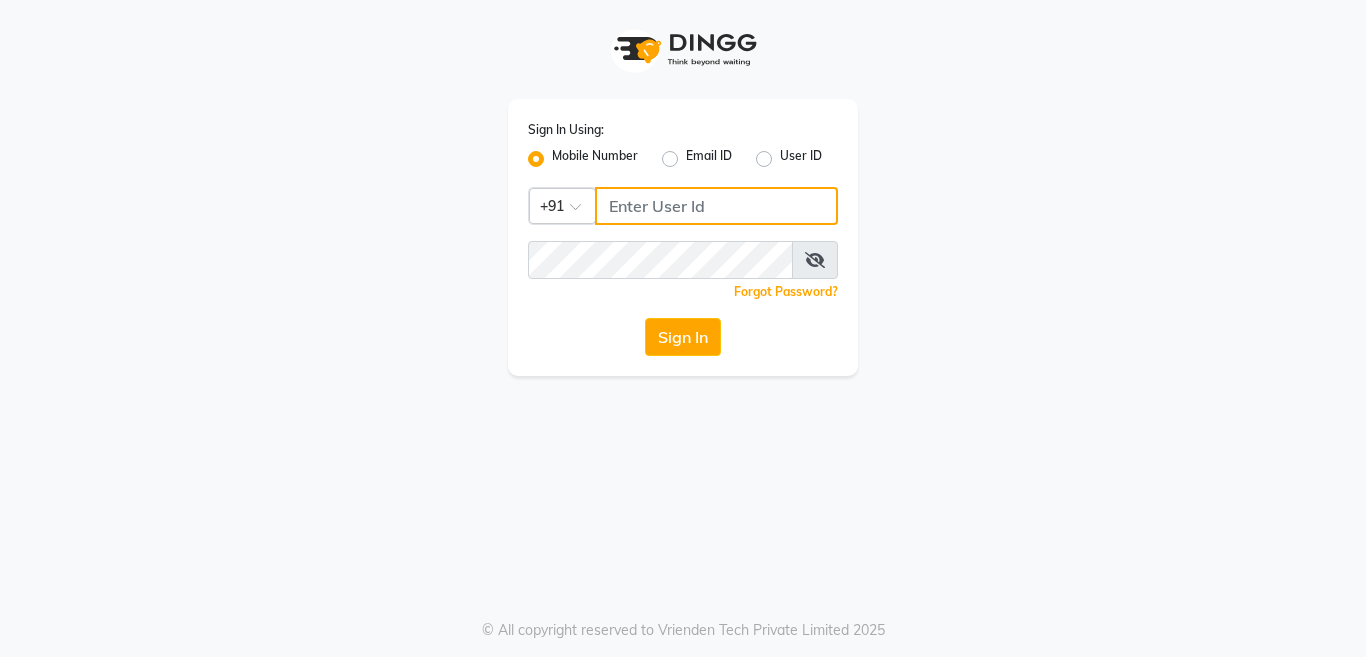 type on "[PHONE]" 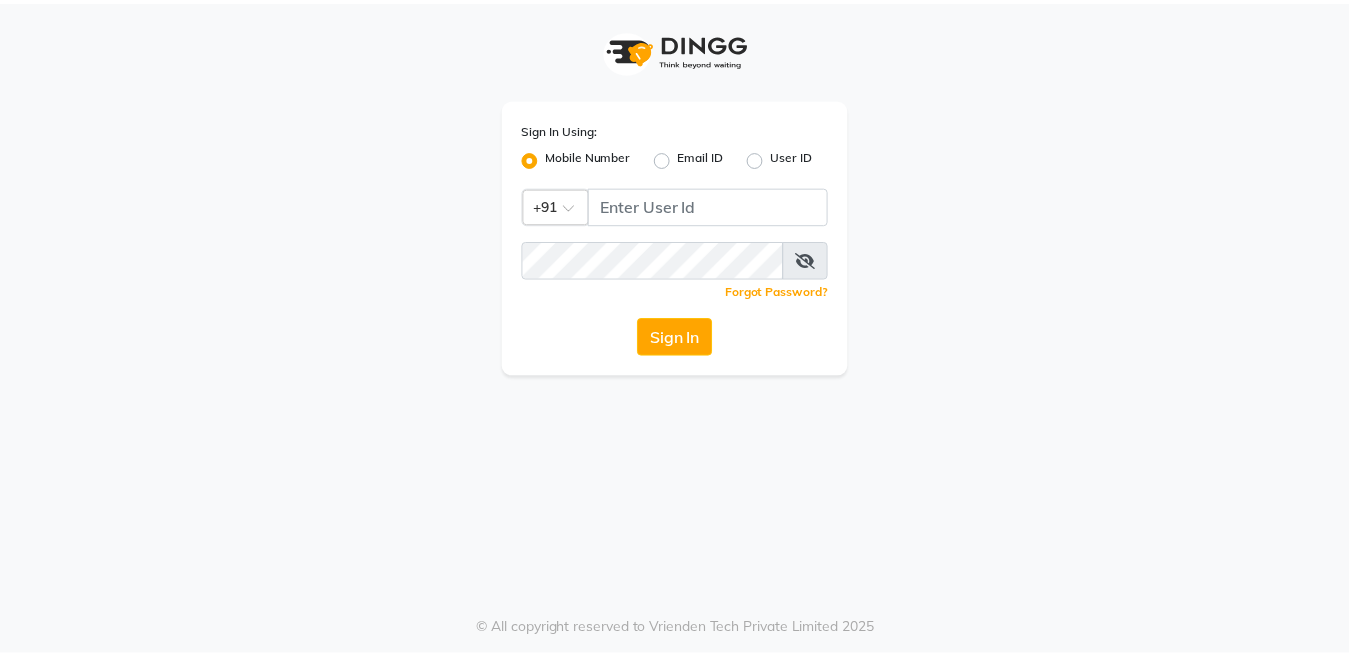 scroll, scrollTop: 0, scrollLeft: 0, axis: both 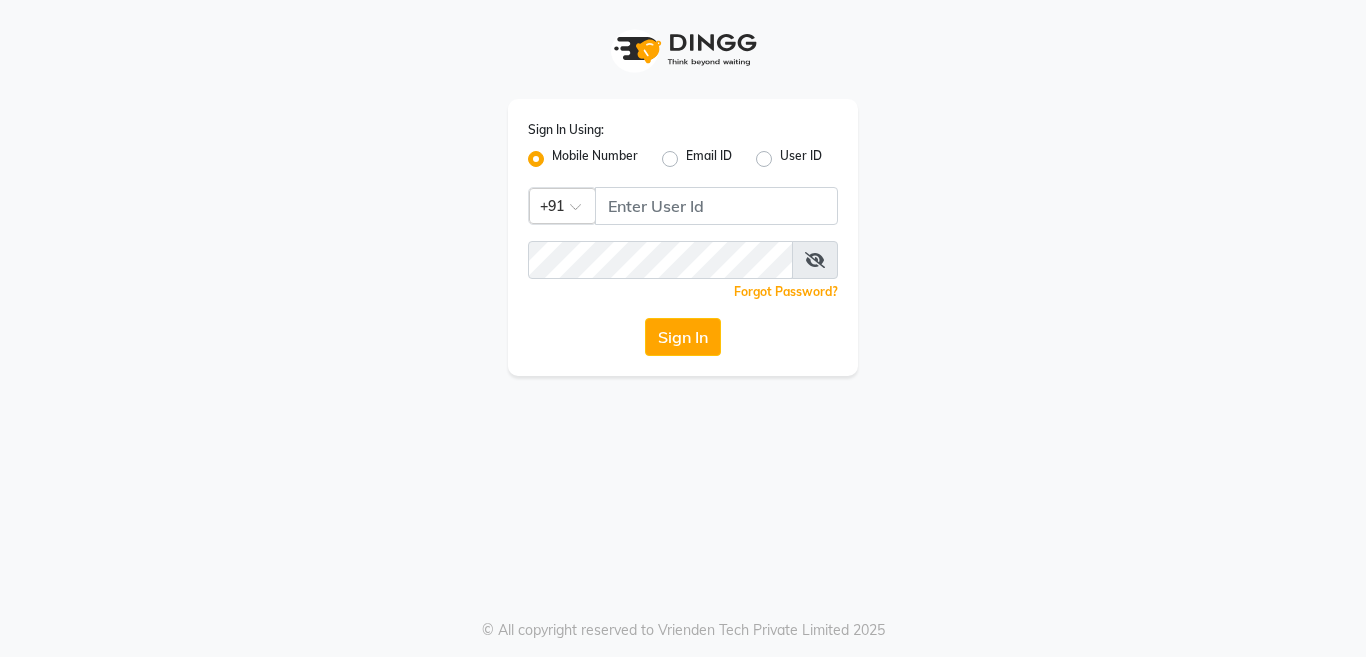 click on "Sign In" 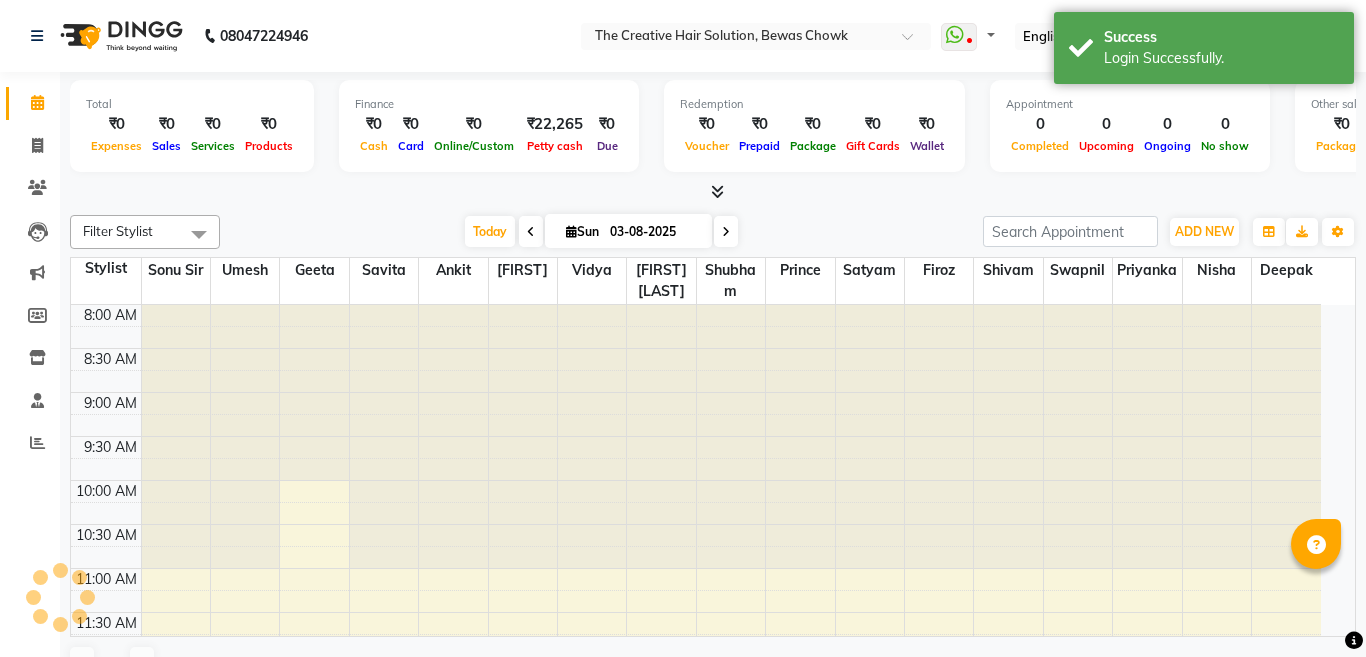 select on "en" 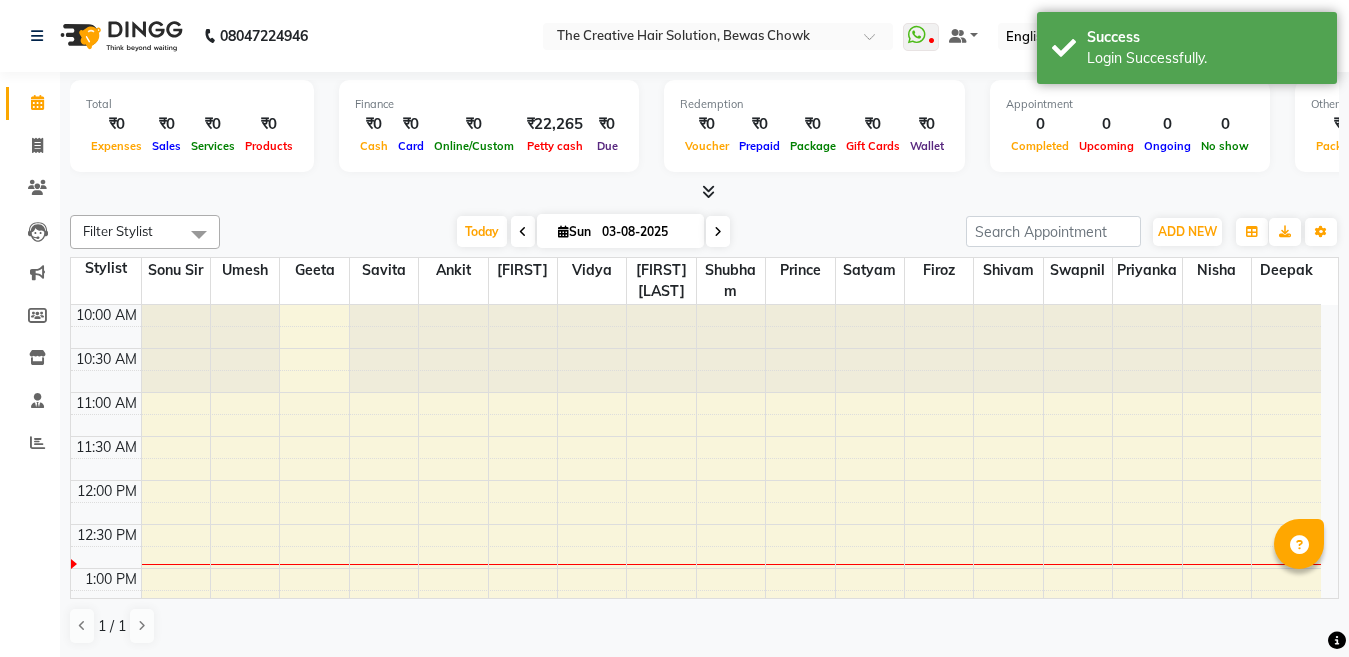 scroll, scrollTop: 0, scrollLeft: 0, axis: both 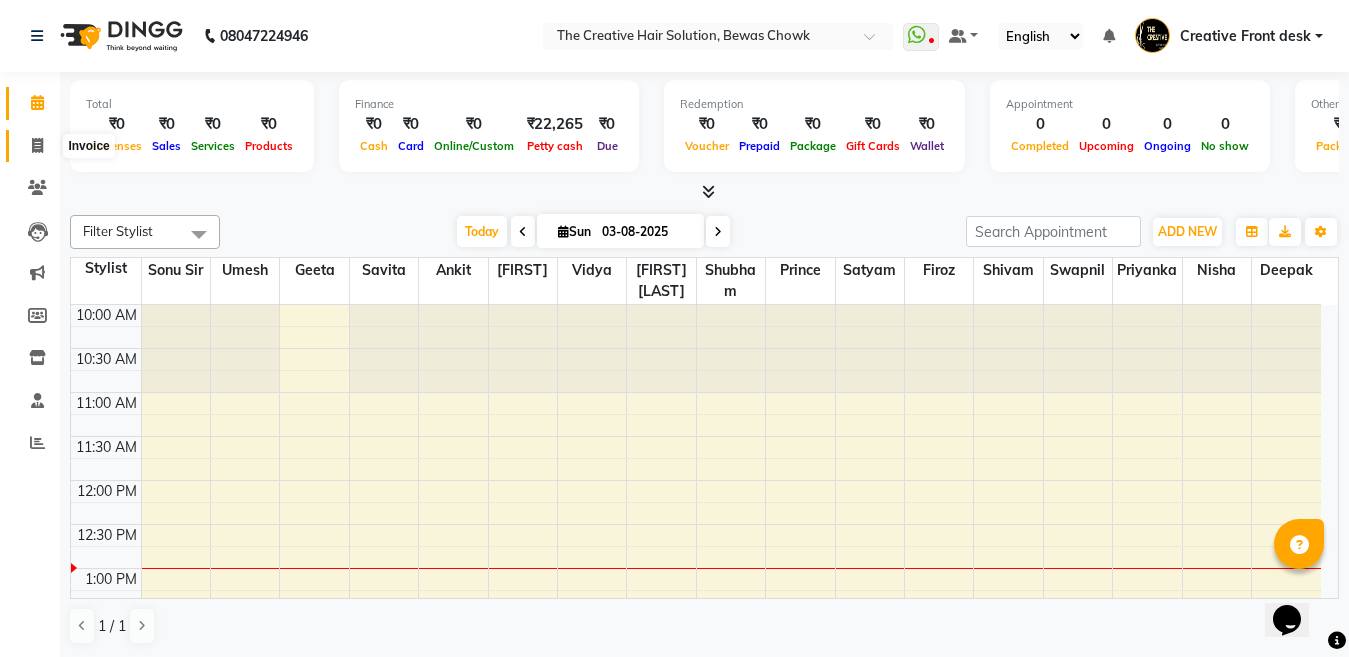 click 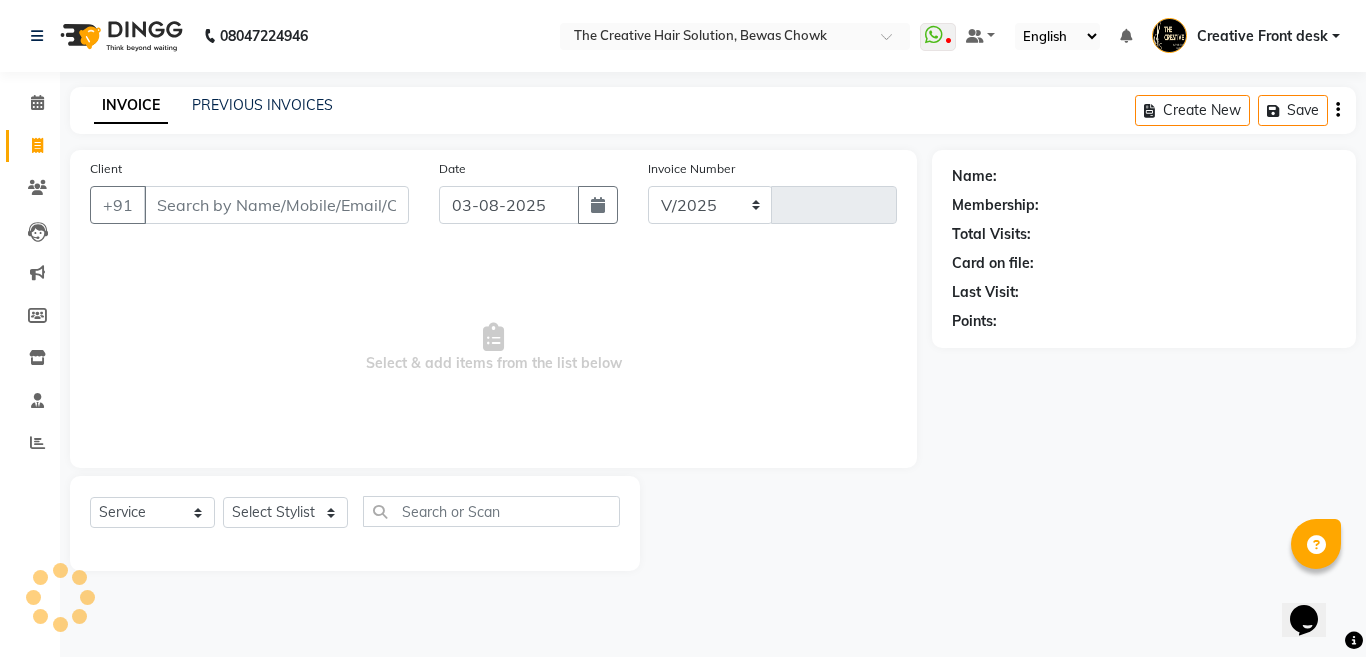 select on "146" 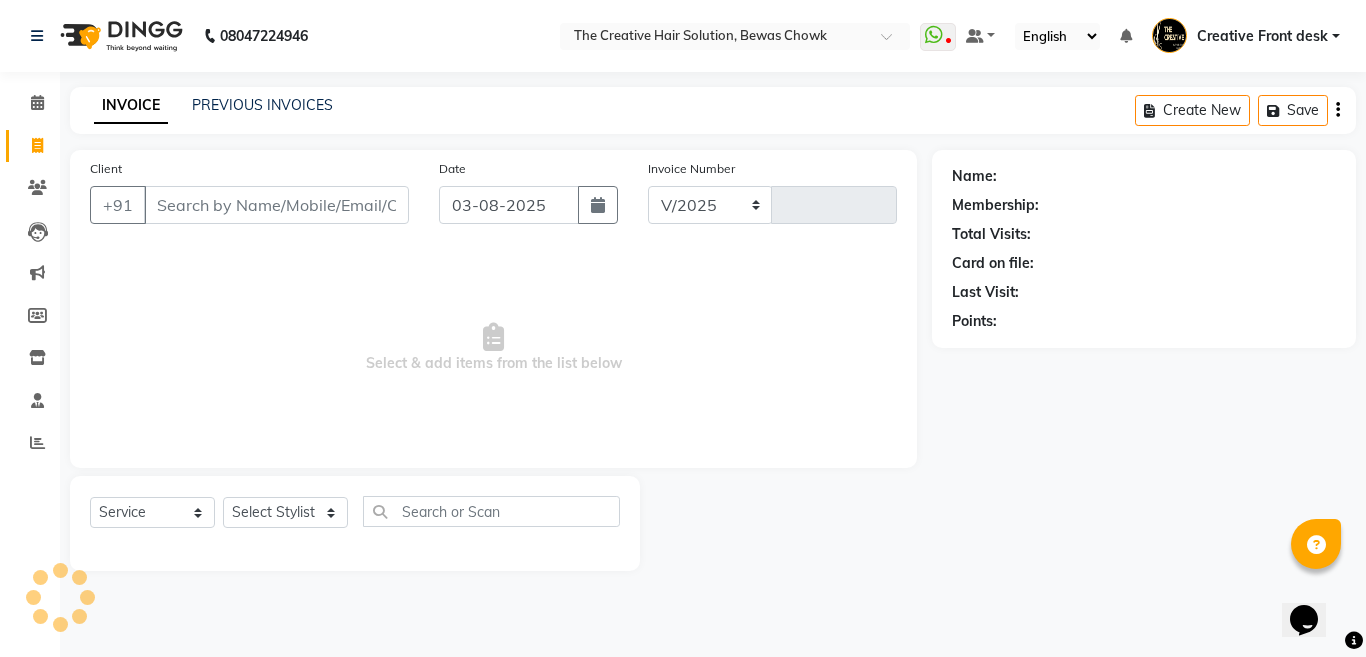 type on "2182" 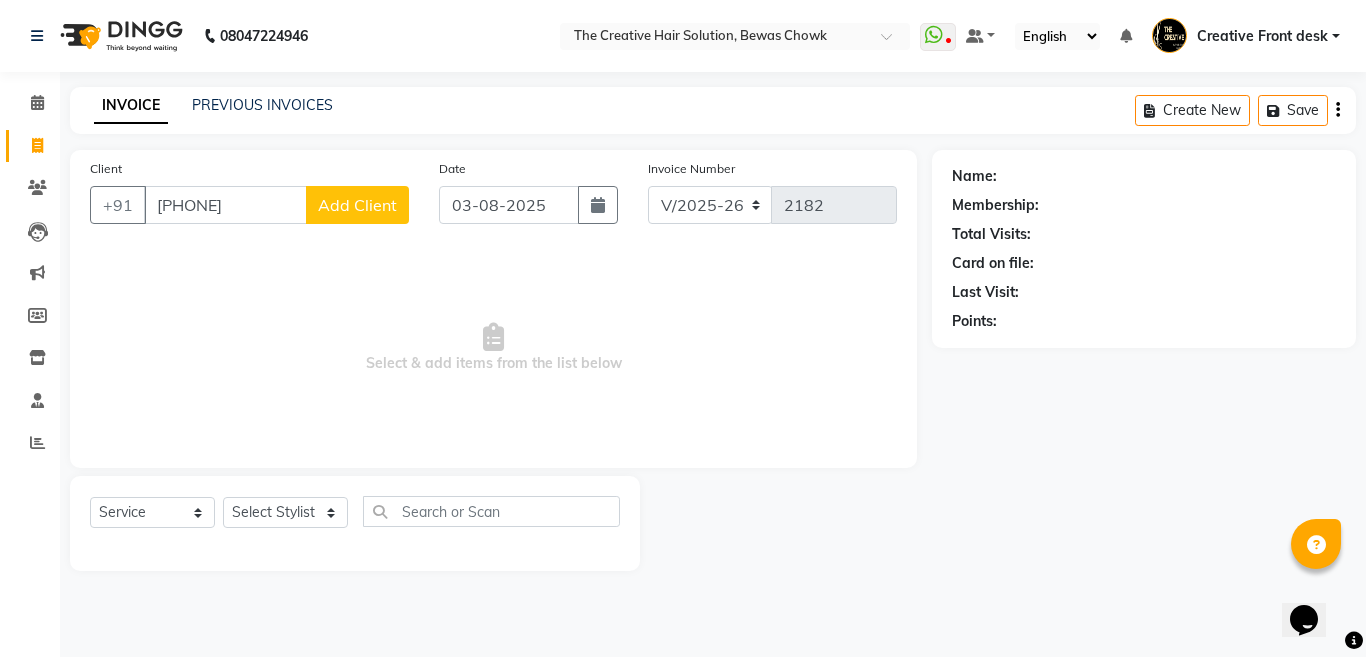 type on "[PHONE]" 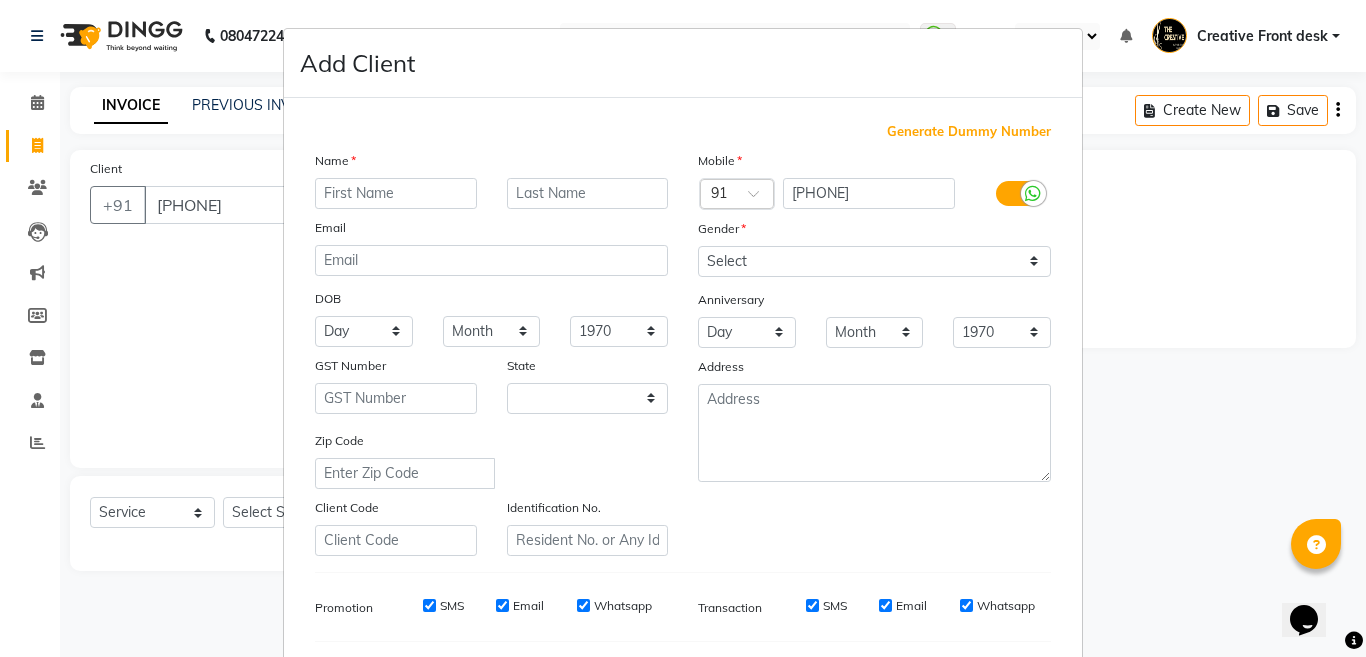 select on "22" 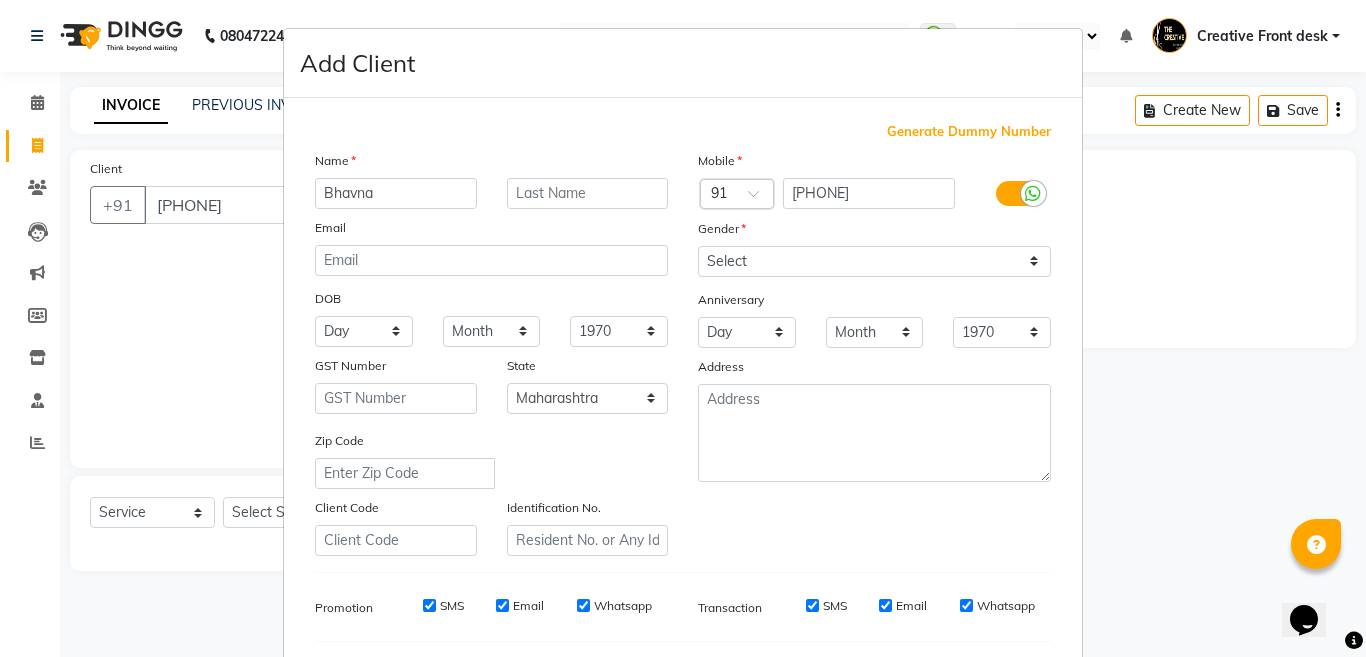 type on "Bhavna" 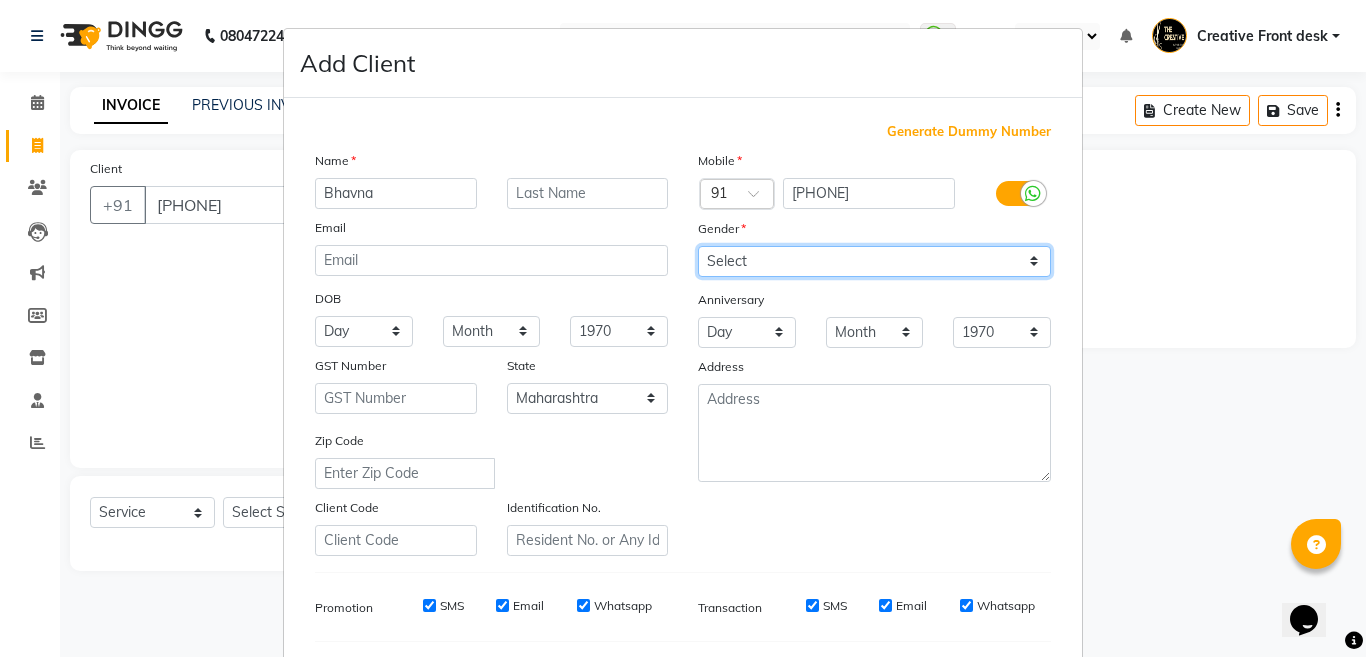 click on "Select Male Female Other Prefer Not To Say" at bounding box center [874, 261] 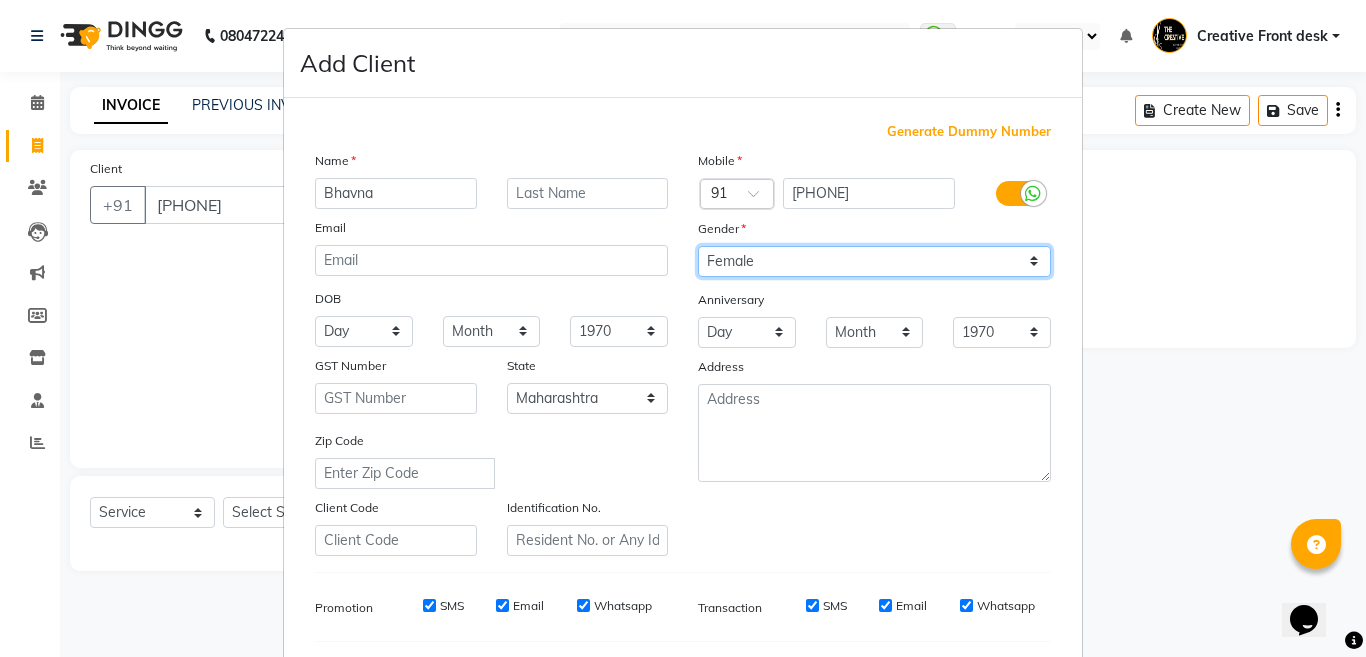 click on "Select Male Female Other Prefer Not To Say" at bounding box center [874, 261] 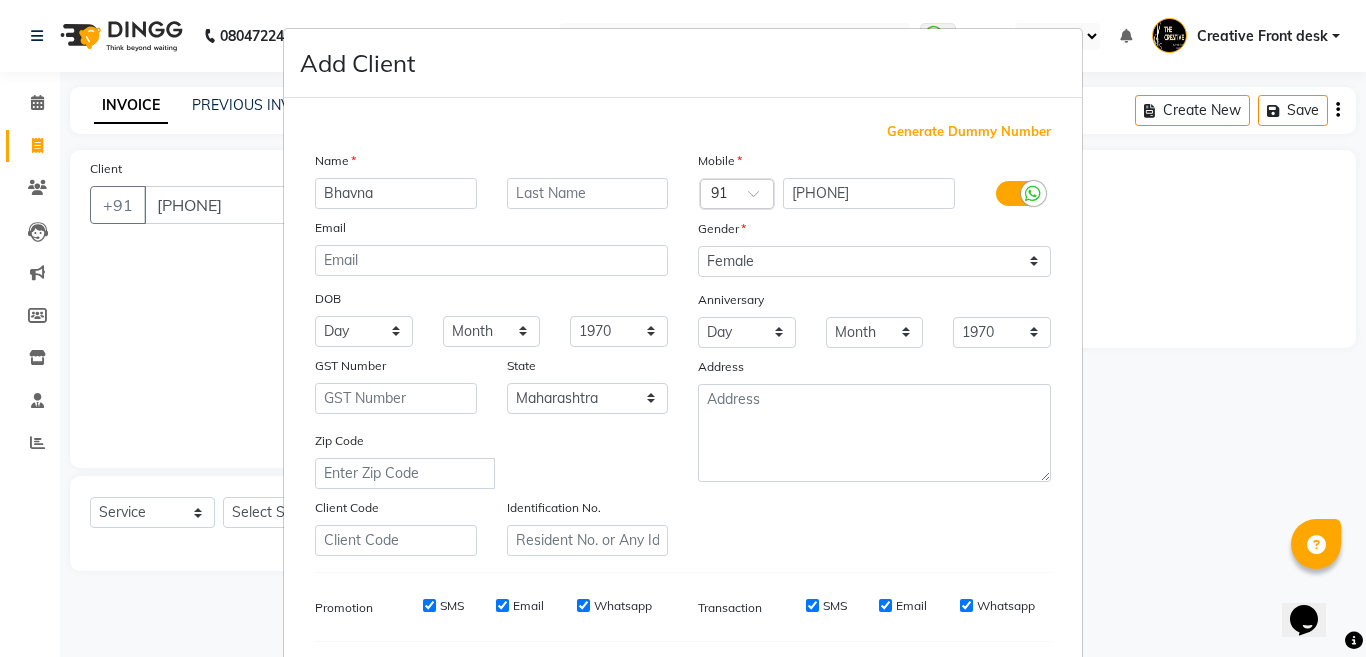 click on "DOB" at bounding box center (491, 300) 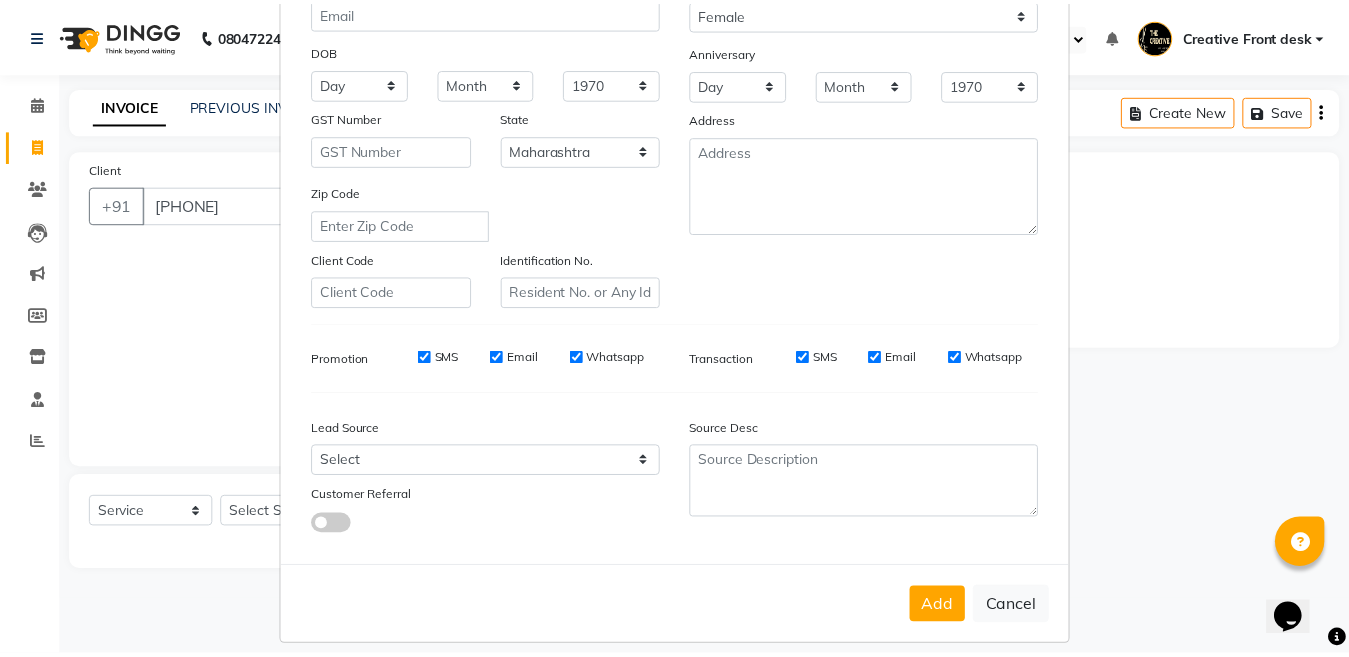 scroll, scrollTop: 266, scrollLeft: 0, axis: vertical 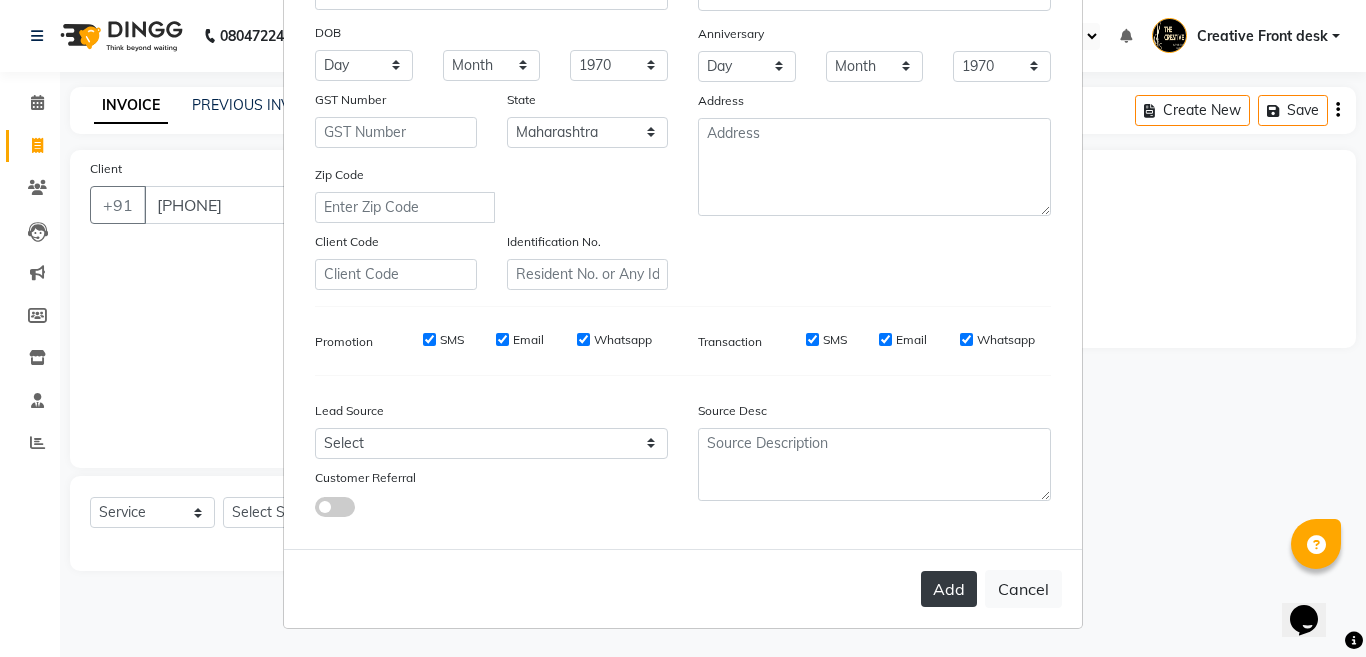 click on "Add" at bounding box center (949, 589) 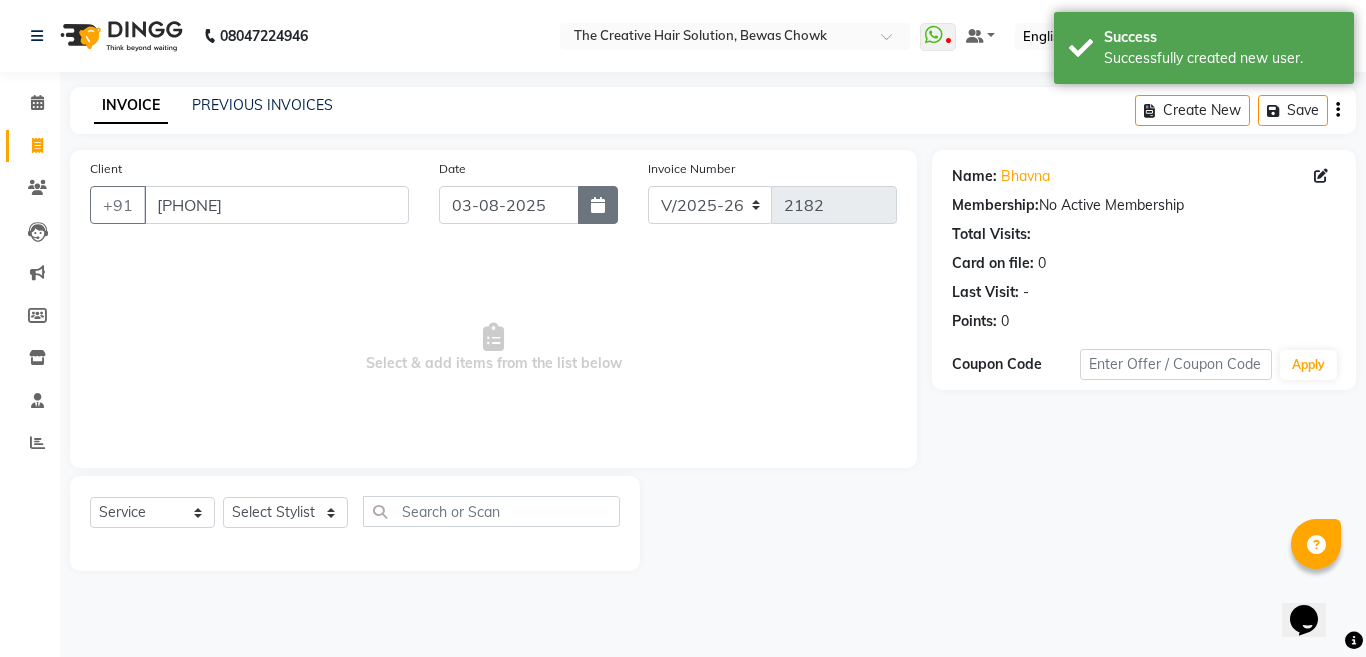 click 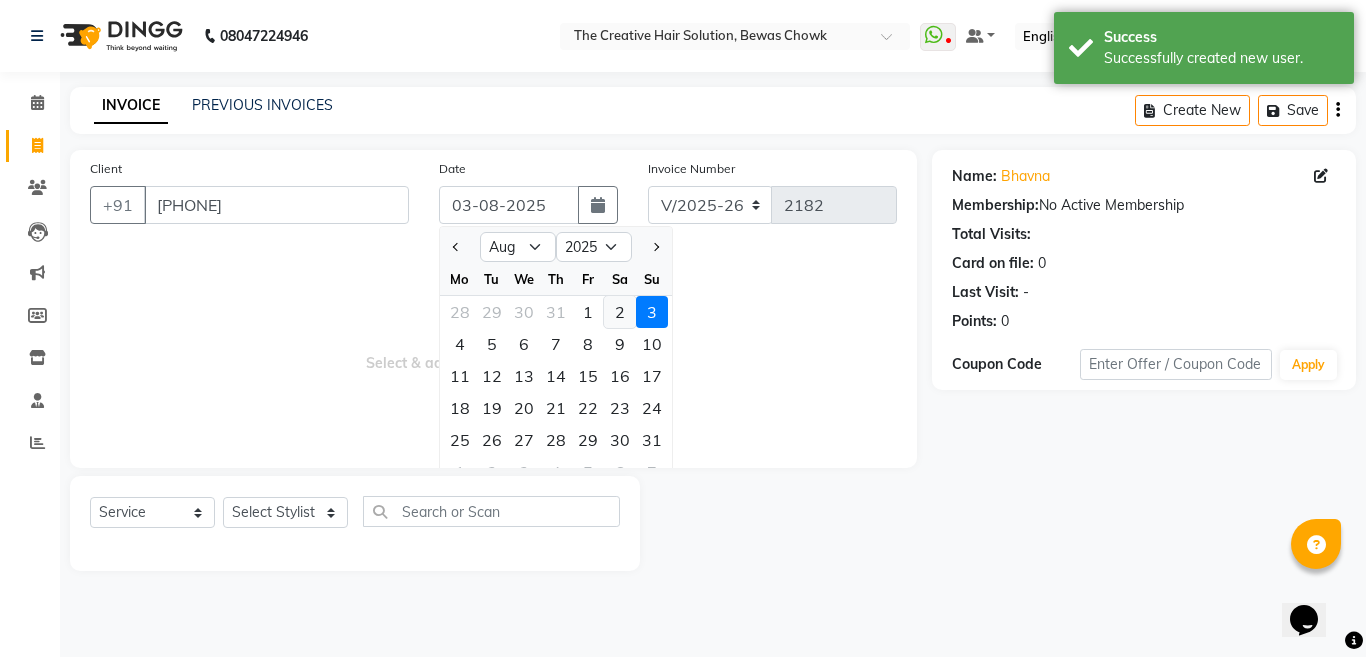 click on "2" 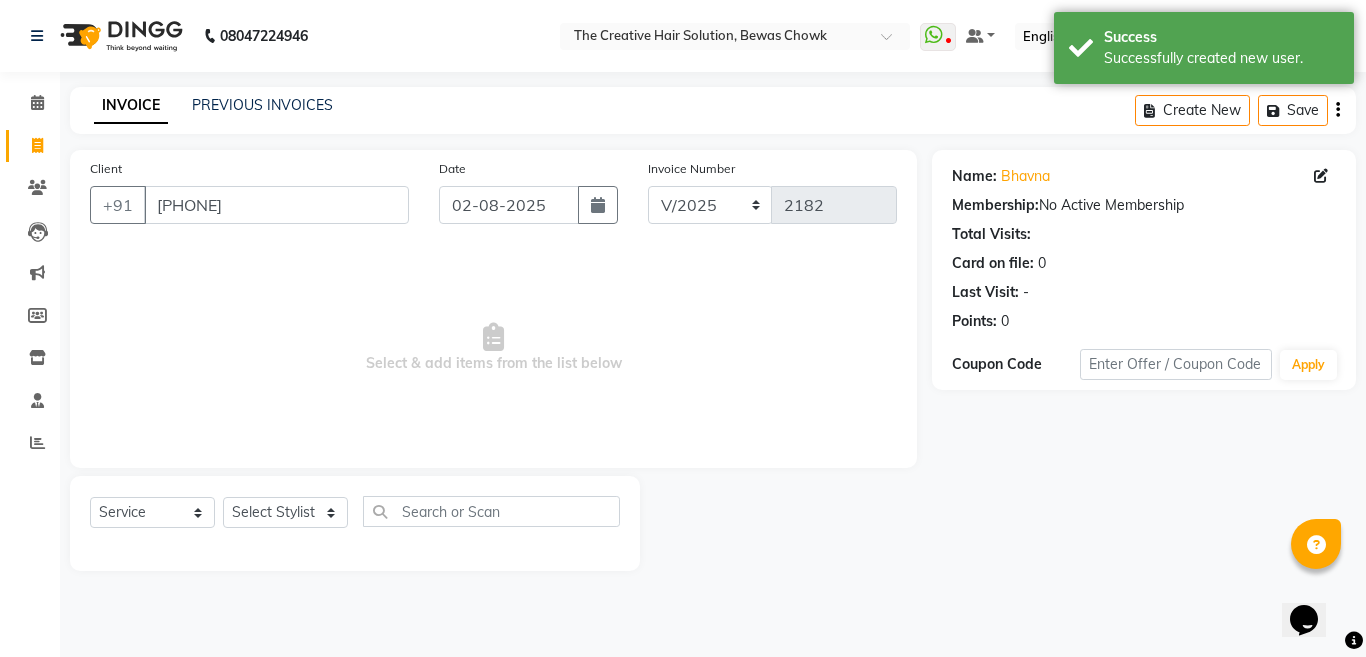 click on "Select & add items from the list below" at bounding box center (493, 348) 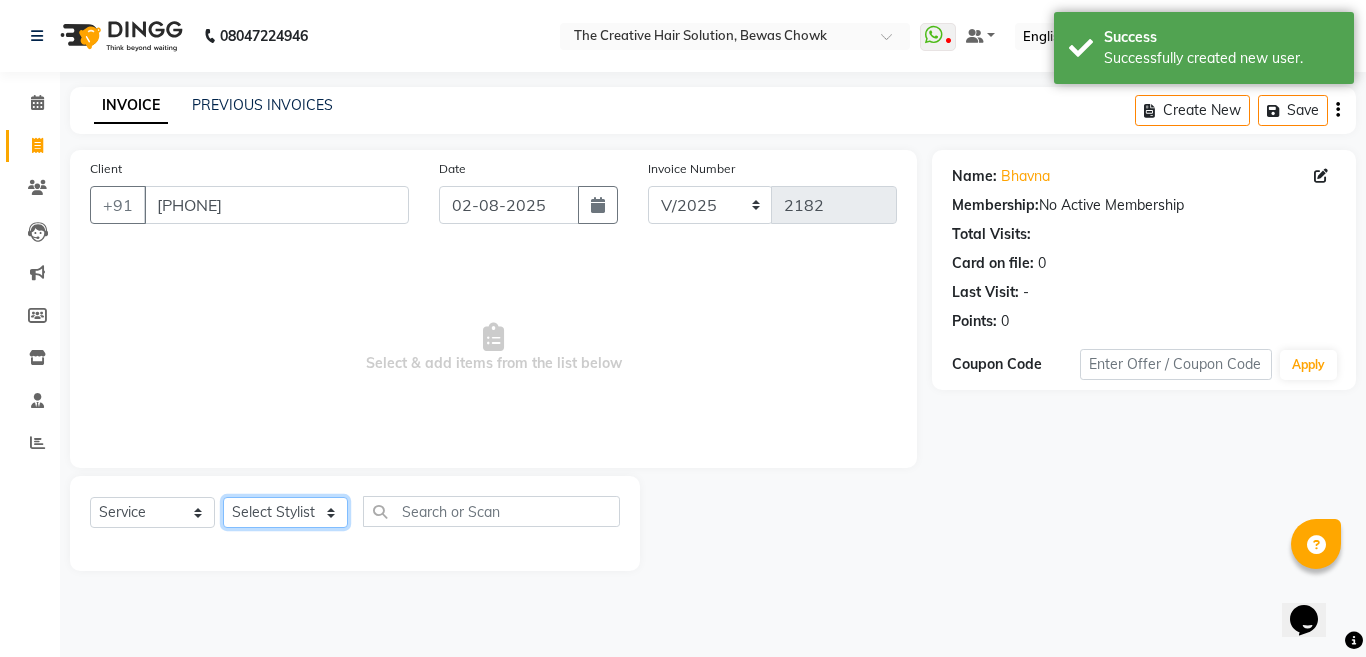 click on "Select Stylist Ankit Creative Front desk Deepak Firoz Geeta Golu Nisha Prince Priyanka Satyam Savita Shivam Shubham Sonu Sir Swapnil Taruna Panjwani Umesh Vidya" 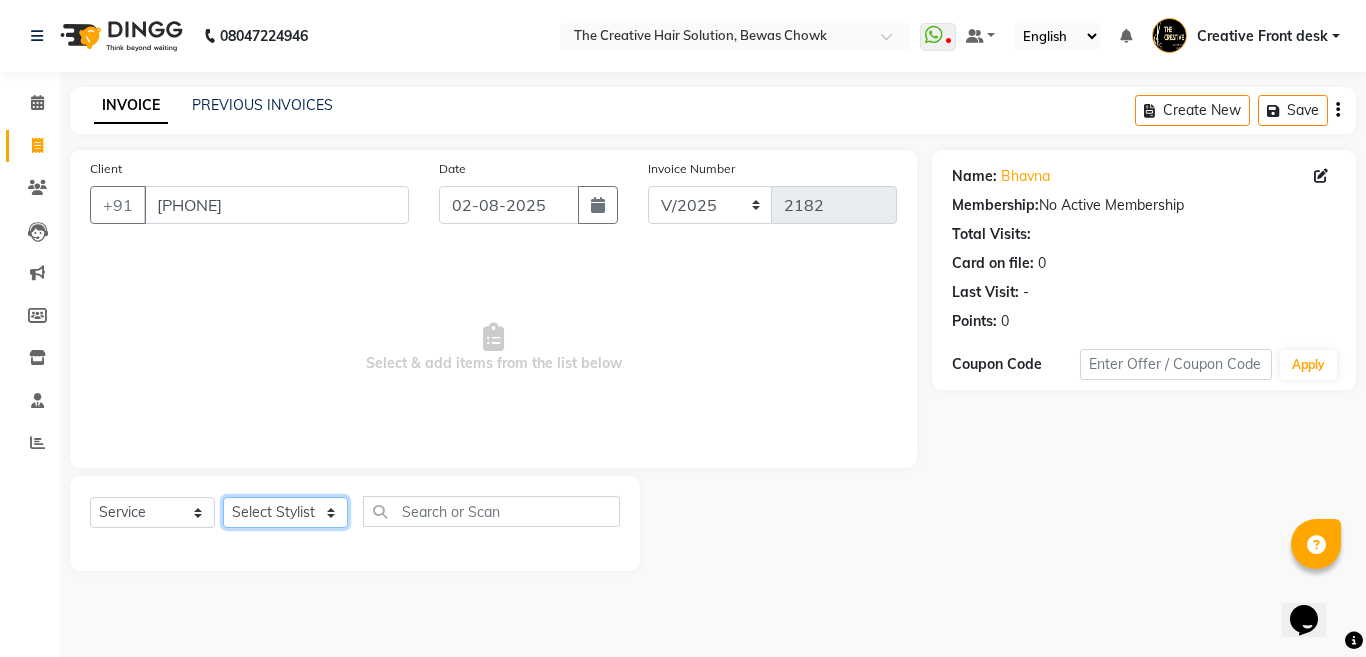 select on "78757" 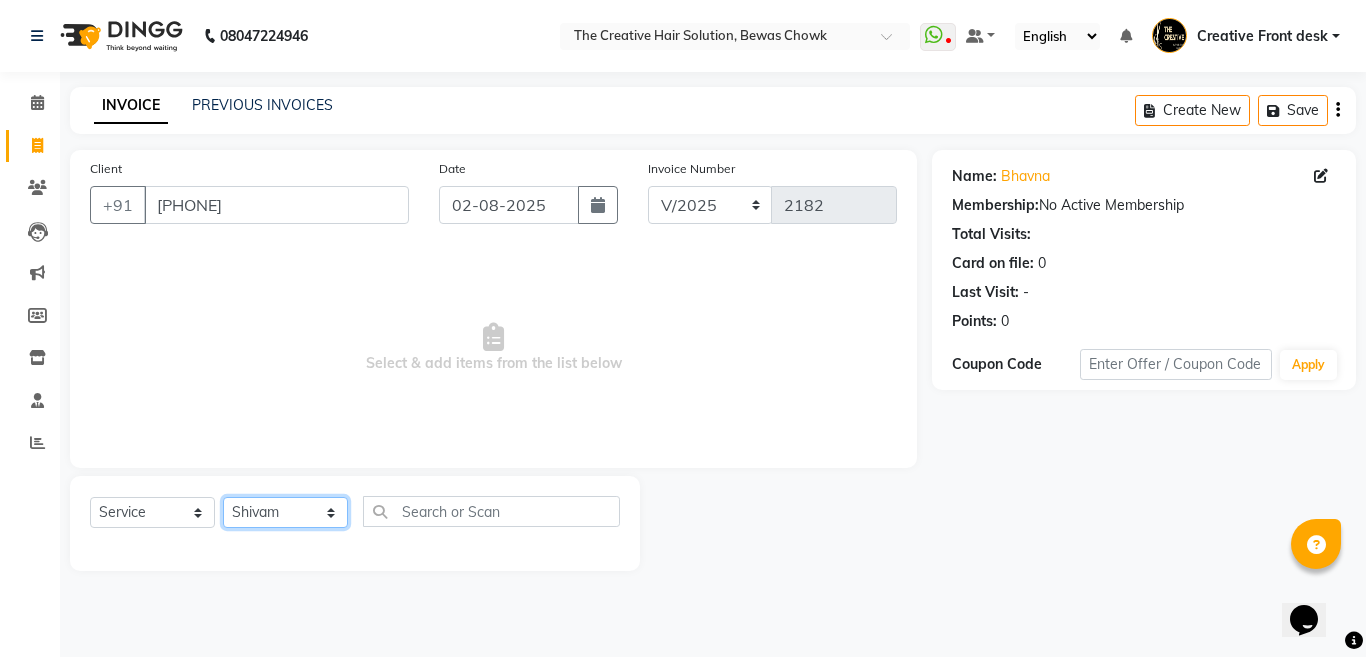 click on "Select Stylist Ankit Creative Front desk Deepak Firoz Geeta Golu Nisha Prince Priyanka Satyam Savita Shivam Shubham Sonu Sir Swapnil Taruna Panjwani Umesh Vidya" 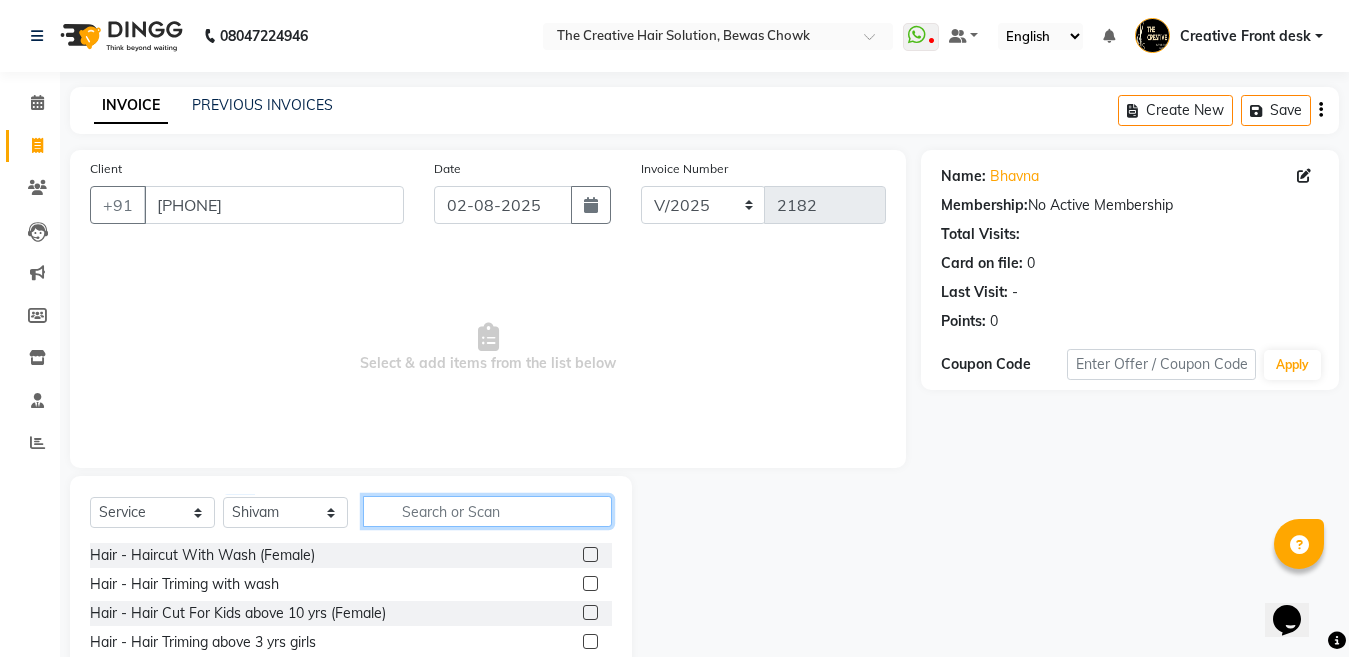 click 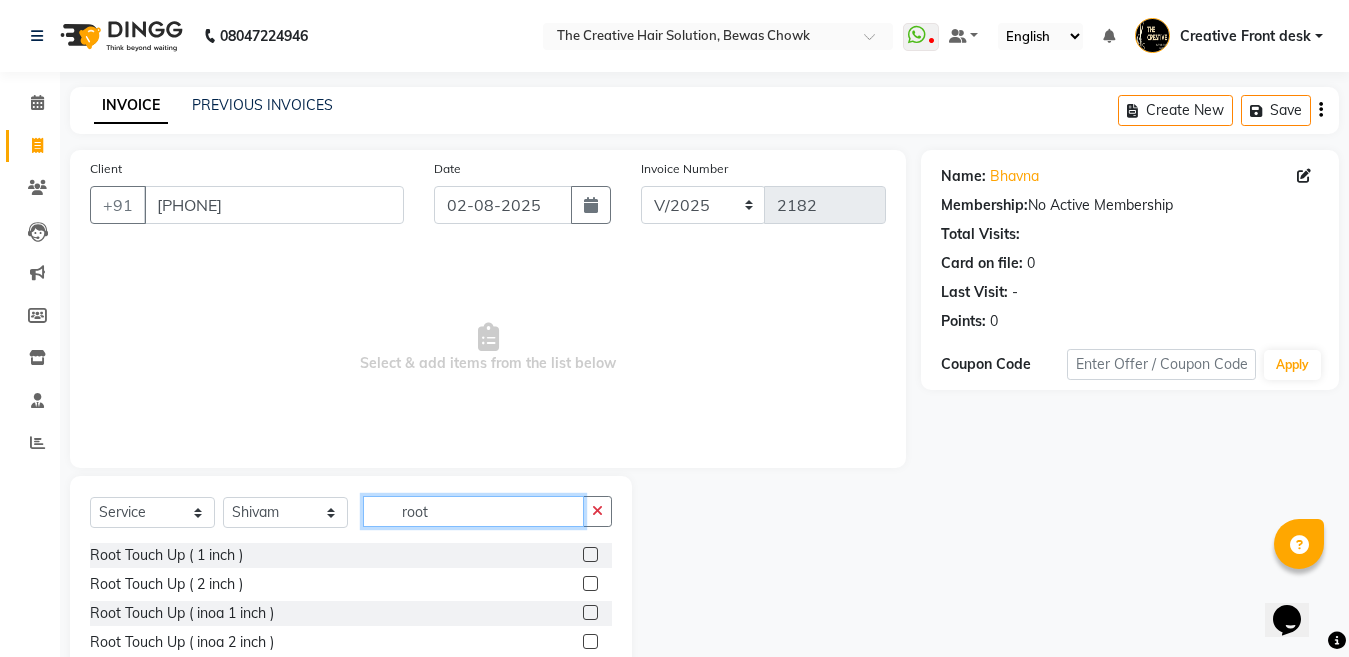 type on "root" 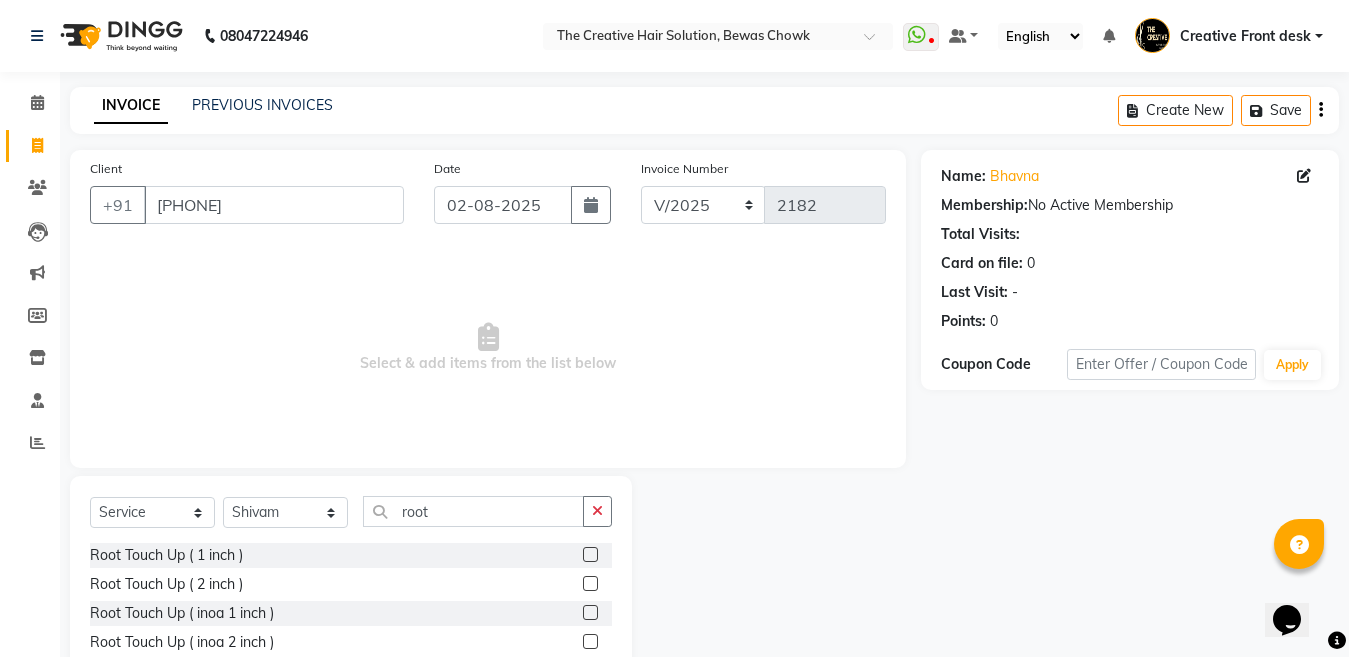 click 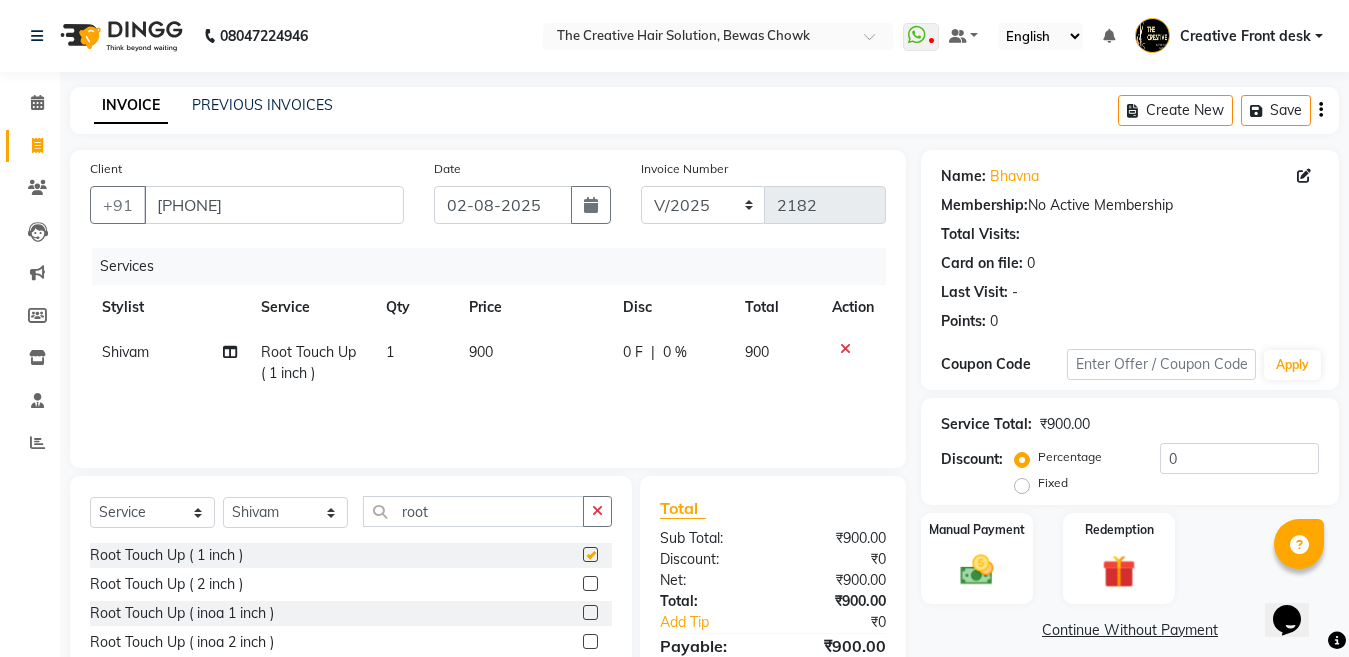 checkbox on "false" 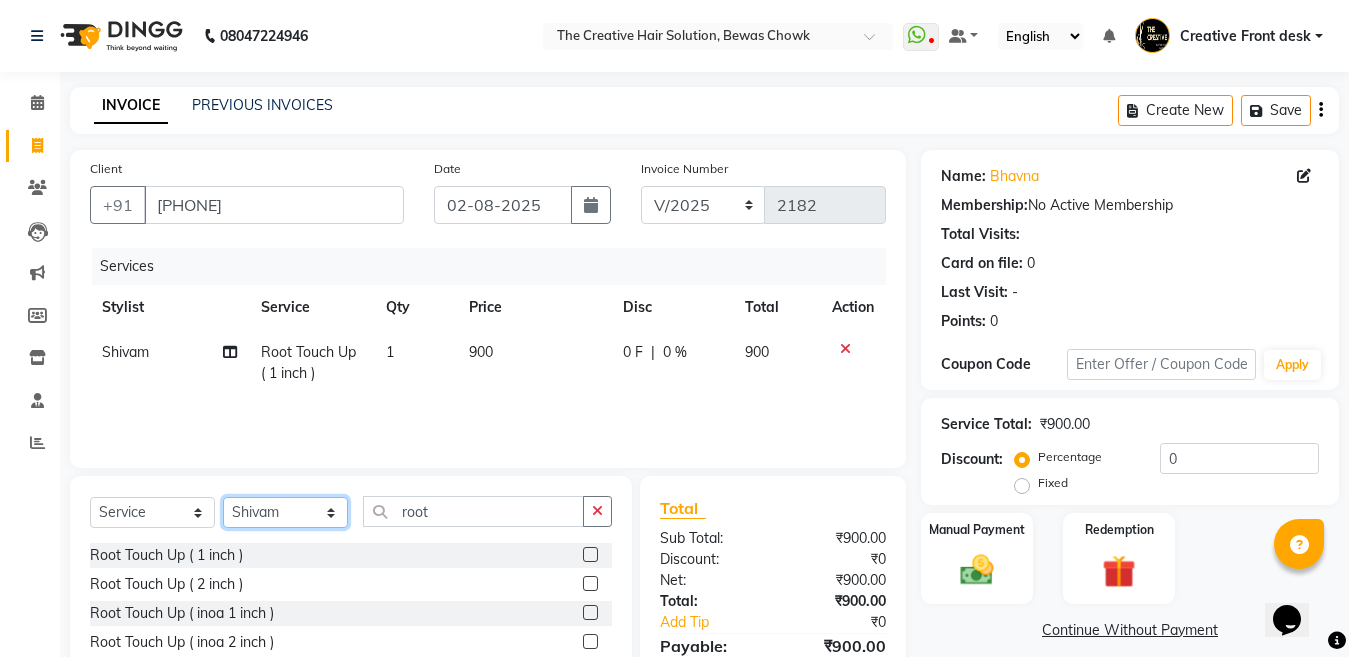 click on "Select Stylist Ankit Creative Front desk Deepak Firoz Geeta Golu Nisha Prince Priyanka Satyam Savita Shivam Shubham Sonu Sir Swapnil Taruna Panjwani Umesh Vidya" 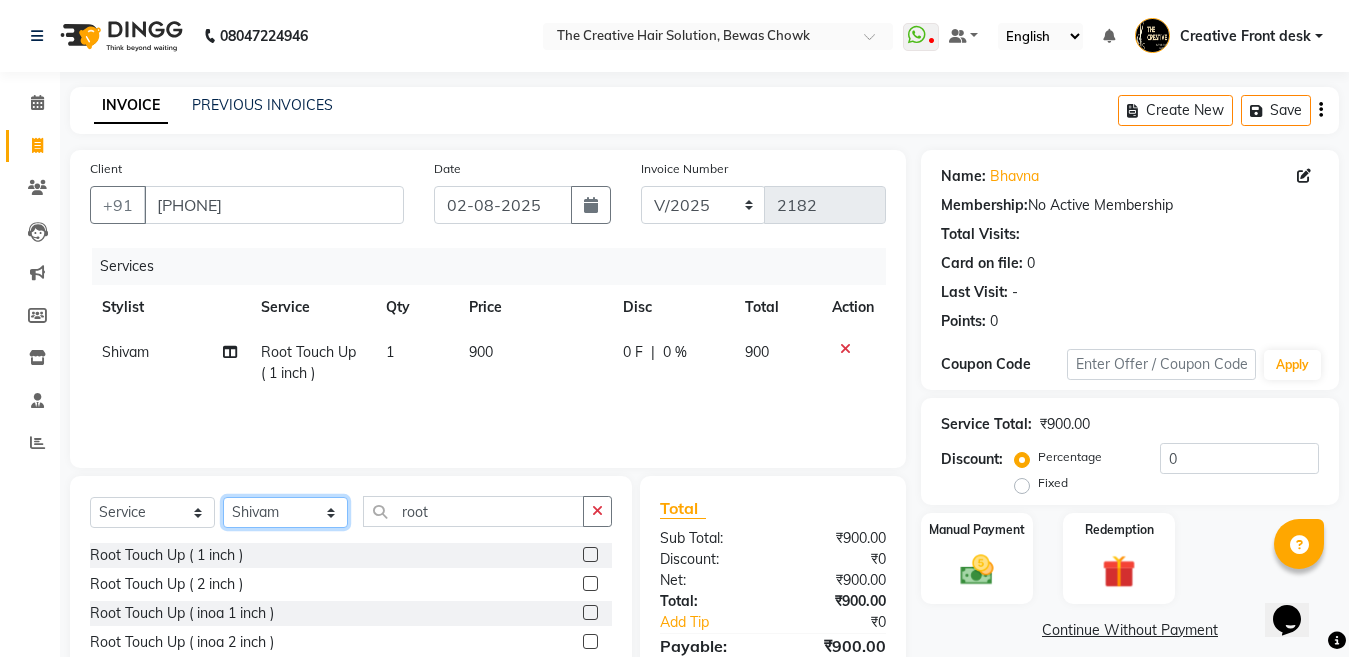 select on "79182" 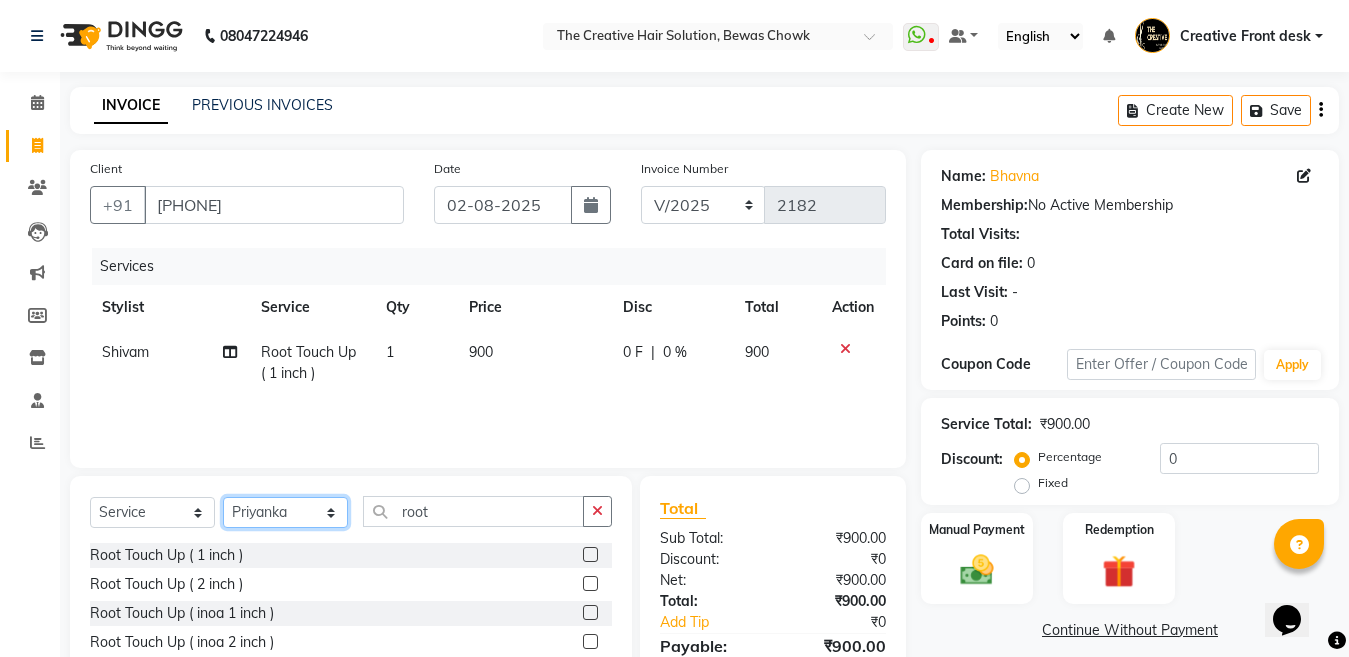 click on "Select Stylist Ankit Creative Front desk Deepak Firoz Geeta Golu Nisha Prince Priyanka Satyam Savita Shivam Shubham Sonu Sir Swapnil Taruna Panjwani Umesh Vidya" 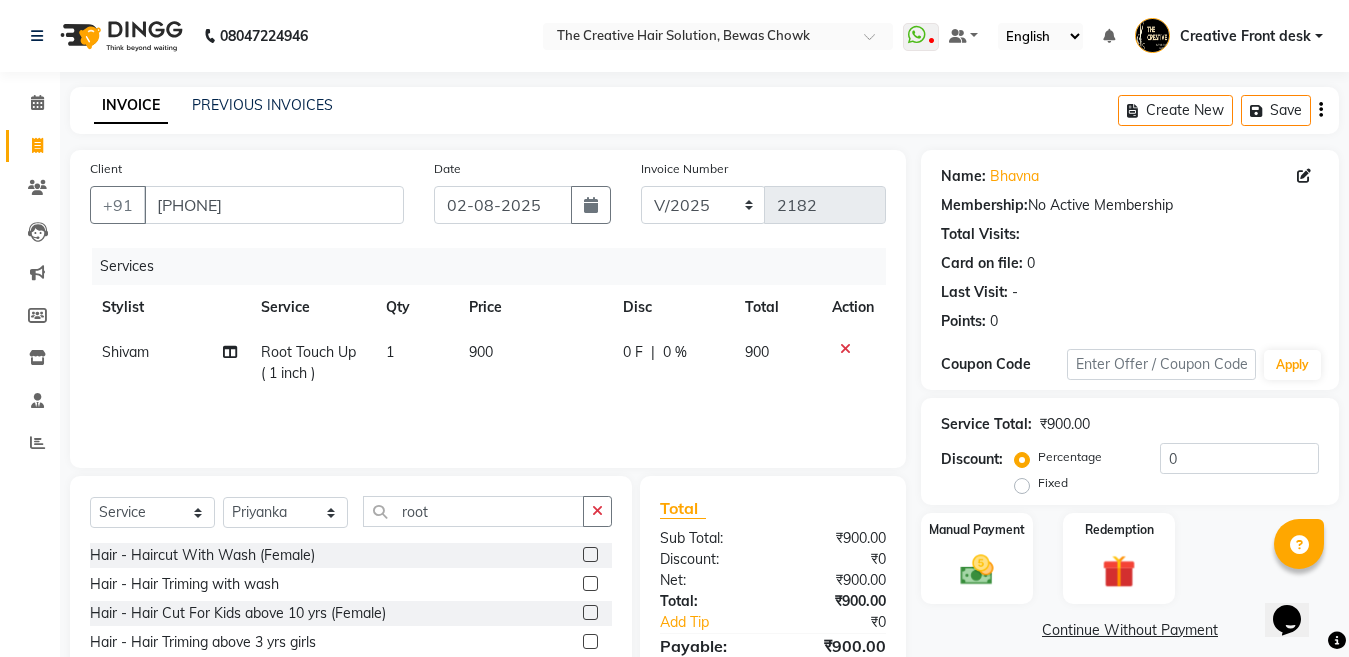 click on "Services Stylist Service Qty Price Disc Total Action Shivam Root Touch Up ( 1 inch ) 1 900 0 F | 0 % 900" 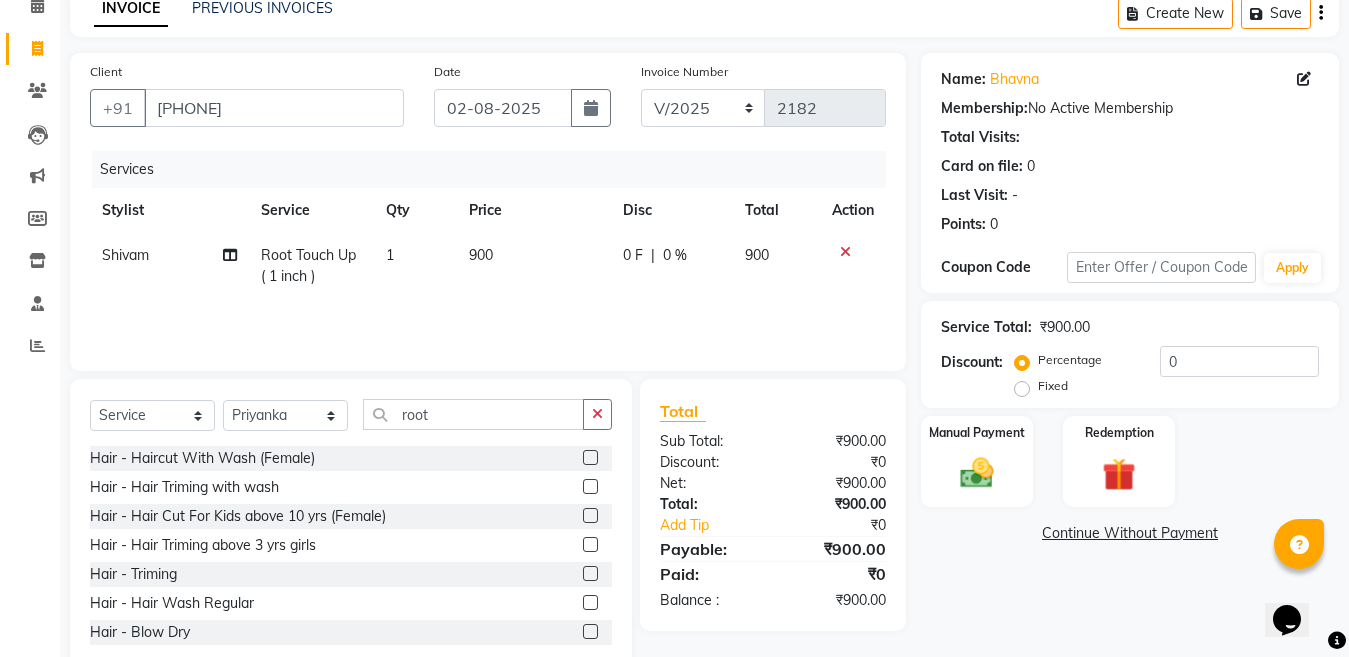 scroll, scrollTop: 144, scrollLeft: 0, axis: vertical 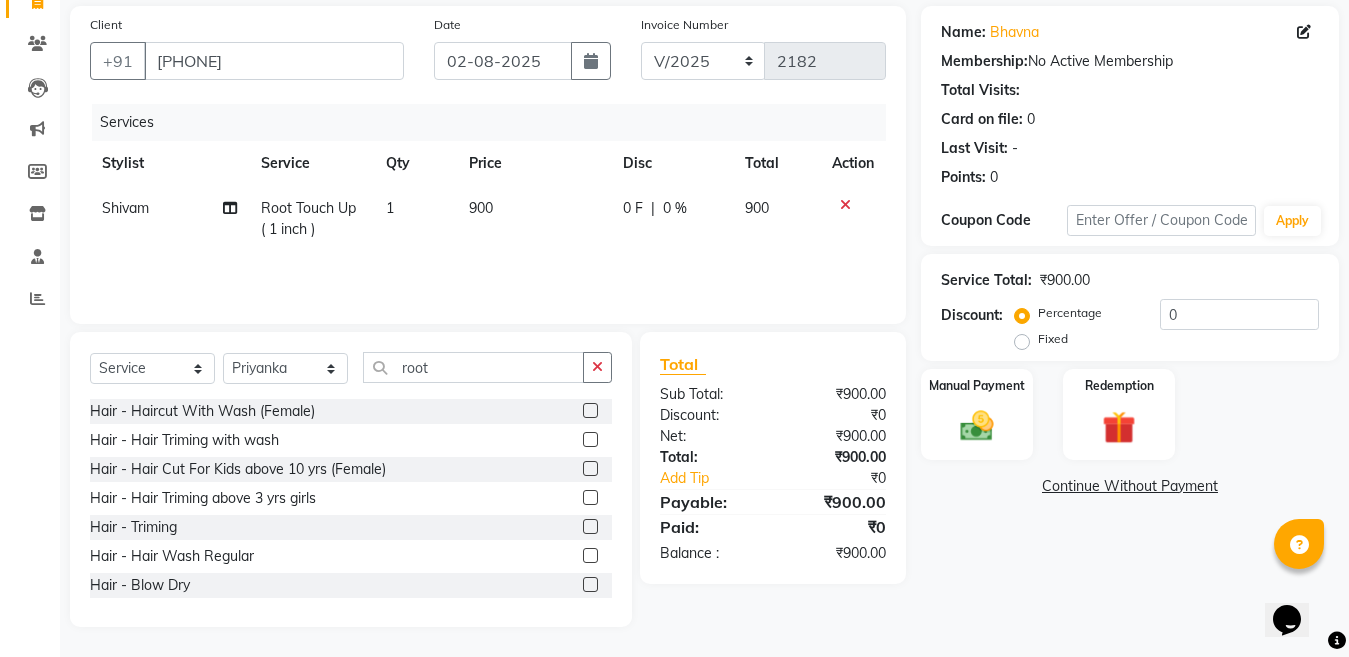 click 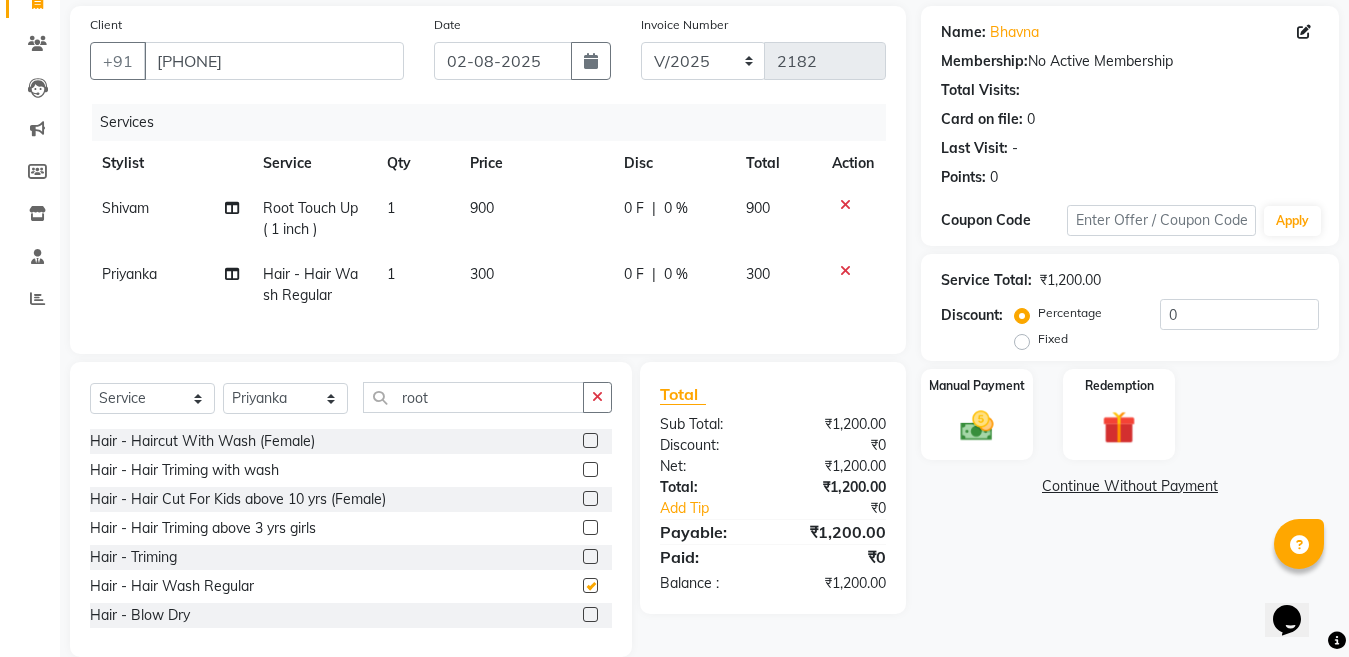 checkbox on "false" 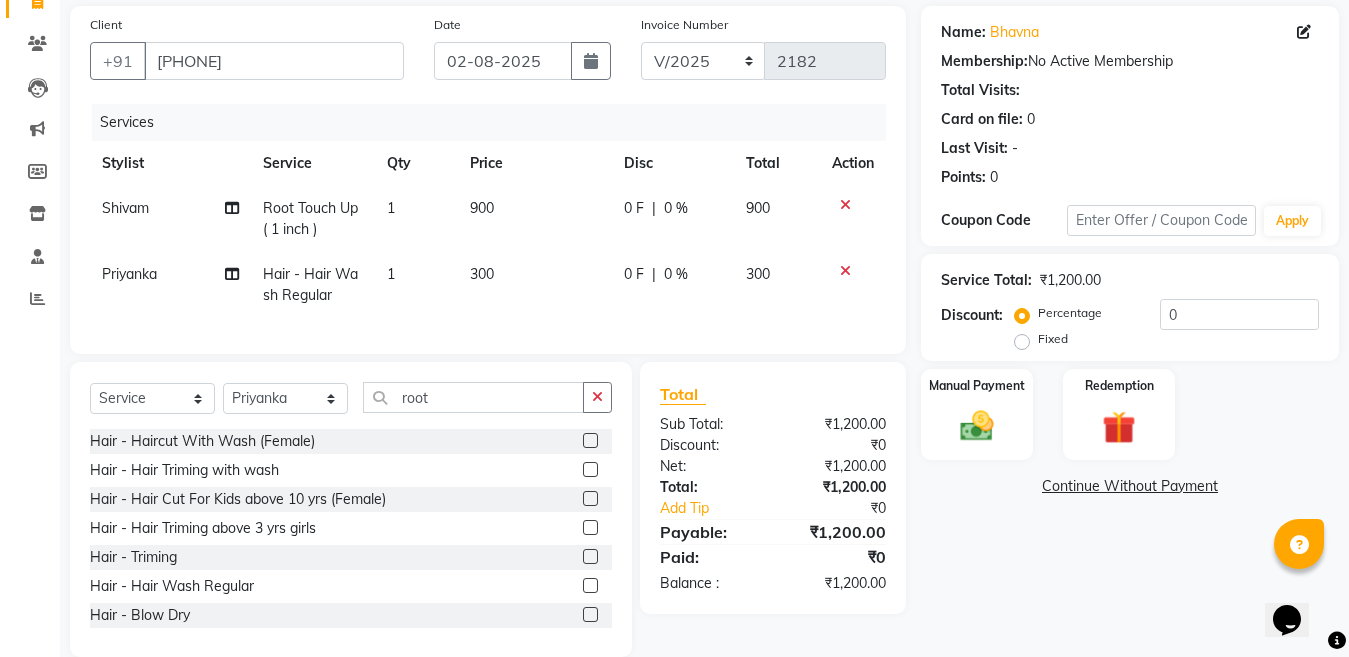 click on "900" 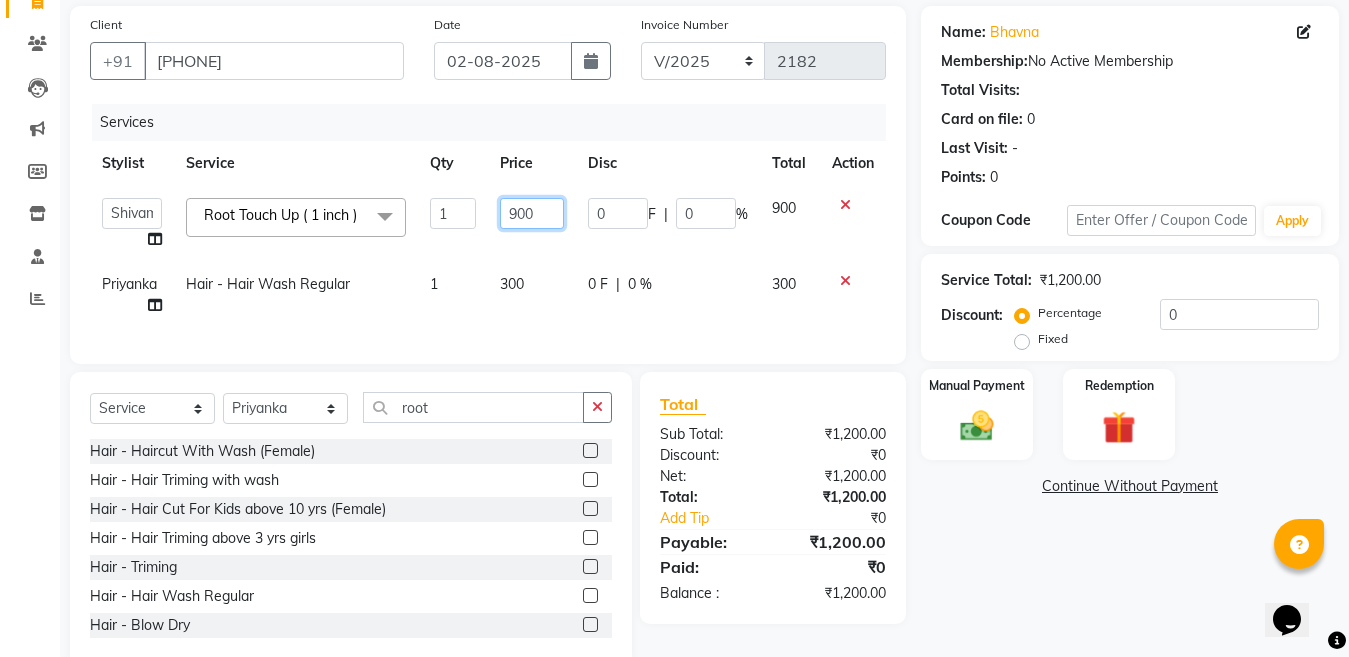 click on "900" 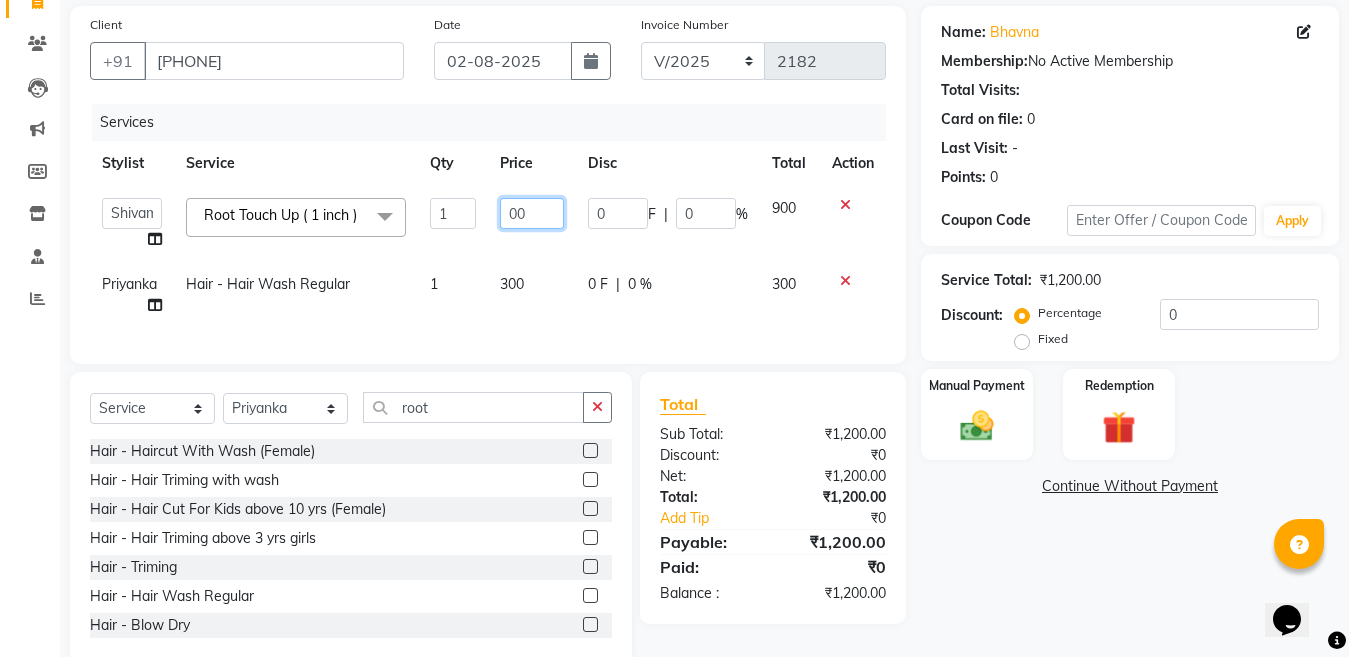type on "600" 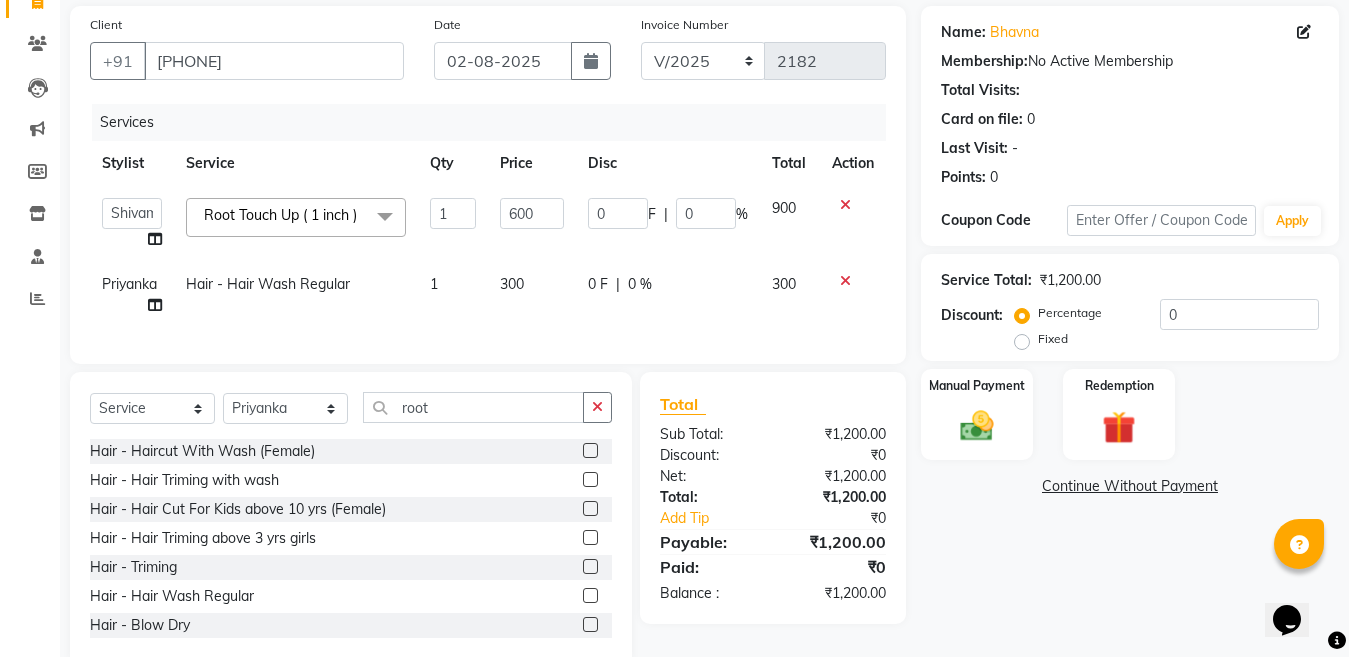 click on "300" 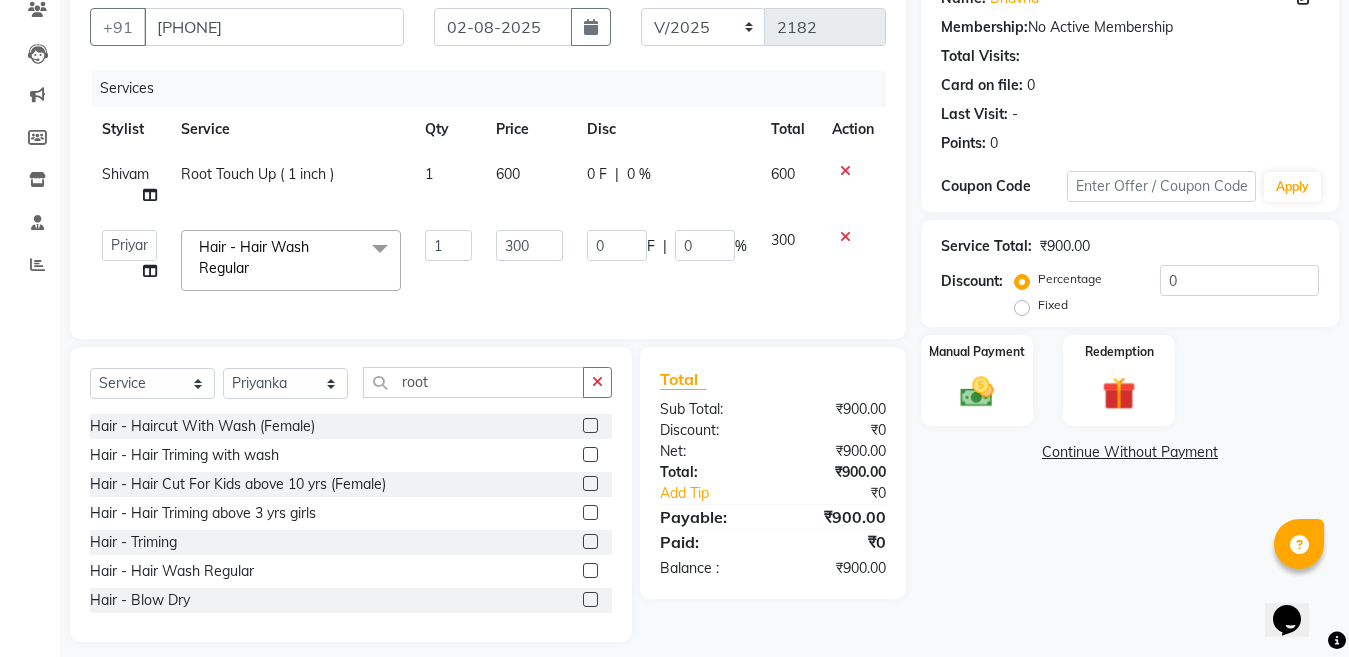 scroll, scrollTop: 170, scrollLeft: 0, axis: vertical 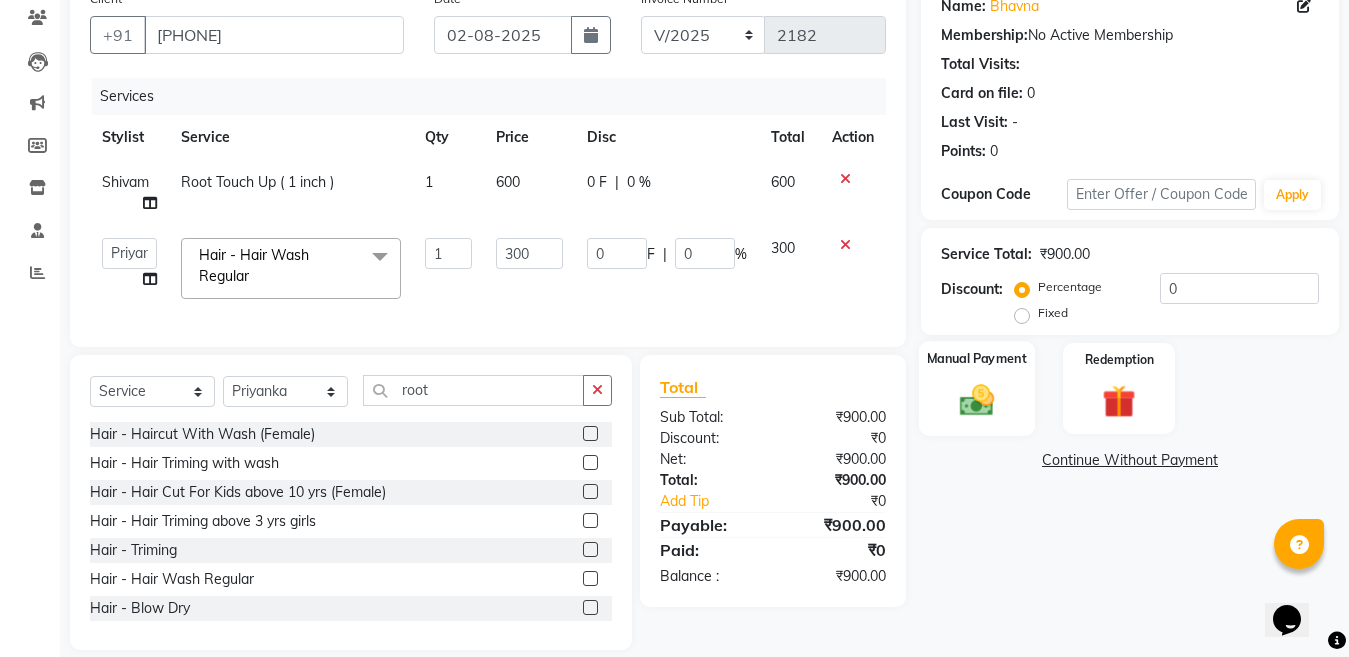 click on "Manual Payment" 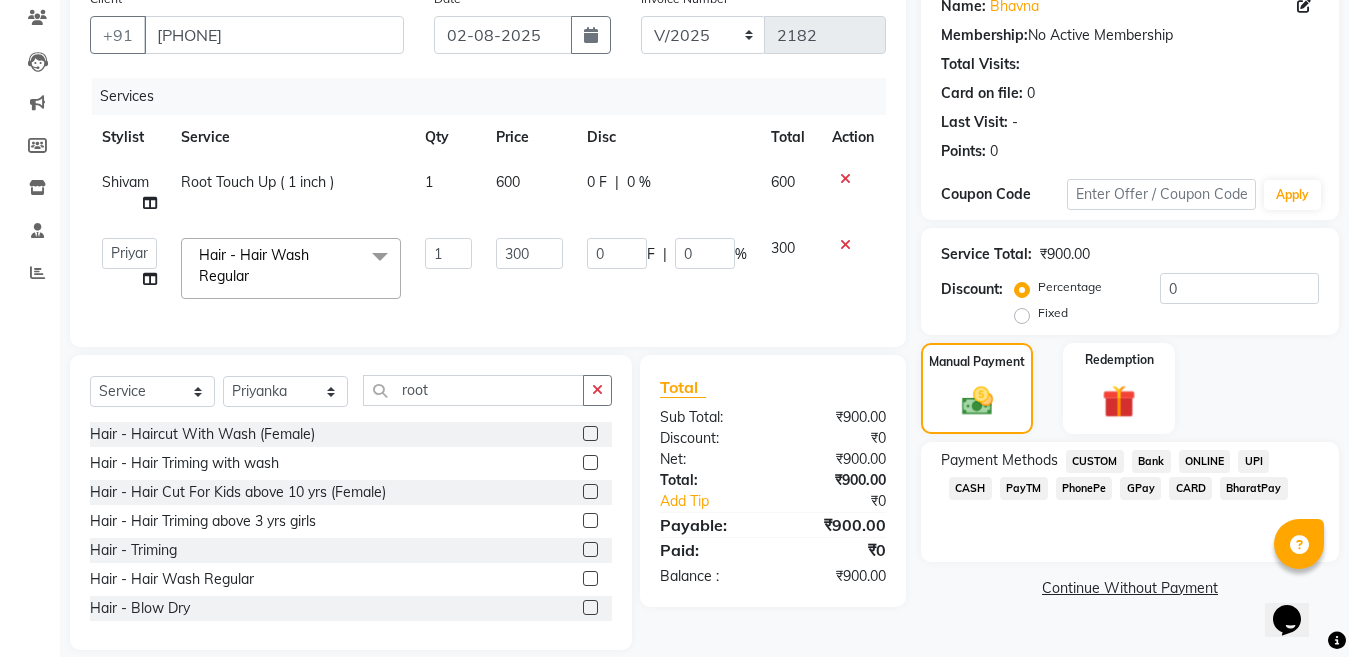 click on "CASH" 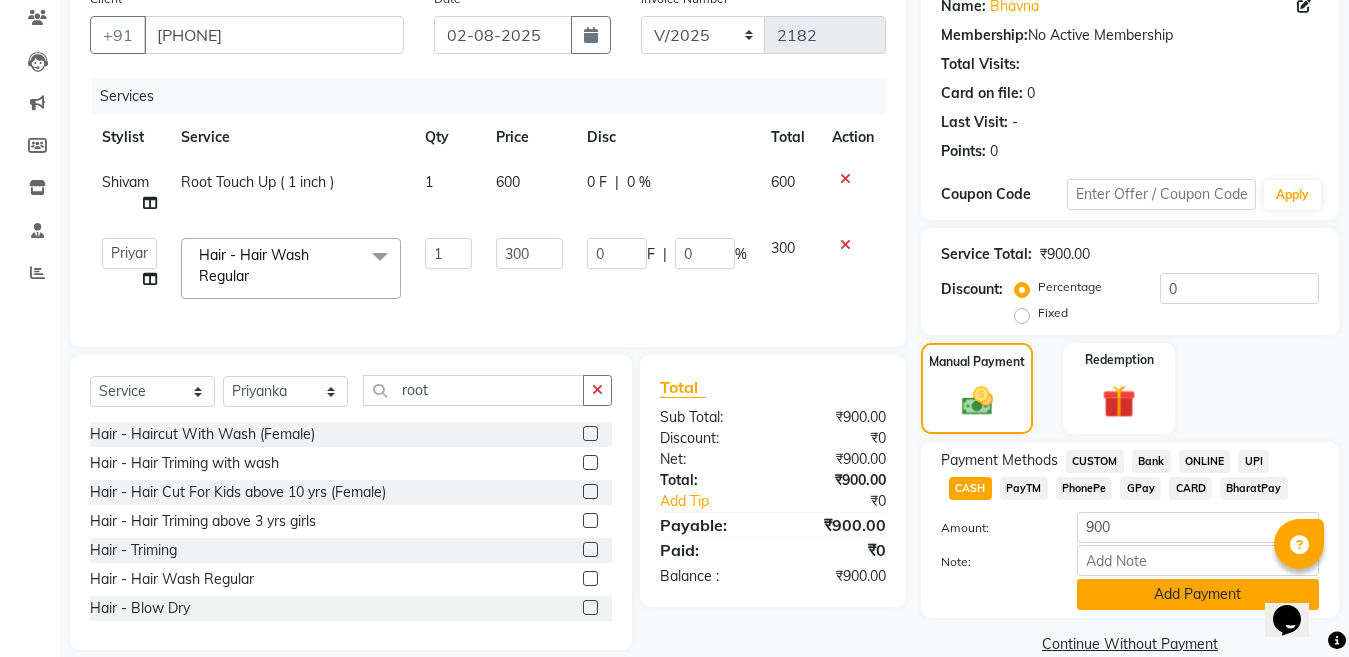click on "Add Payment" 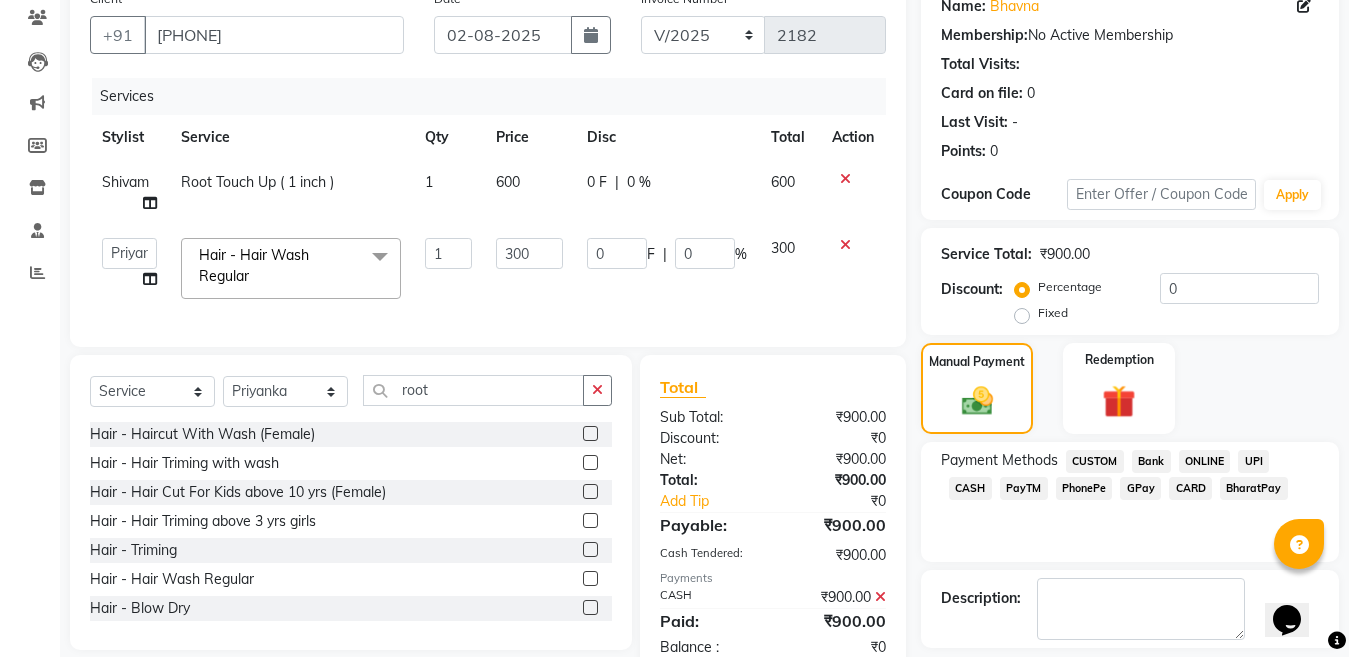 scroll, scrollTop: 259, scrollLeft: 0, axis: vertical 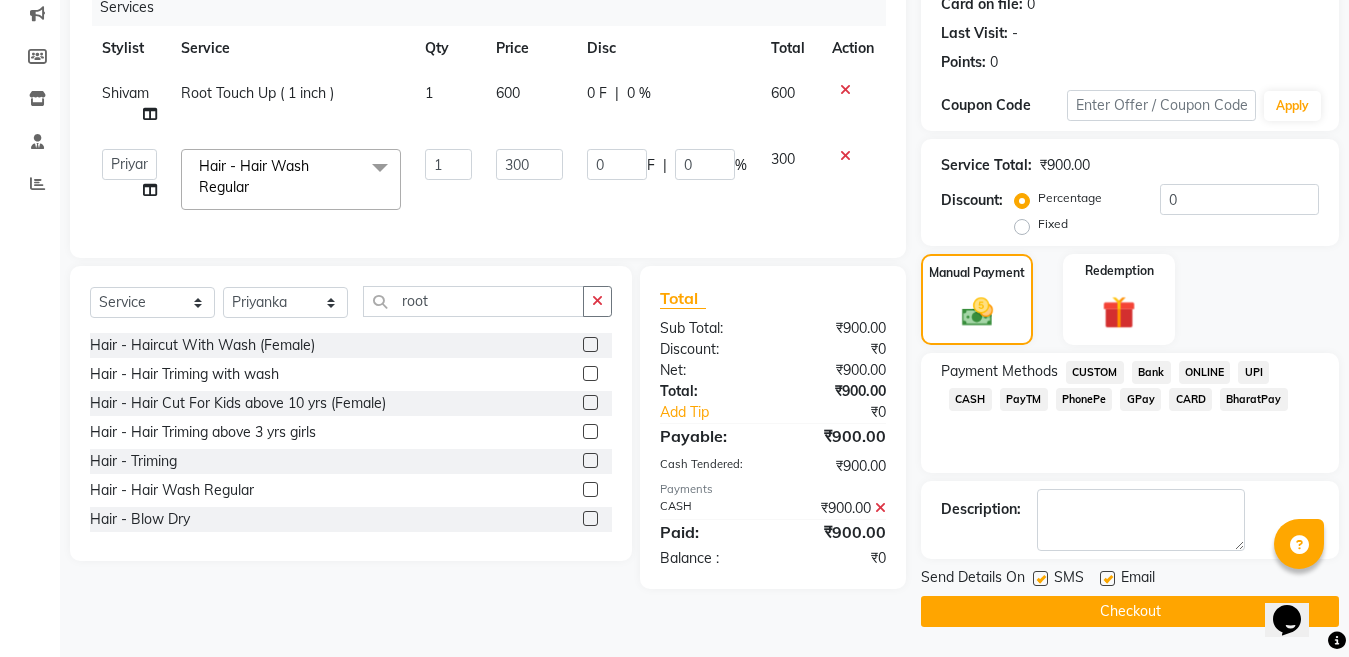 click 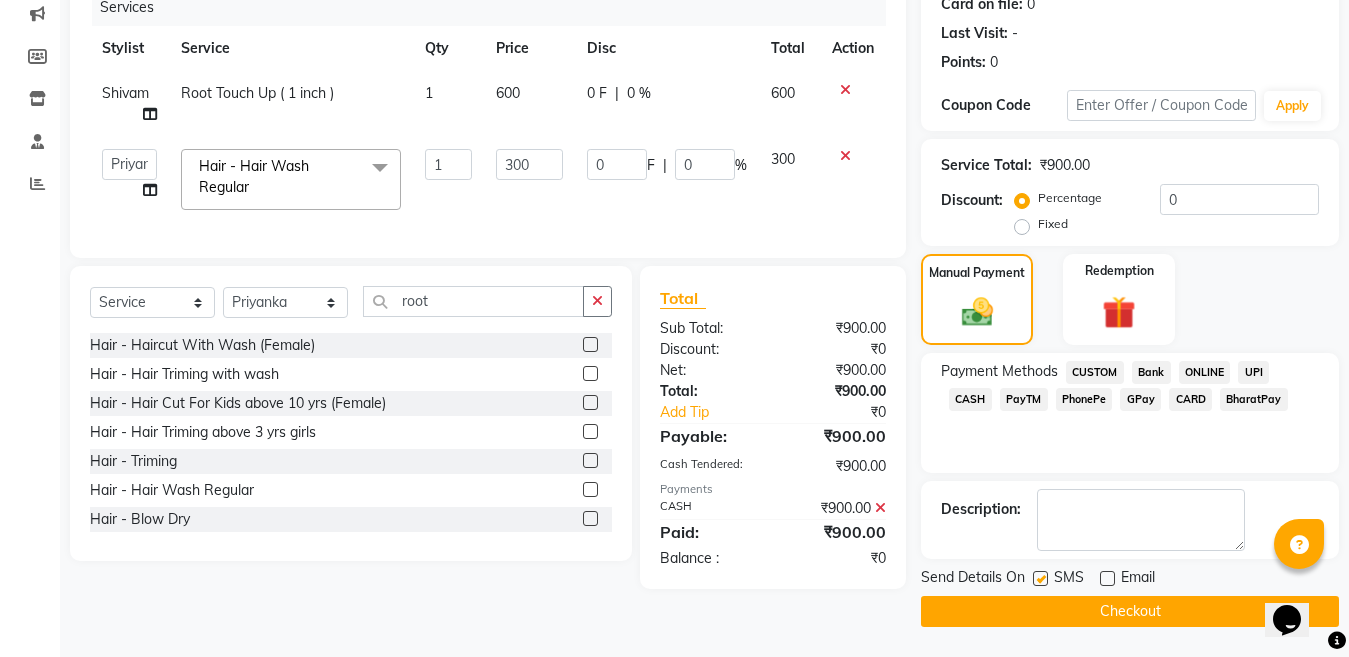 click 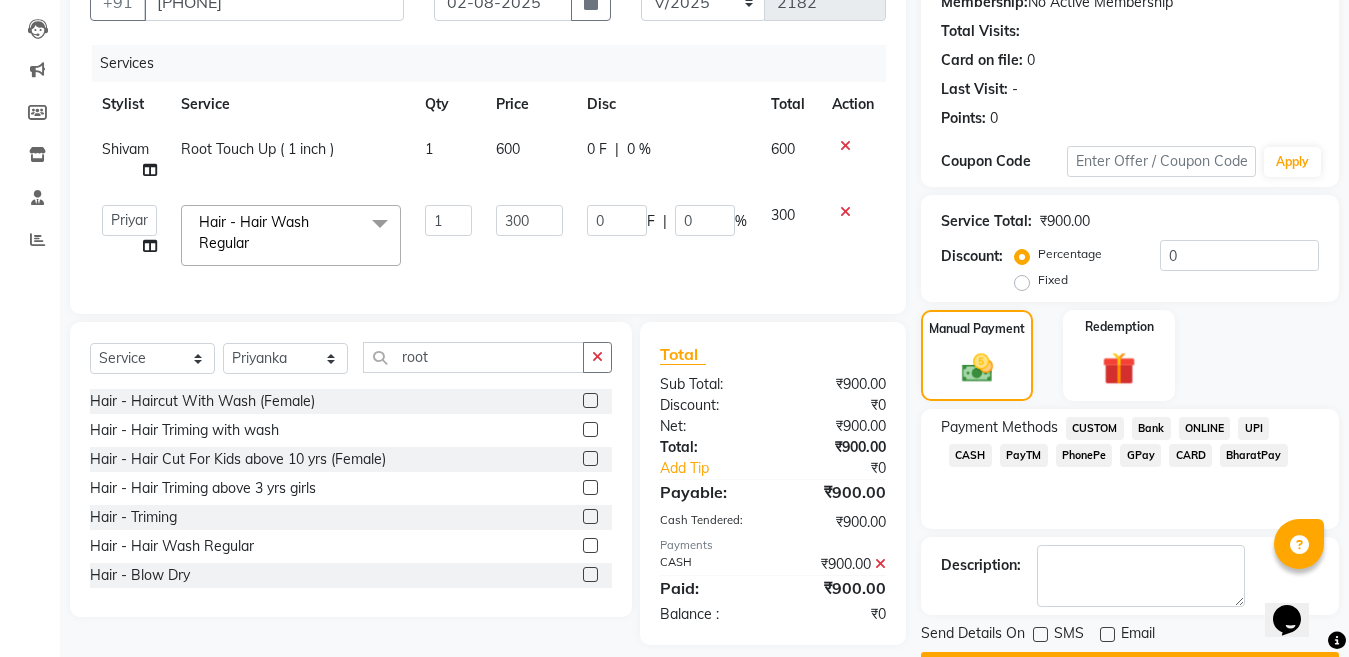 scroll, scrollTop: 259, scrollLeft: 0, axis: vertical 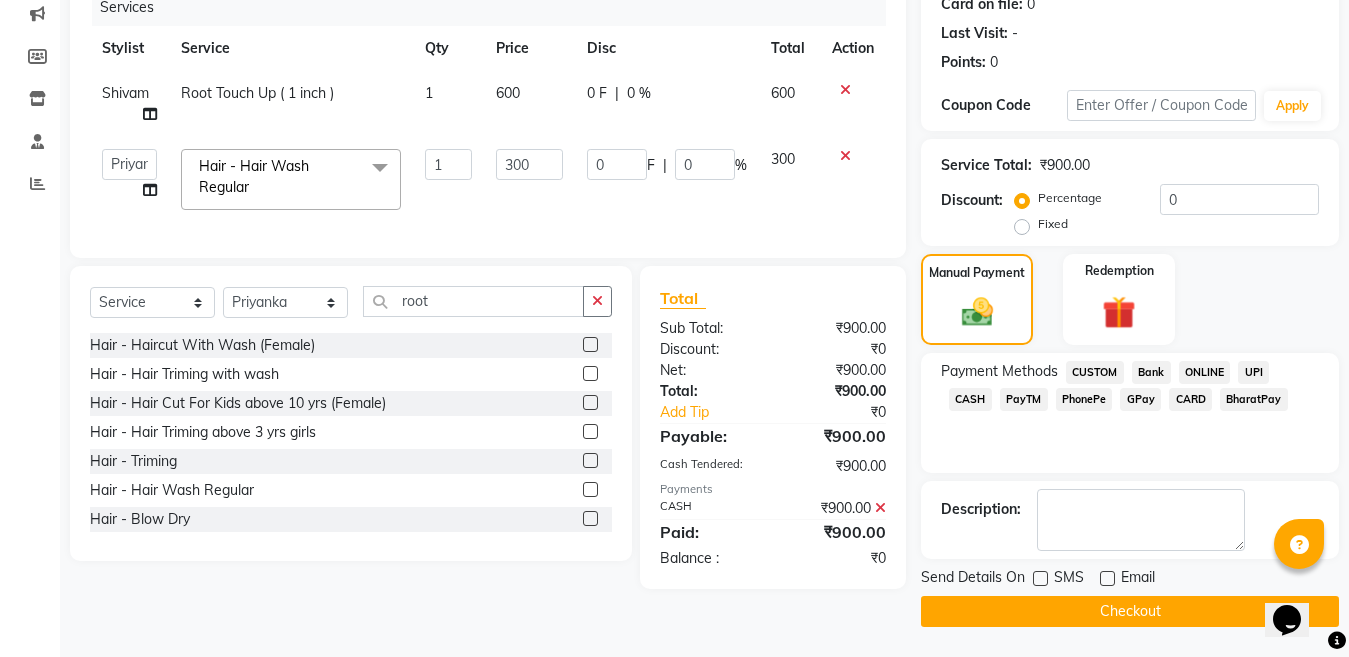 click on "Checkout" 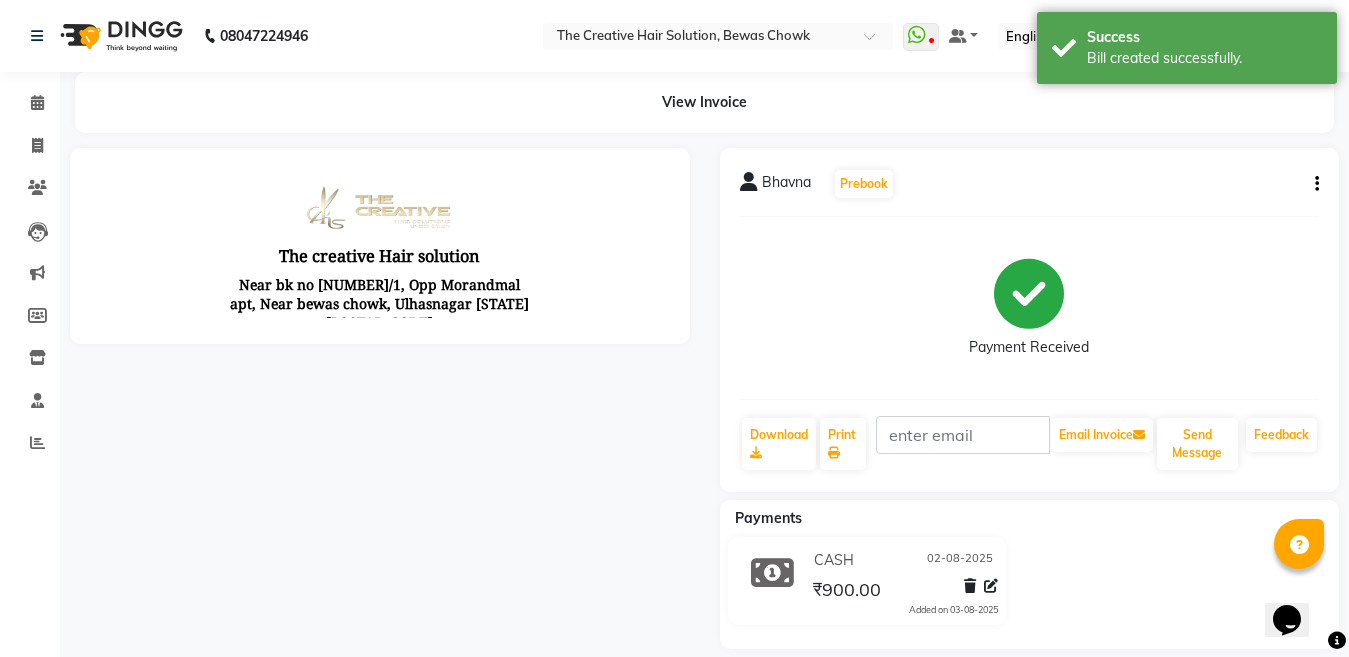 scroll, scrollTop: 0, scrollLeft: 0, axis: both 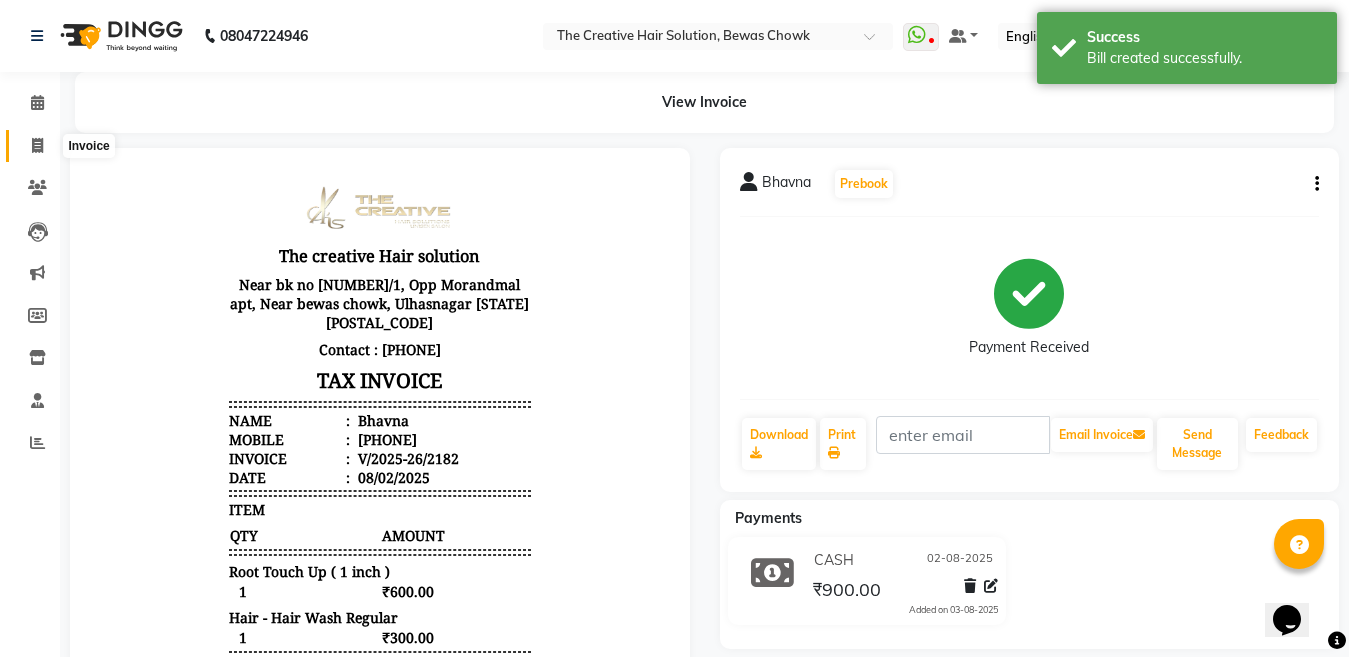 click 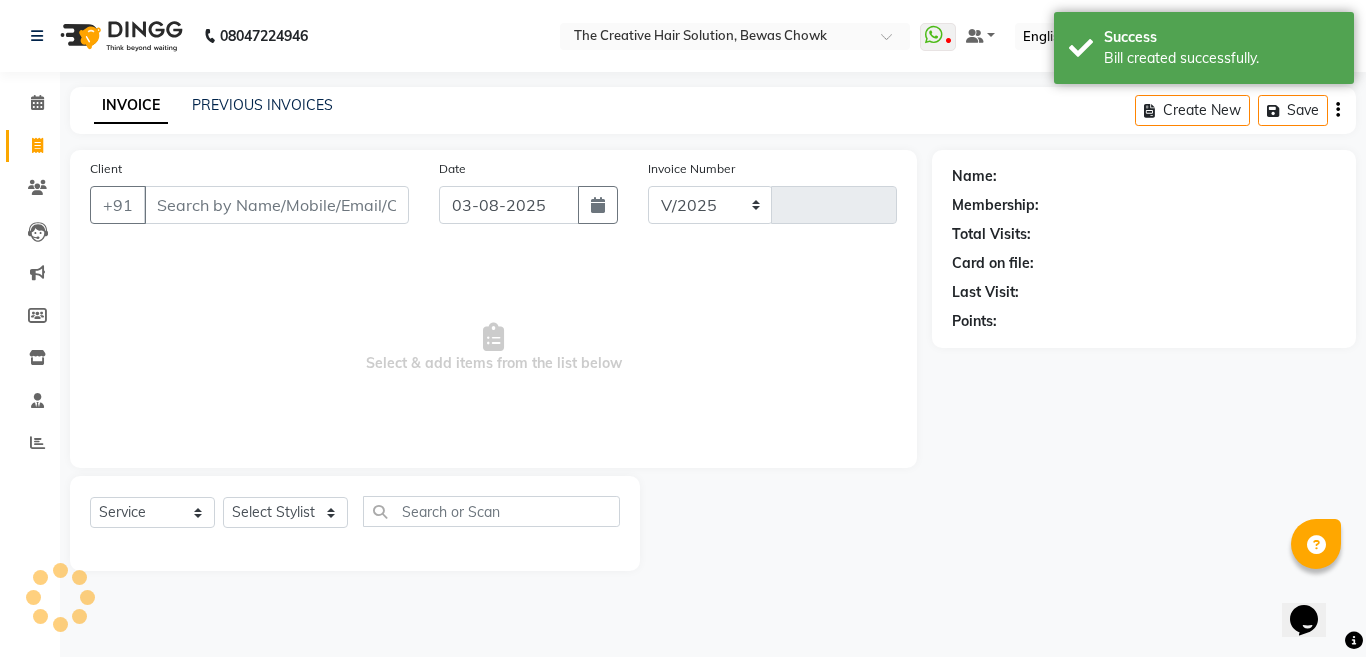select on "146" 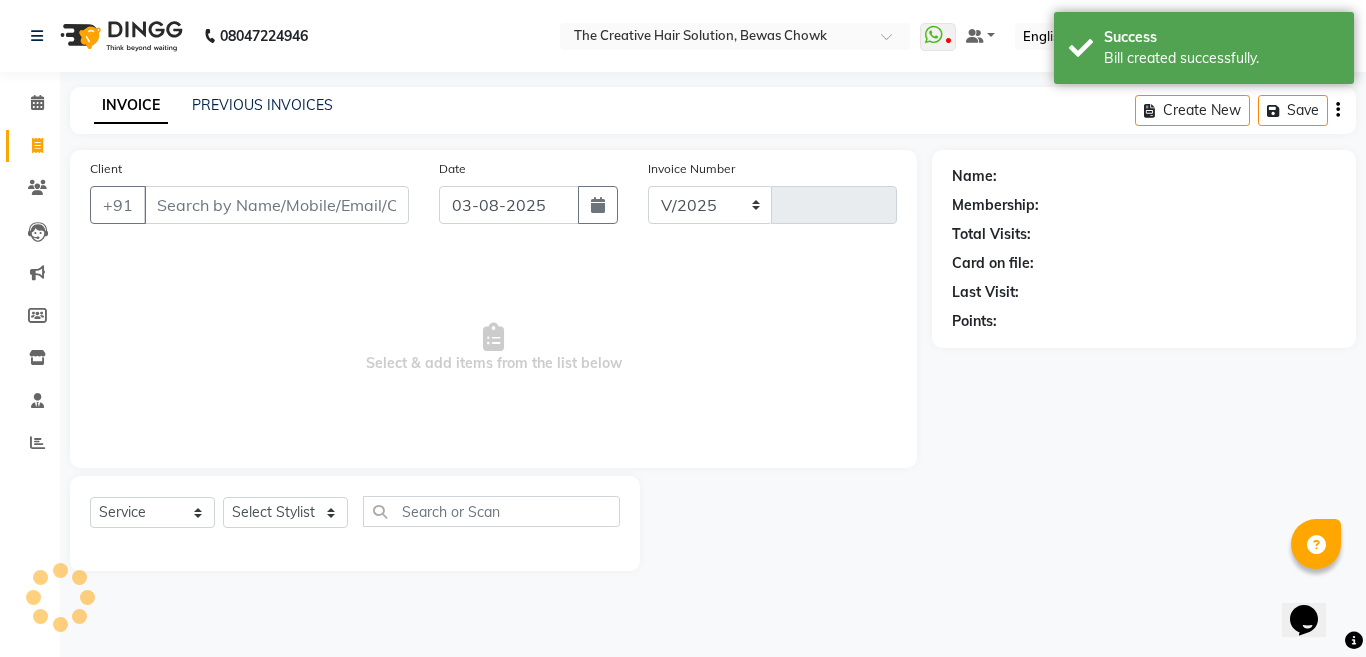 type on "2183" 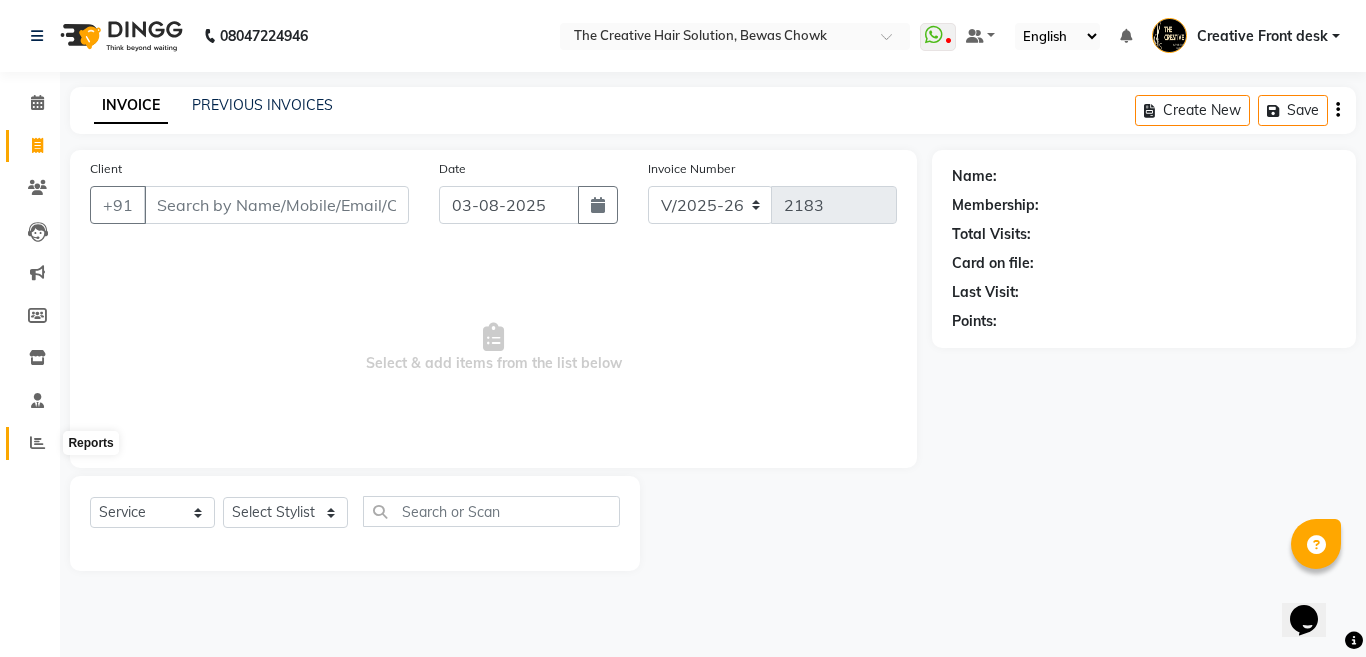 click 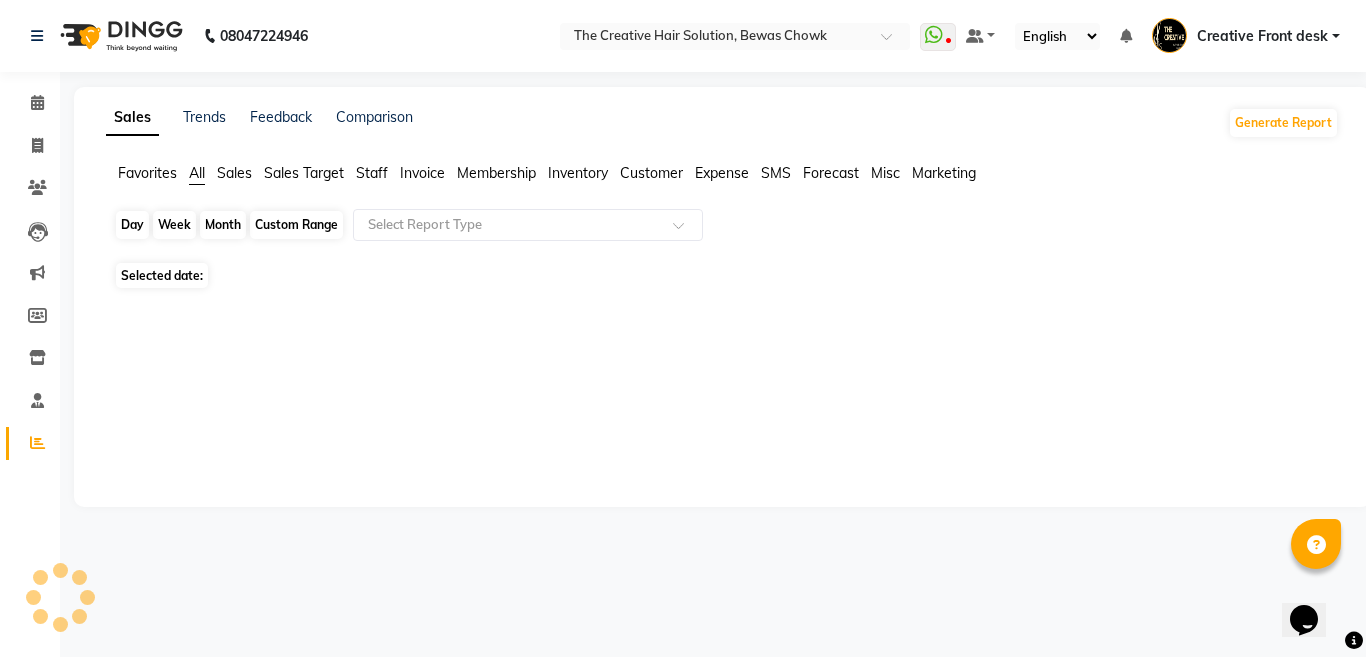 click on "Day" 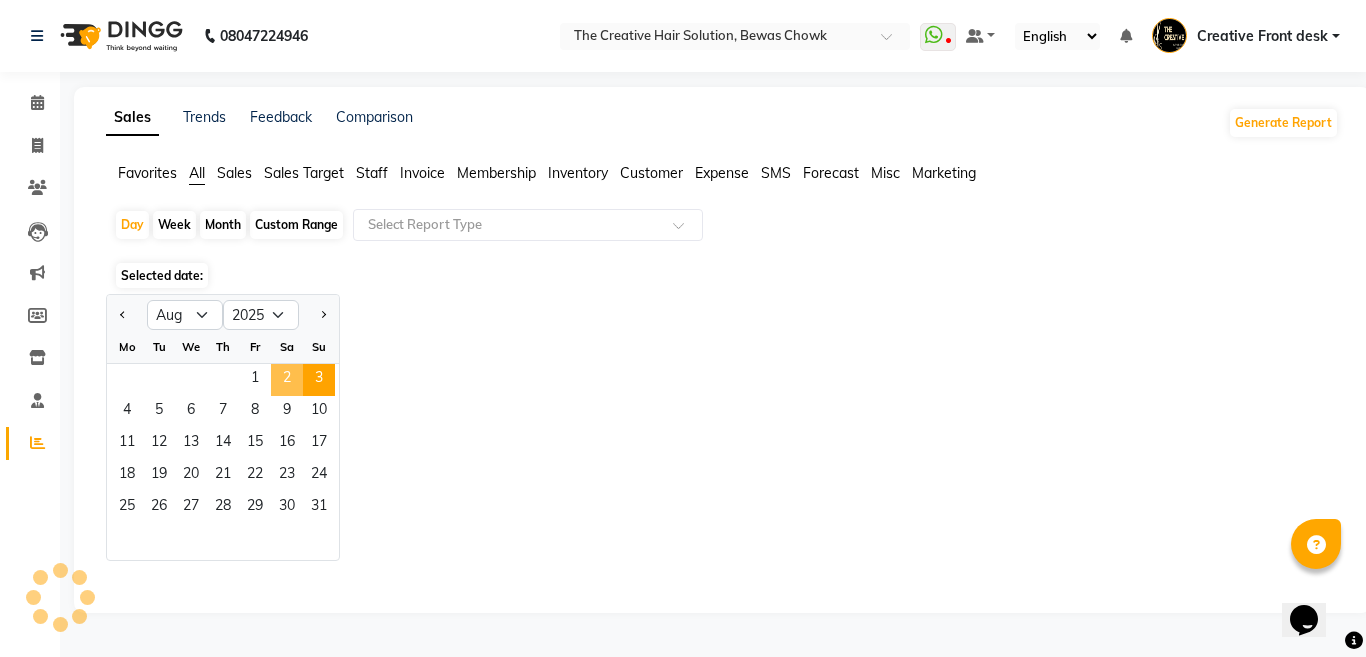 click on "2" 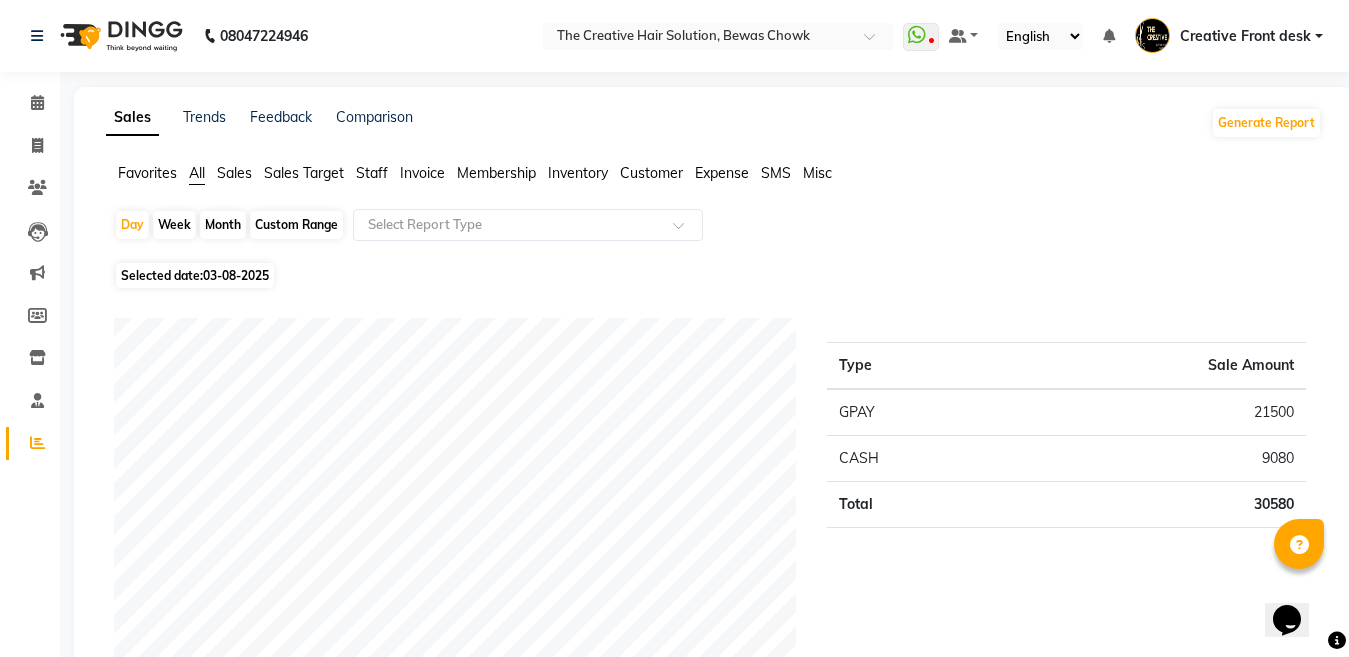 click on "Staff" 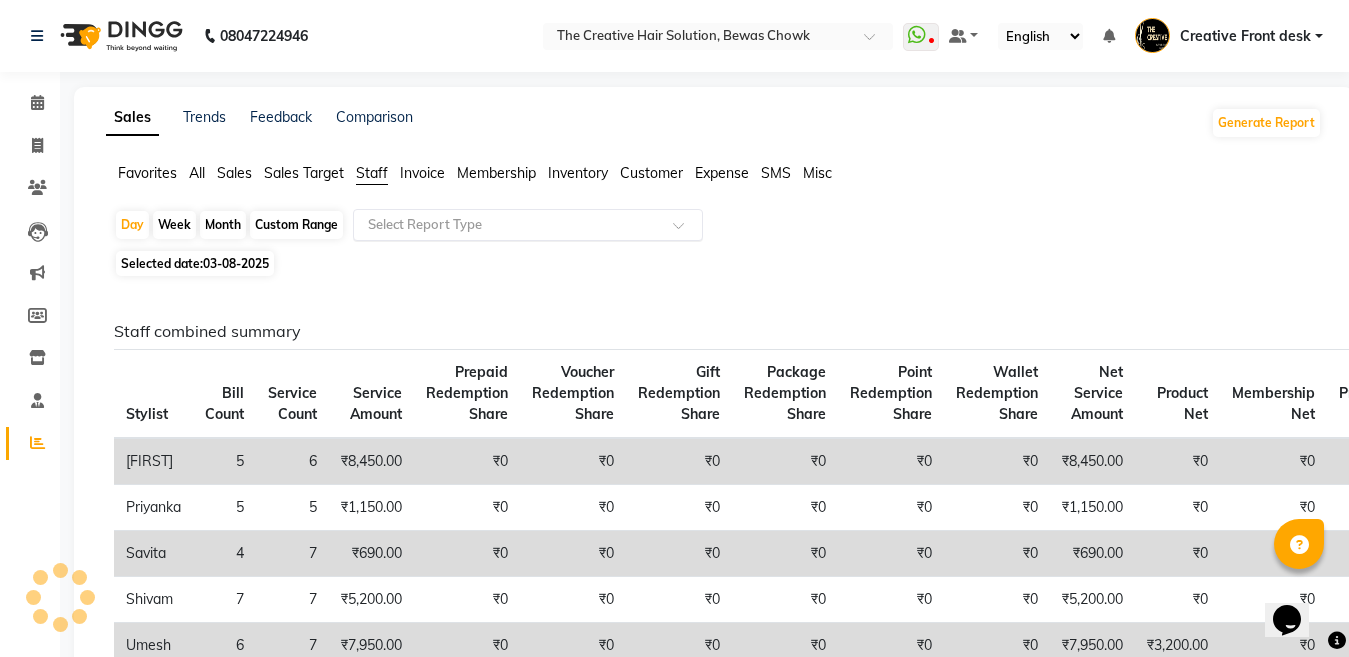 click on "Select Report Type" 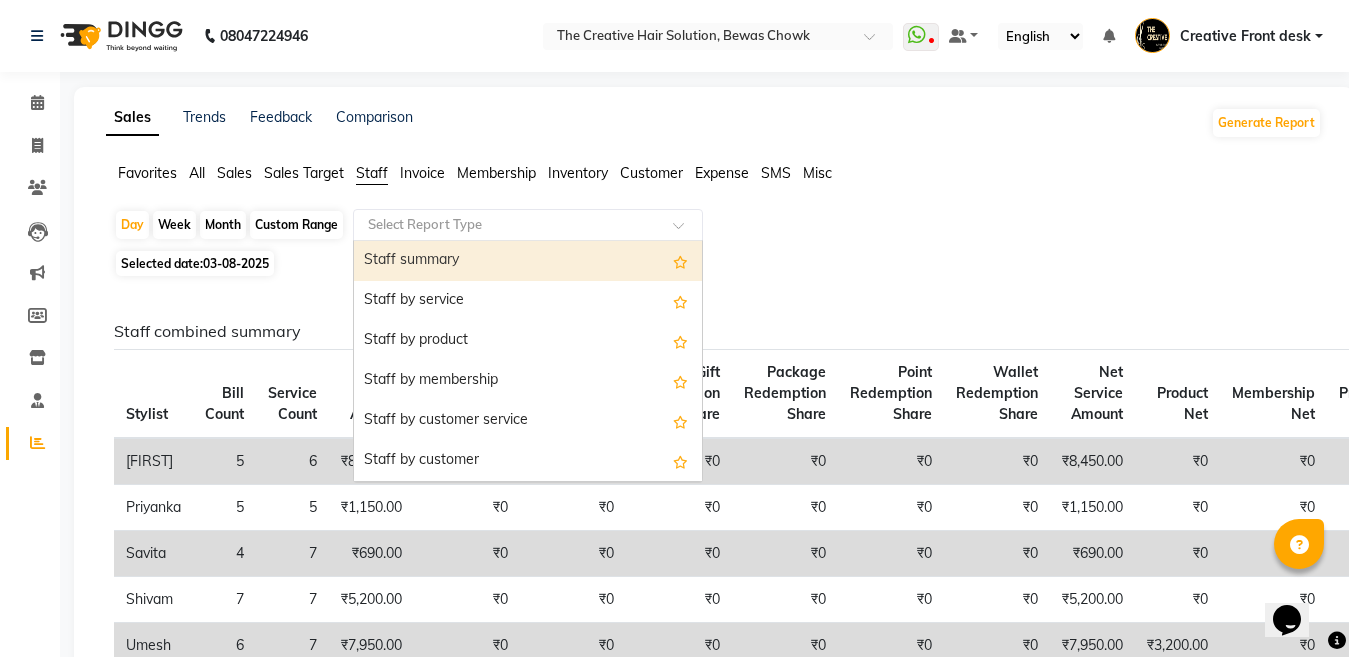 click on "Staff summary" at bounding box center (528, 261) 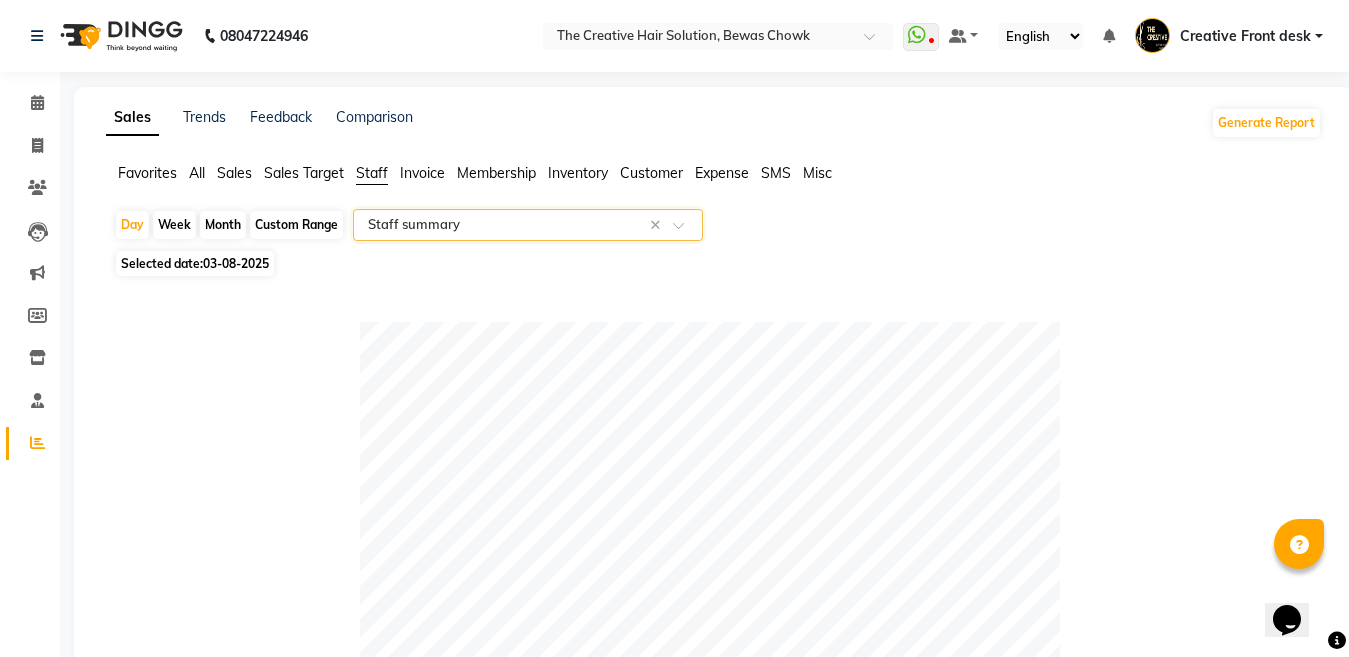 click on "Selected date:  03-08-2025" 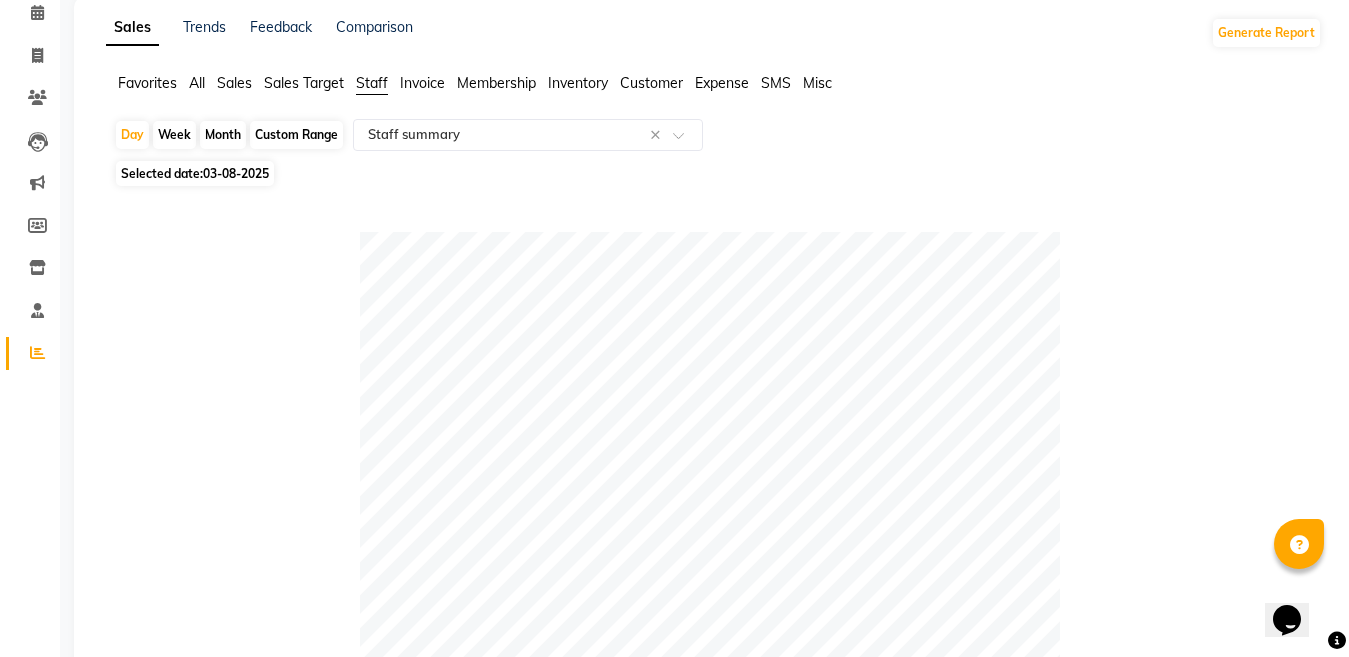 scroll, scrollTop: 0, scrollLeft: 0, axis: both 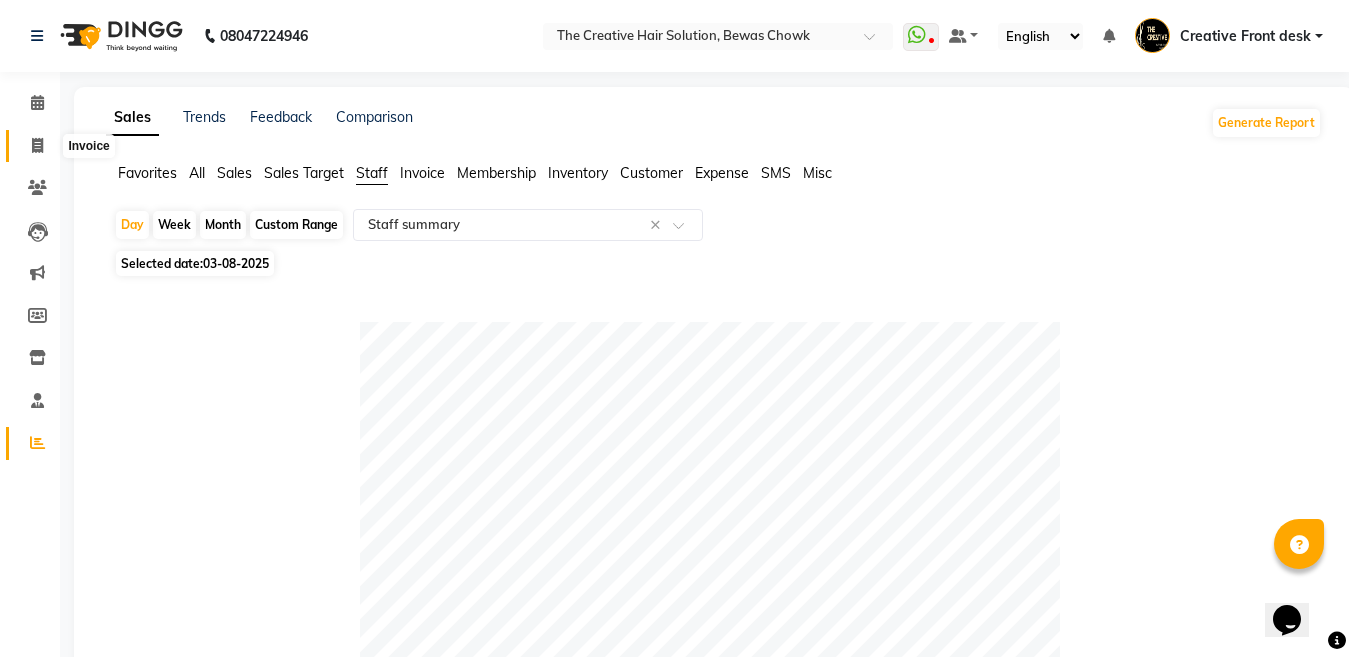 click 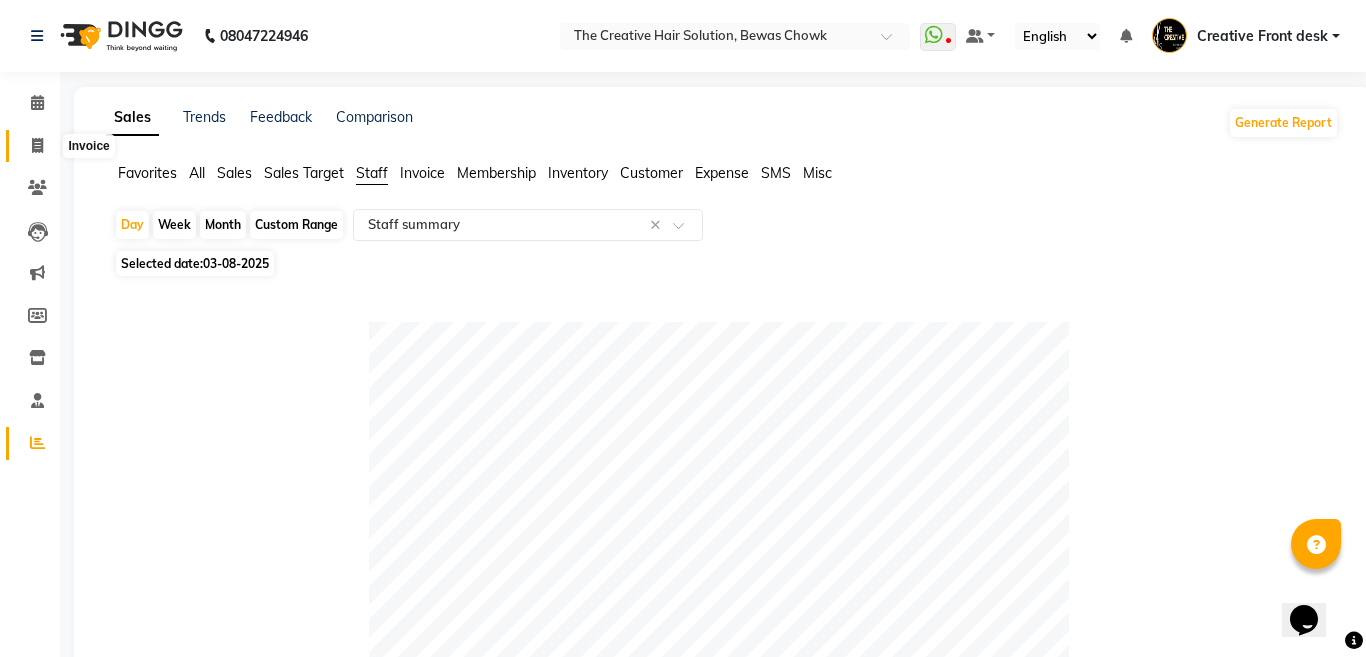 select on "service" 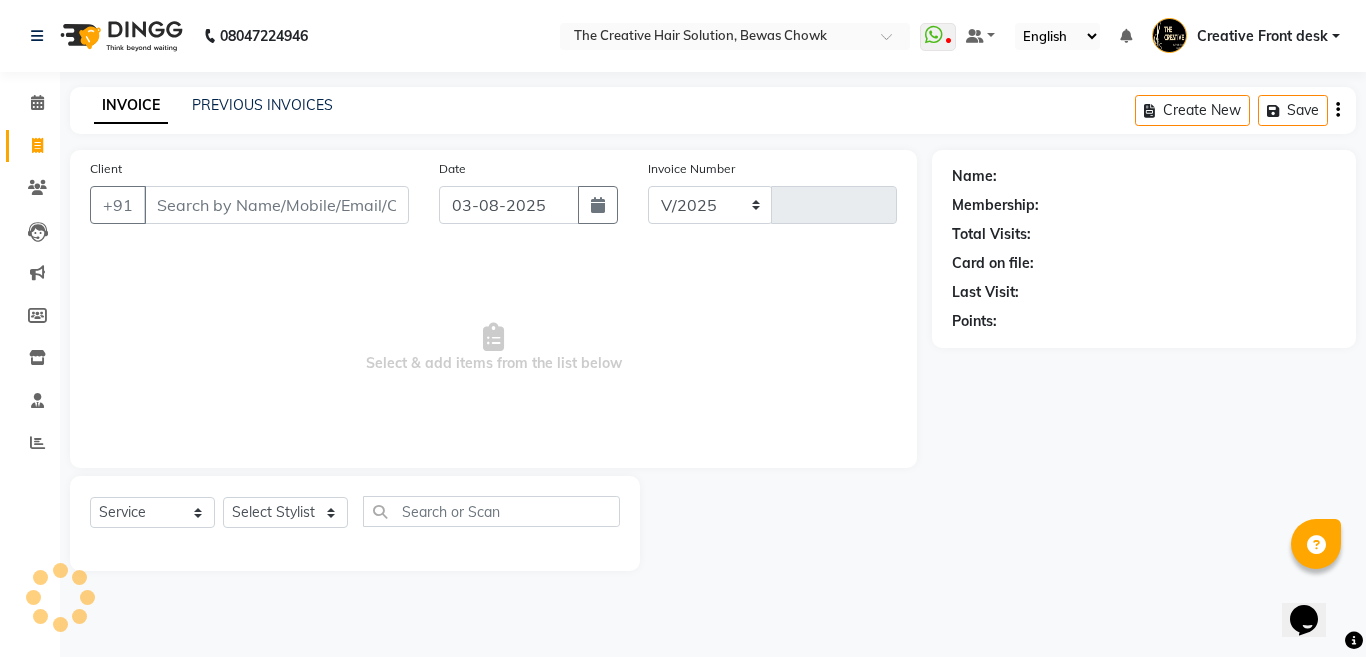 select on "146" 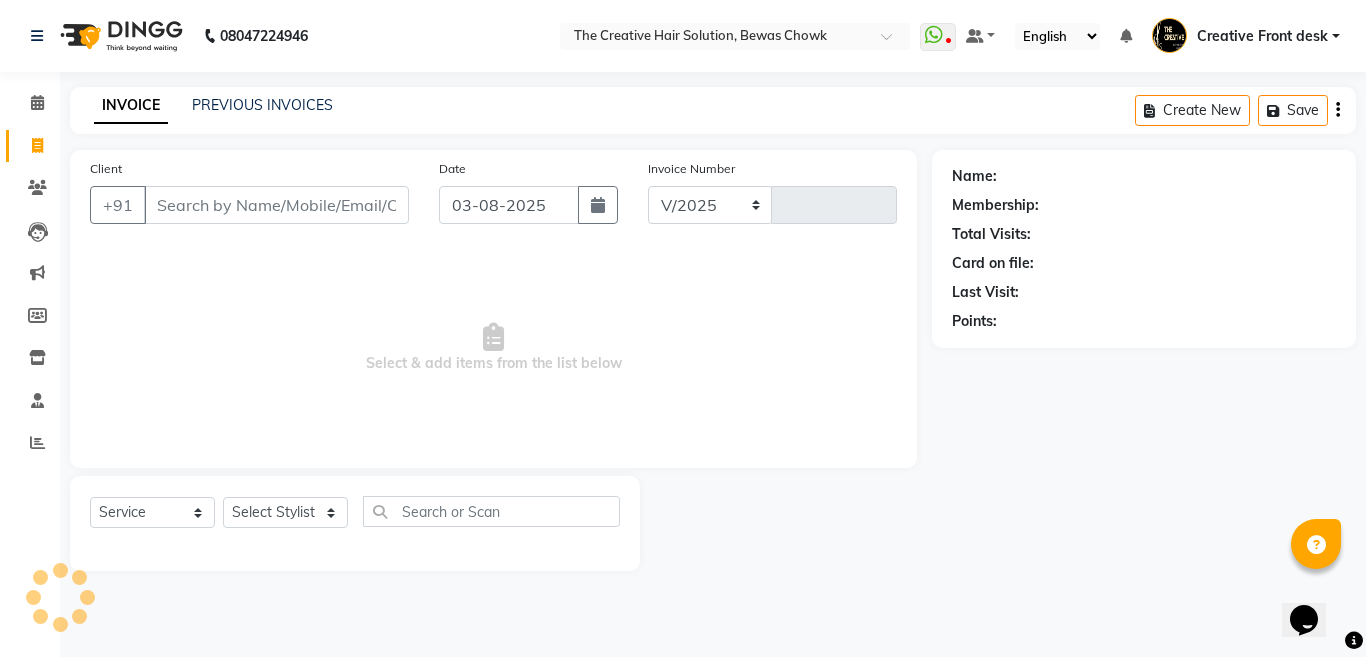 type on "2183" 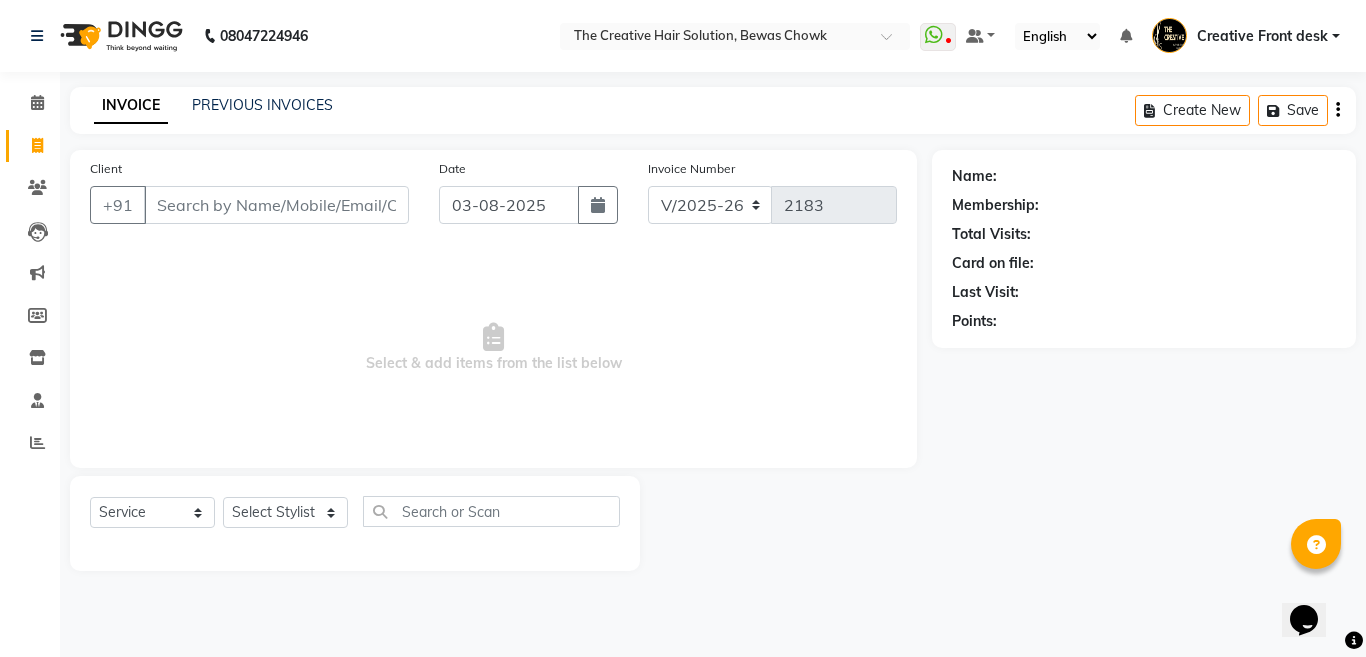 click on "Client" at bounding box center (276, 205) 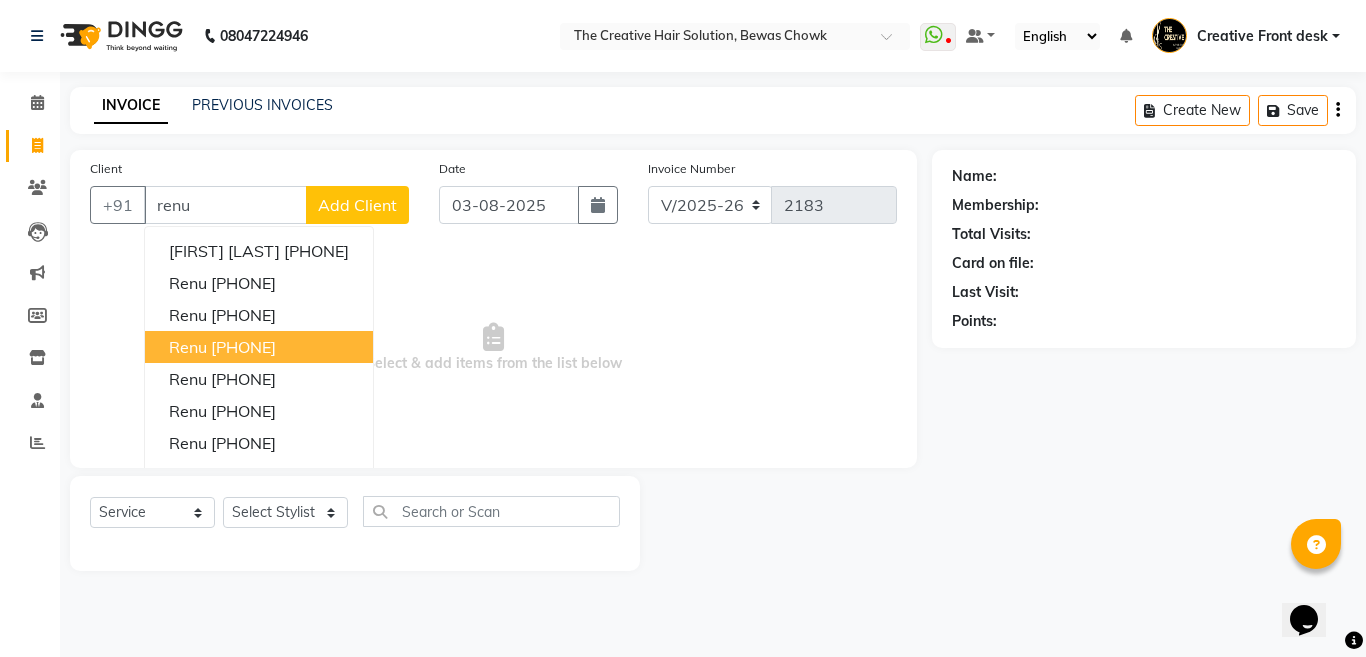 click on "[FIRST] [PHONE]" at bounding box center (259, 347) 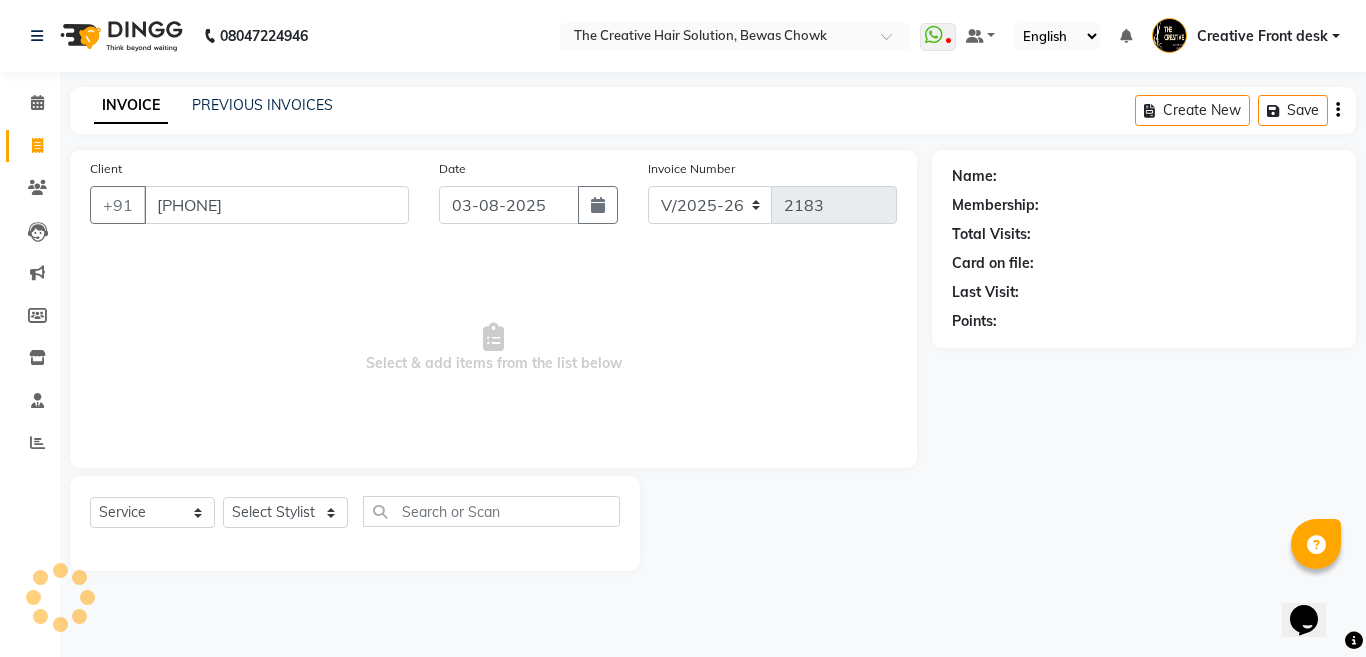 type on "[PHONE]" 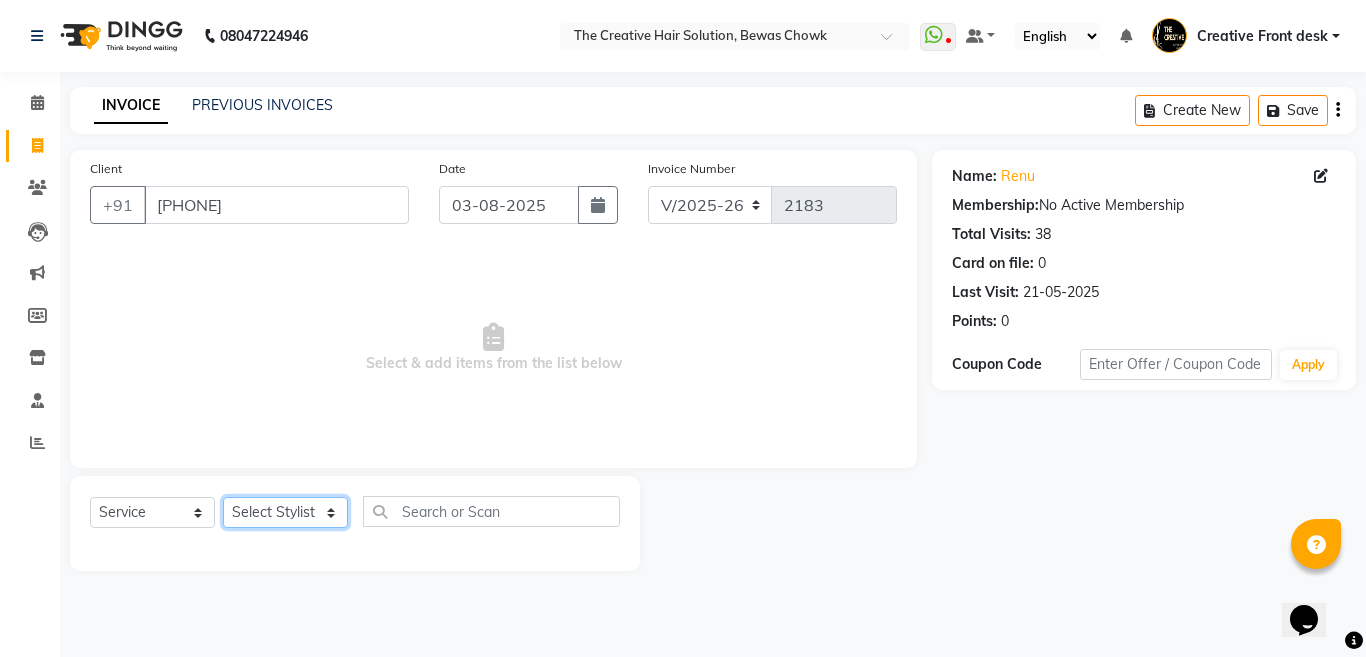 click on "Select Stylist Ankit Creative Front desk Deepak Firoz Geeta Golu Nisha Prince Priyanka Satyam Savita Shivam Shubham Sonu Sir Swapnil Taruna Panjwani Umesh Vidya" 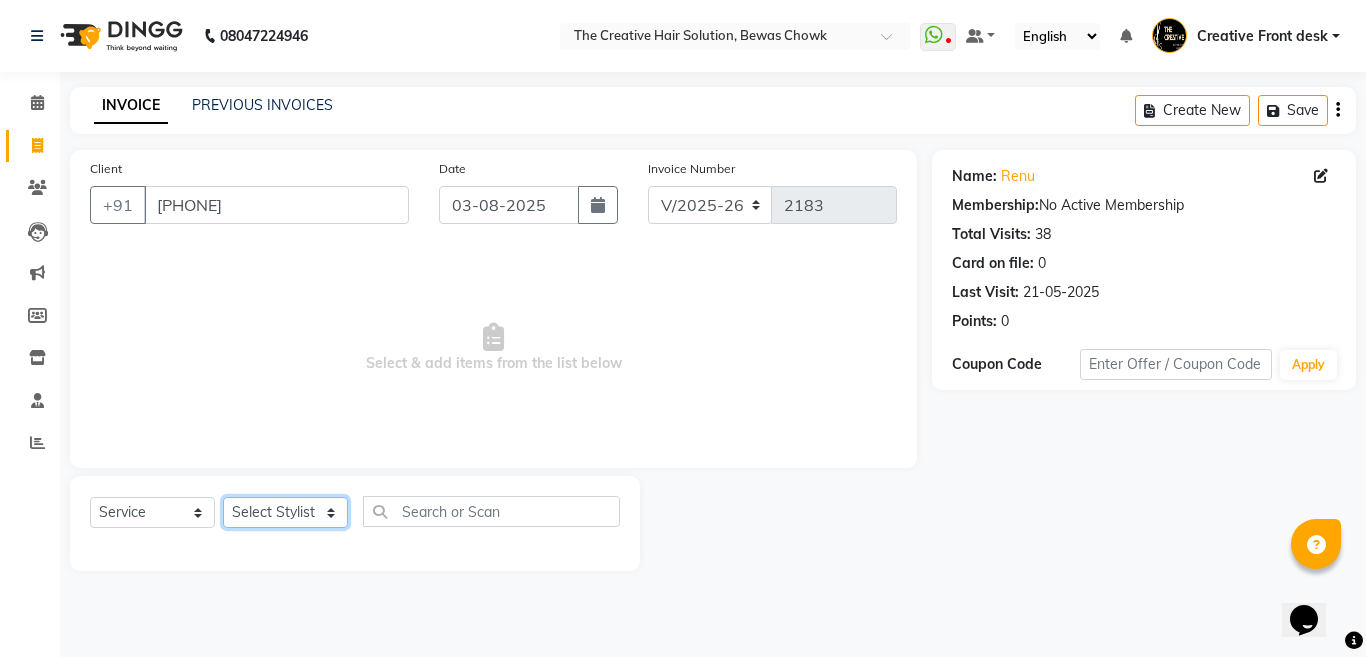 select on "44369" 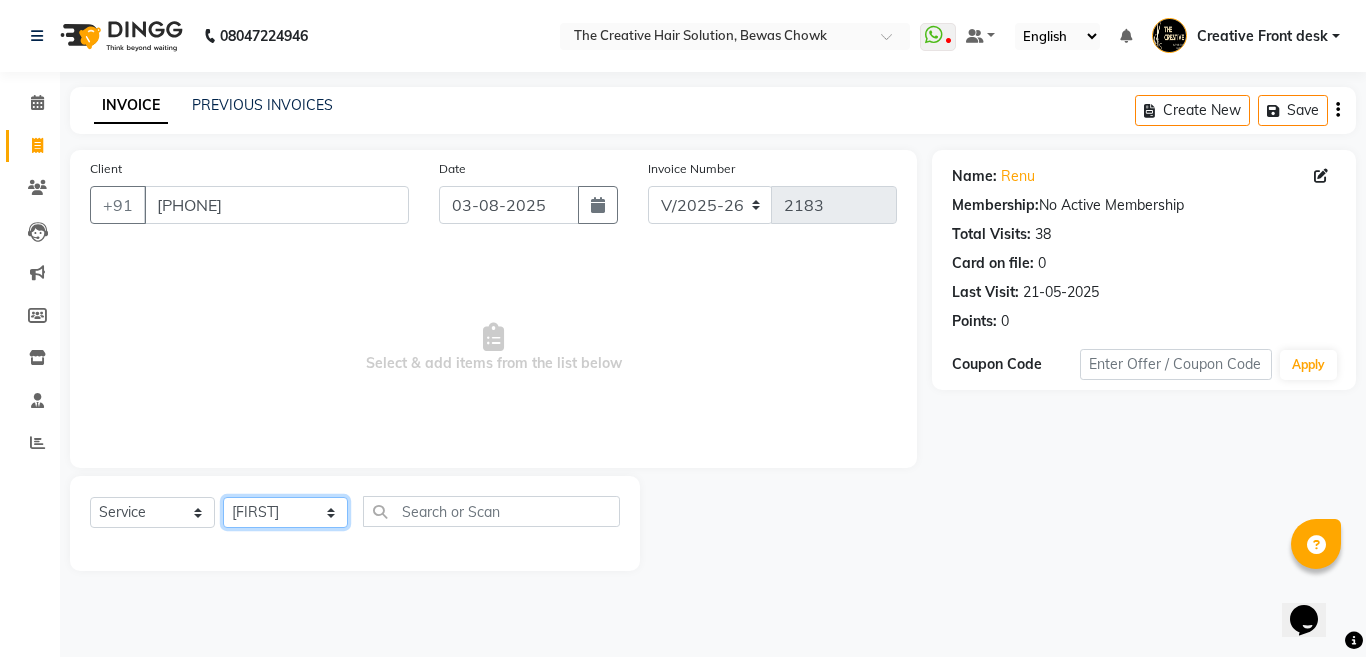 click on "Select Stylist Ankit Creative Front desk Deepak Firoz Geeta Golu Nisha Prince Priyanka Satyam Savita Shivam Shubham Sonu Sir Swapnil Taruna Panjwani Umesh Vidya" 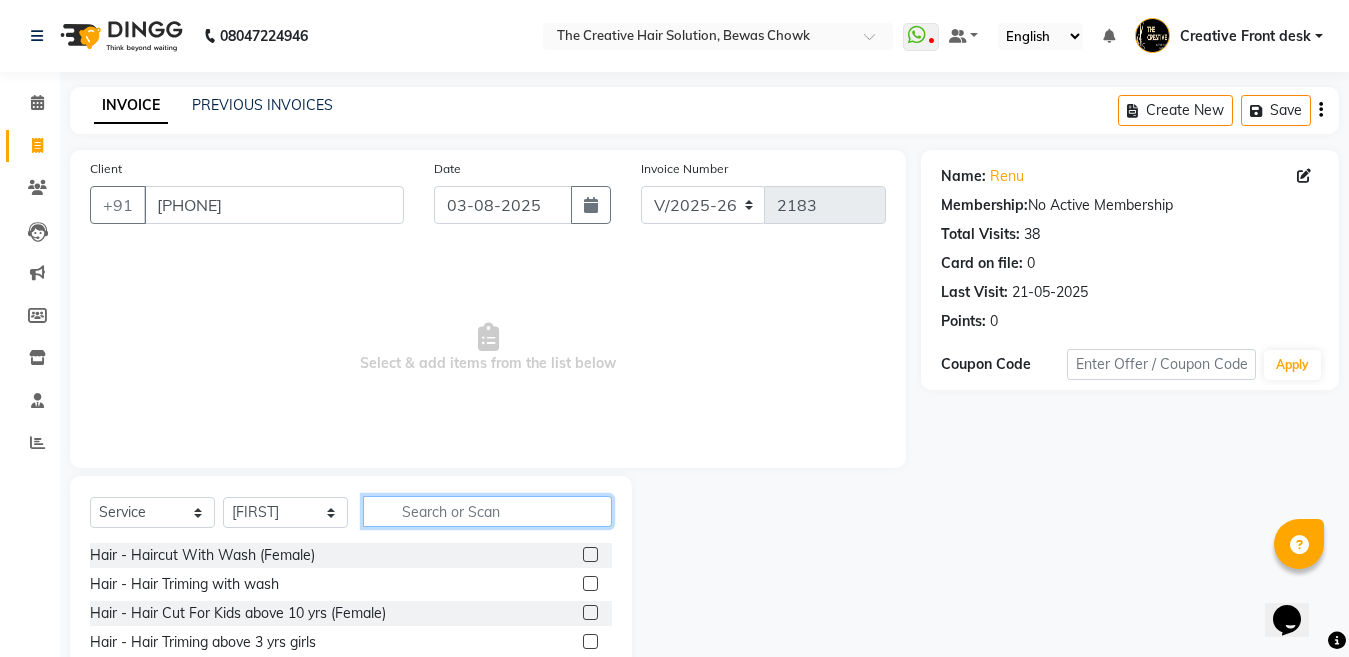 click 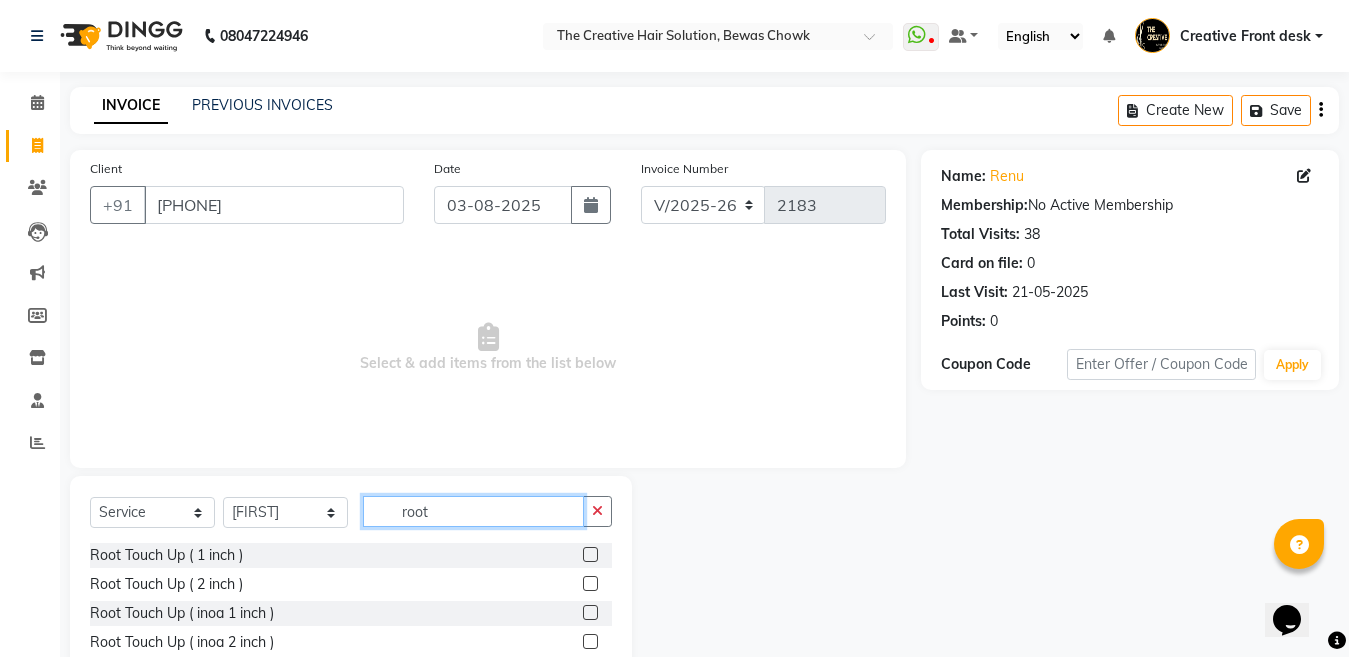 type on "root" 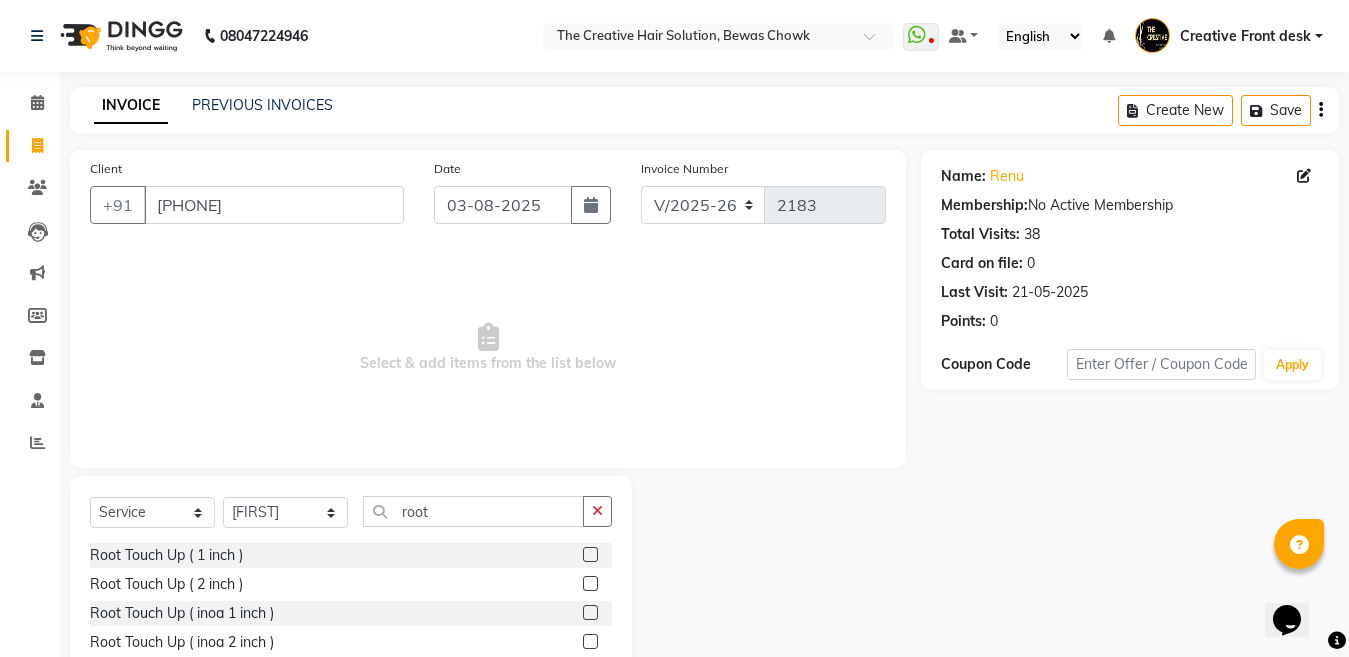 click 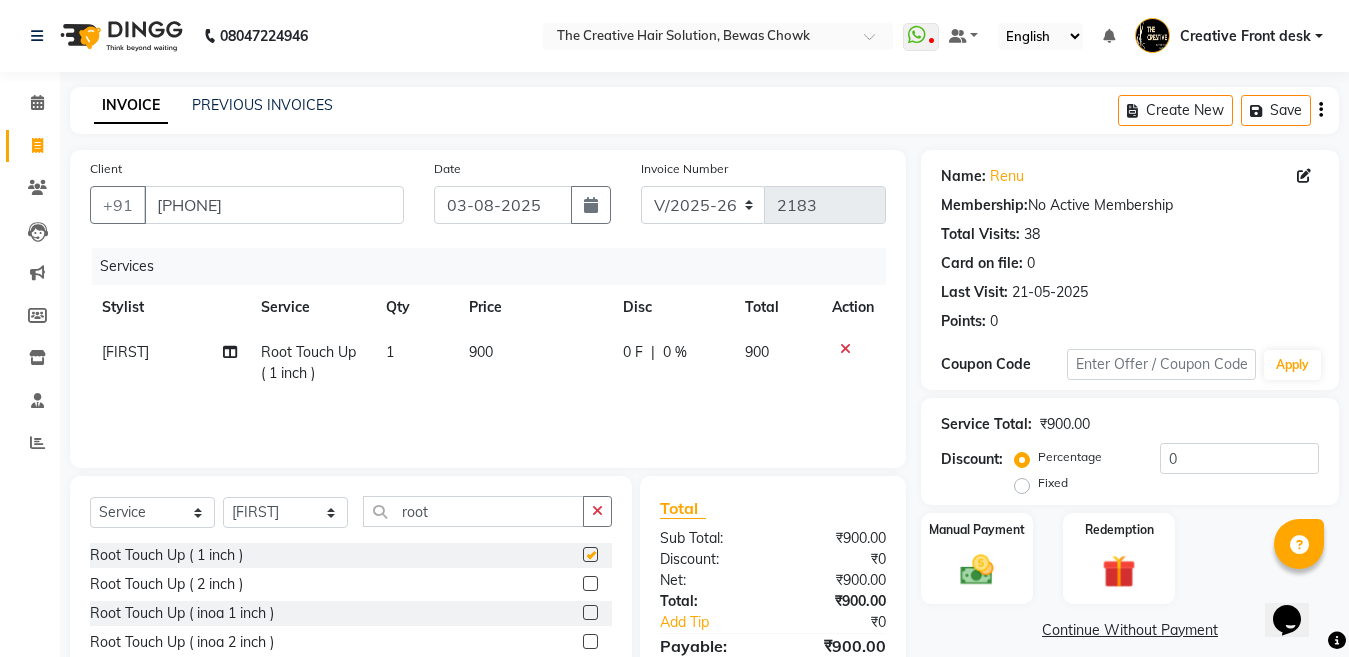 checkbox on "false" 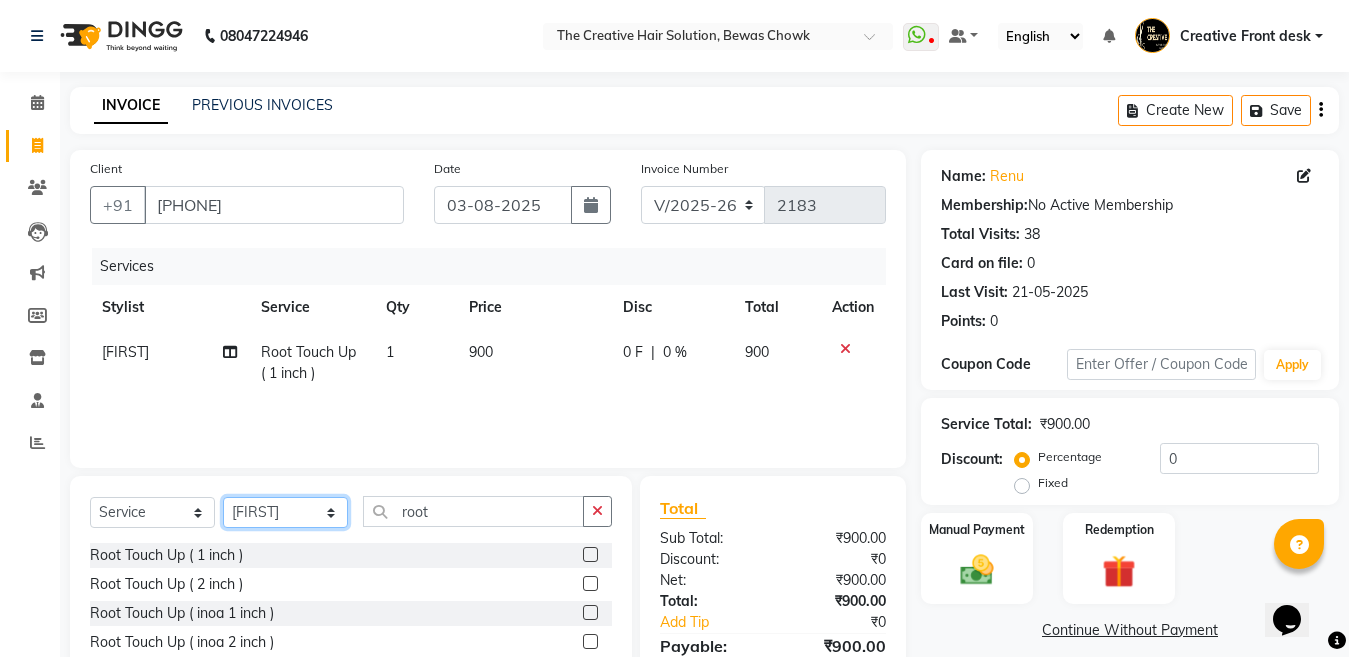 click on "Select Stylist Ankit Creative Front desk Deepak Firoz Geeta Golu Nisha Prince Priyanka Satyam Savita Shivam Shubham Sonu Sir Swapnil Taruna Panjwani Umesh Vidya" 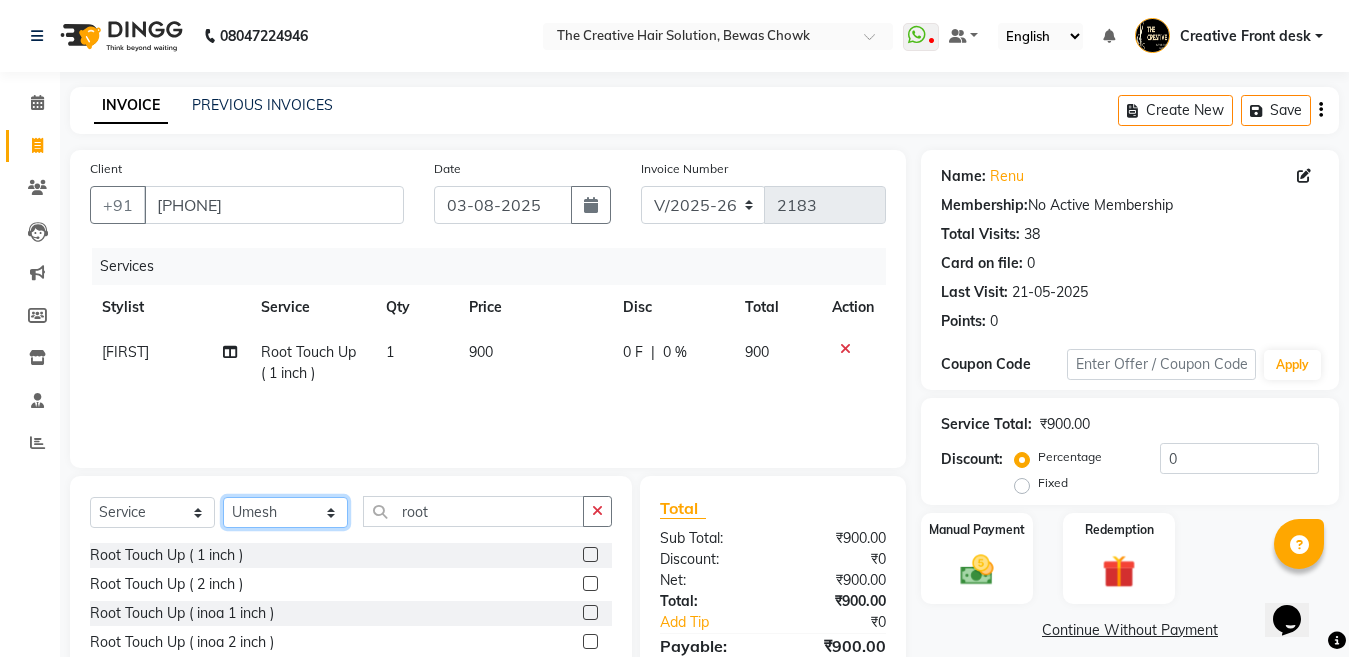 click on "Select Stylist Ankit Creative Front desk Deepak Firoz Geeta Golu Nisha Prince Priyanka Satyam Savita Shivam Shubham Sonu Sir Swapnil Taruna Panjwani Umesh Vidya" 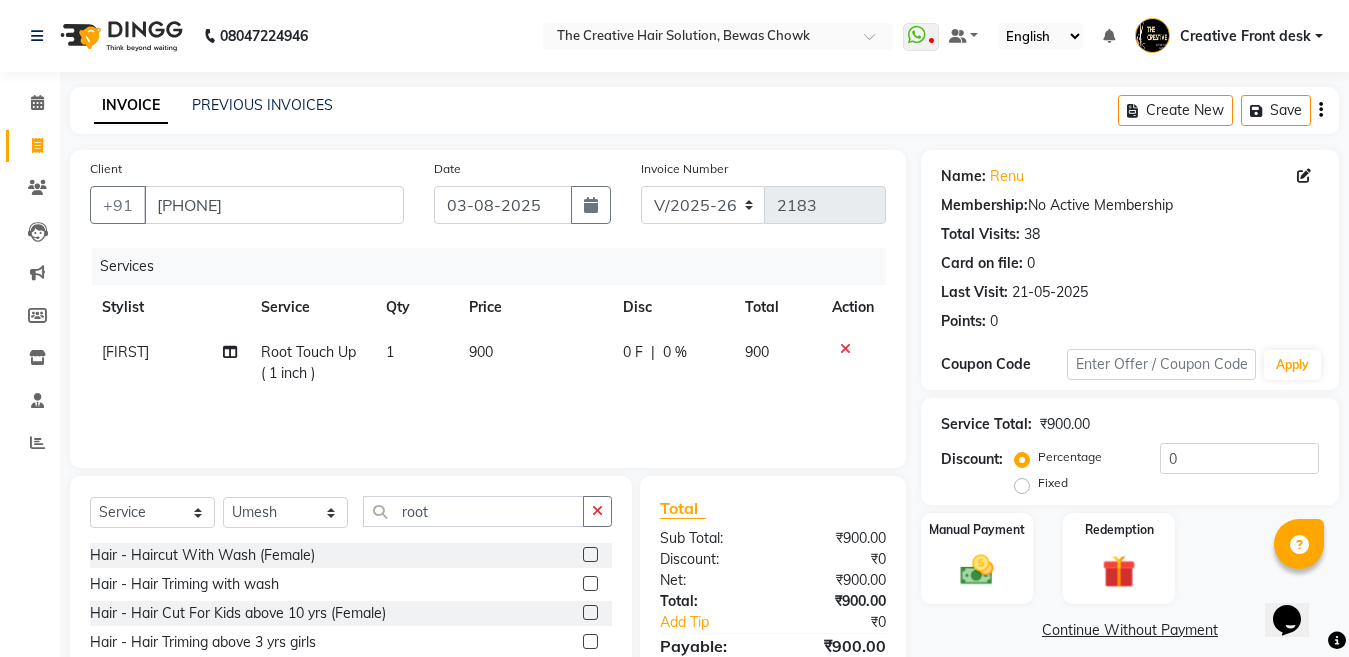 click on "Services Stylist Service Qty Price Disc Total Action Golu Root Touch Up ( 1 inch ) 1 900 0 F | 0 % 900" 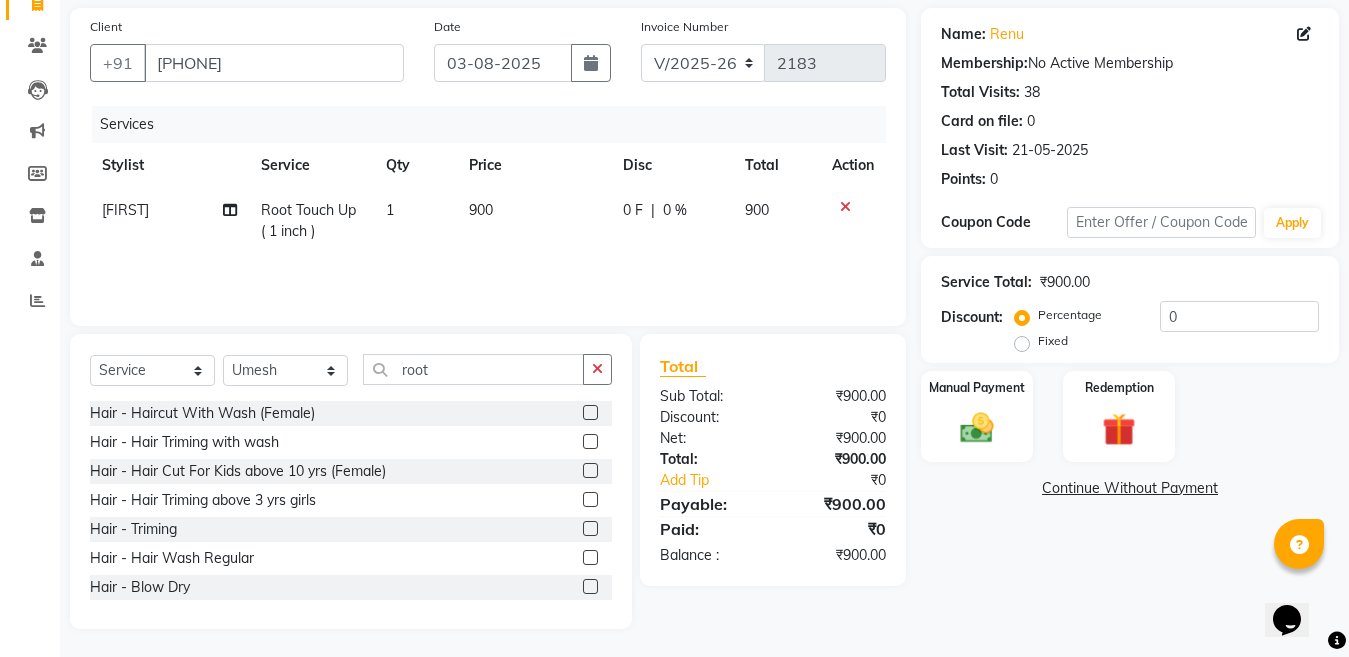 scroll, scrollTop: 144, scrollLeft: 0, axis: vertical 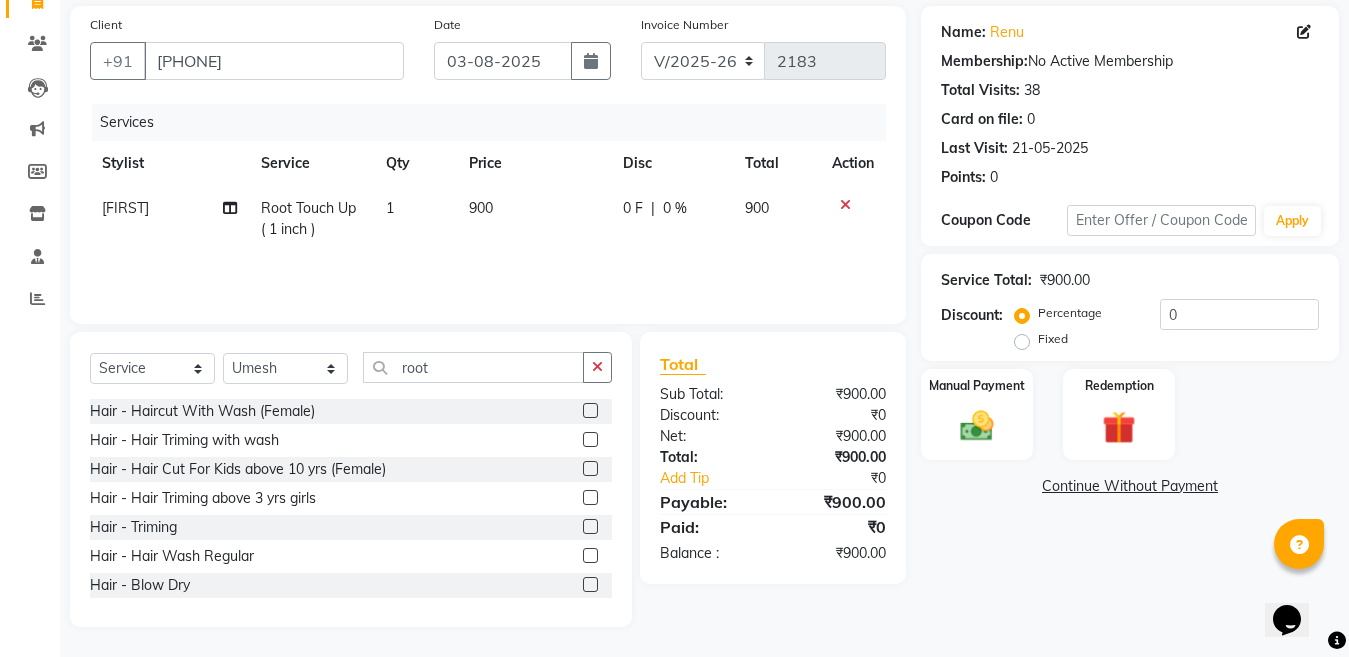 click 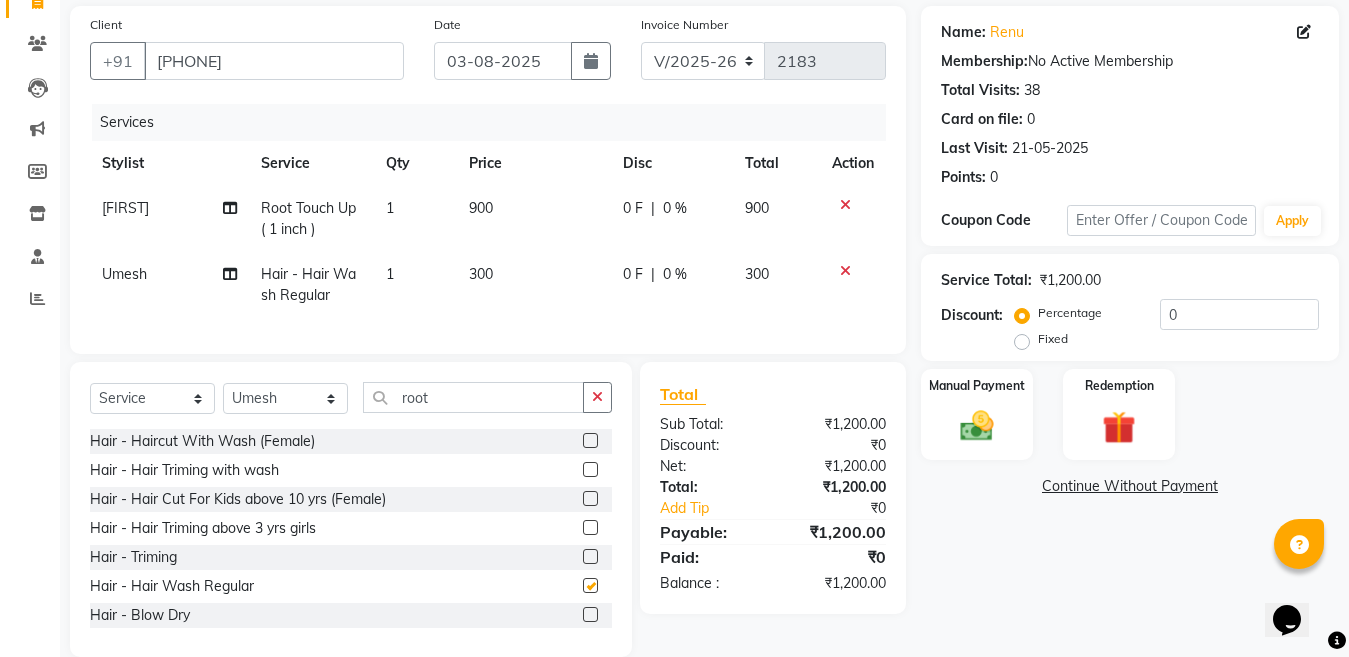 checkbox on "false" 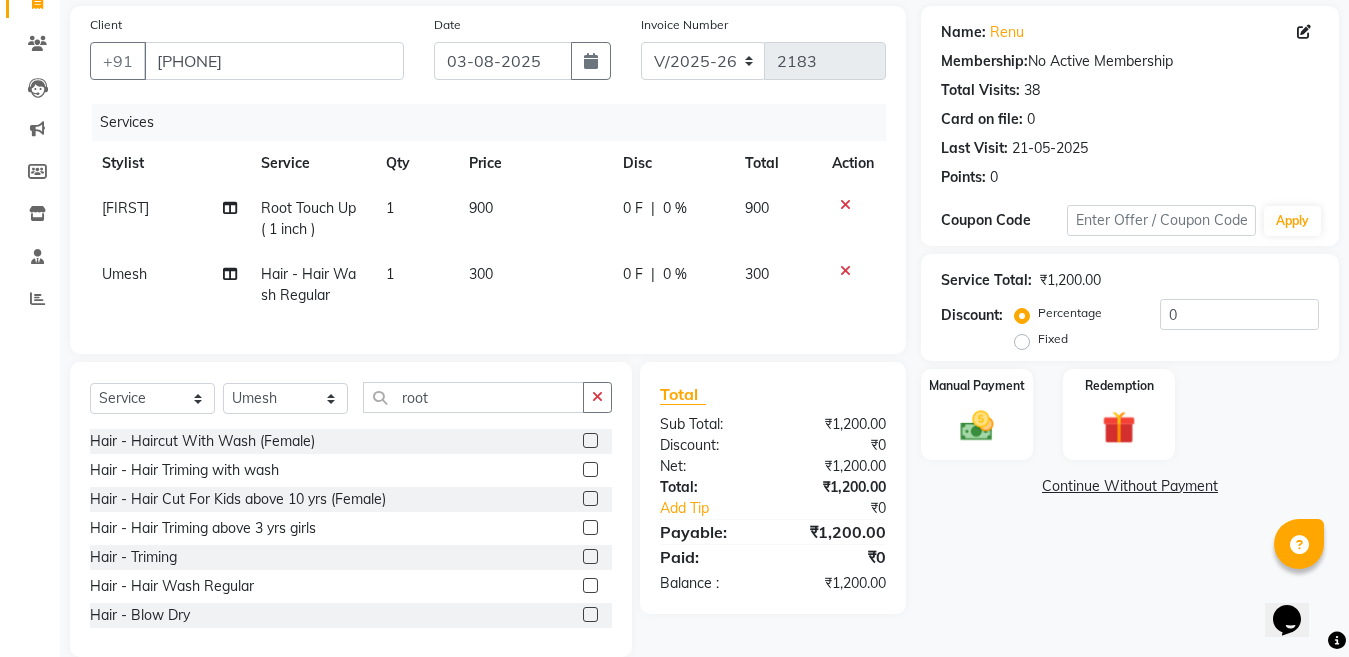 click on "900" 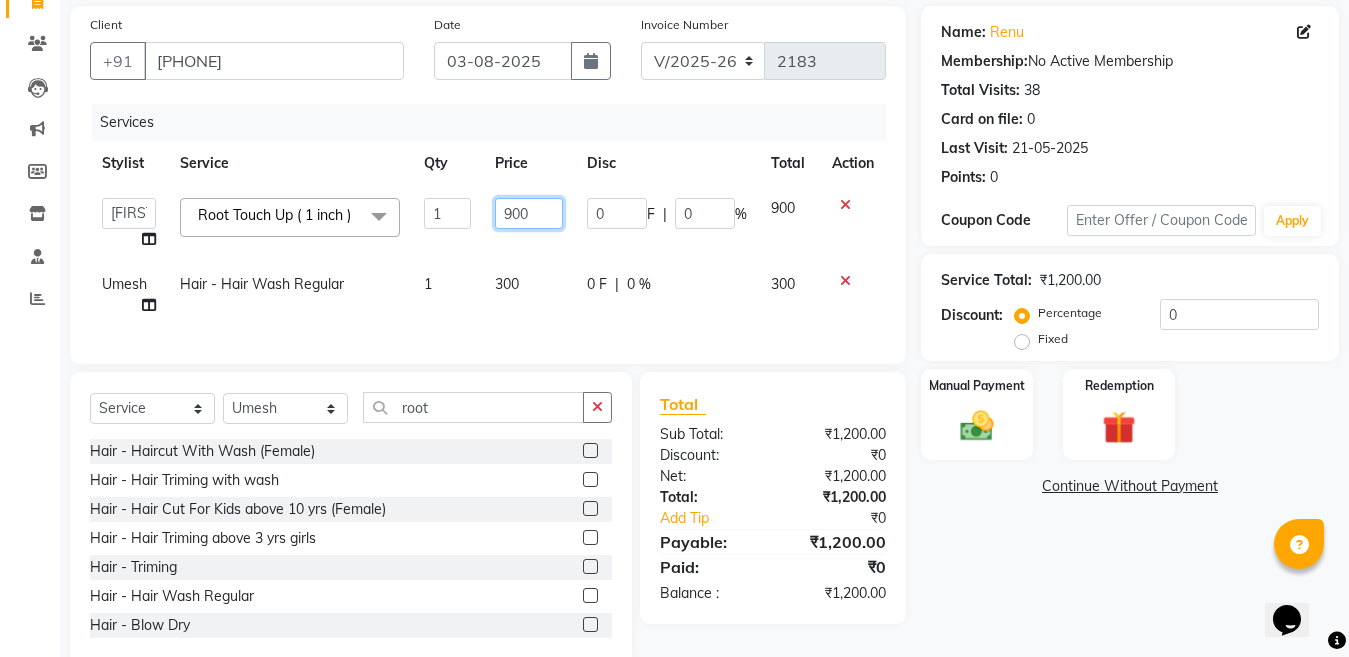 click on "900" 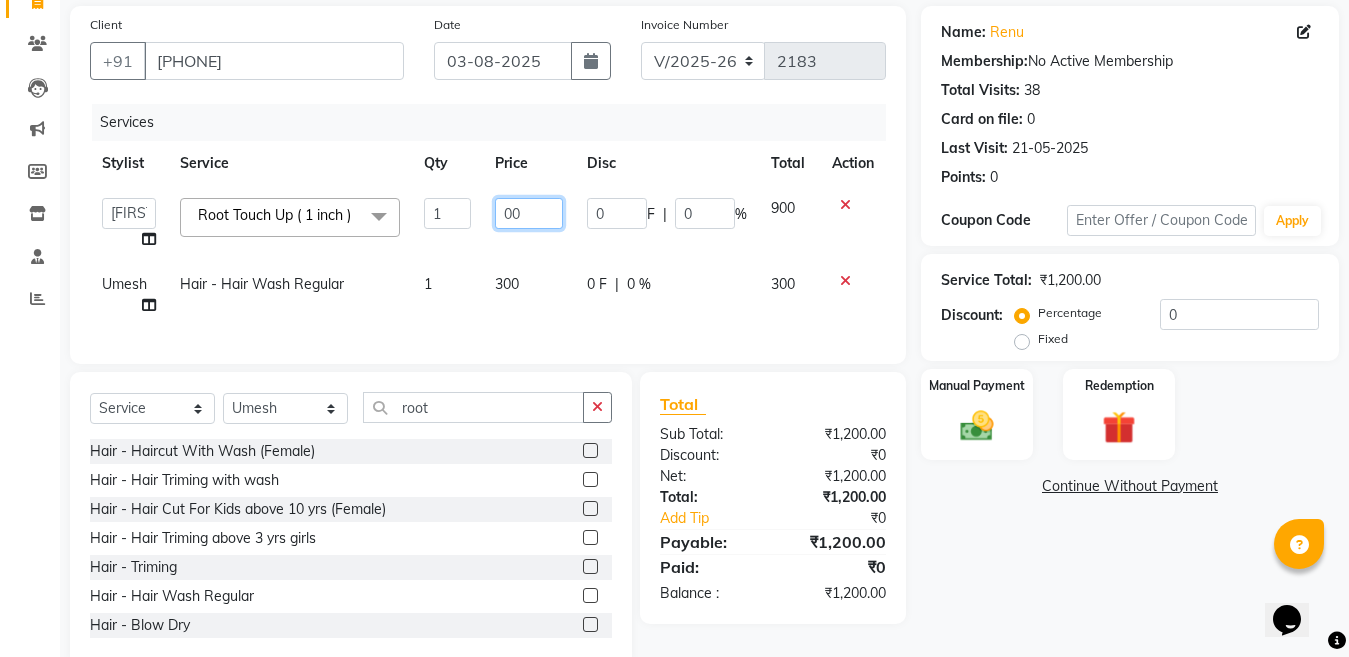 type on "600" 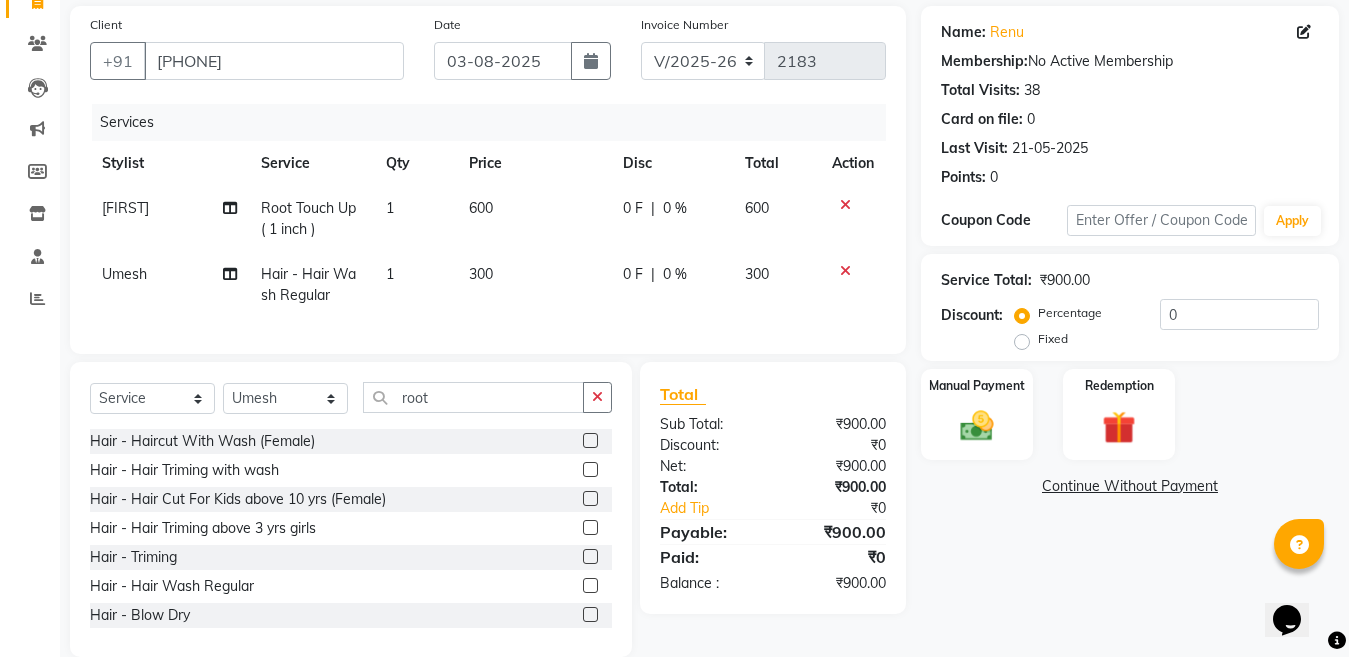 click on "Golu Root Touch Up ( 1 inch ) 1 600 0 F | 0 % 600 Umesh Hair - Hair Wash Regular  1 300 0 F | 0 % 300" 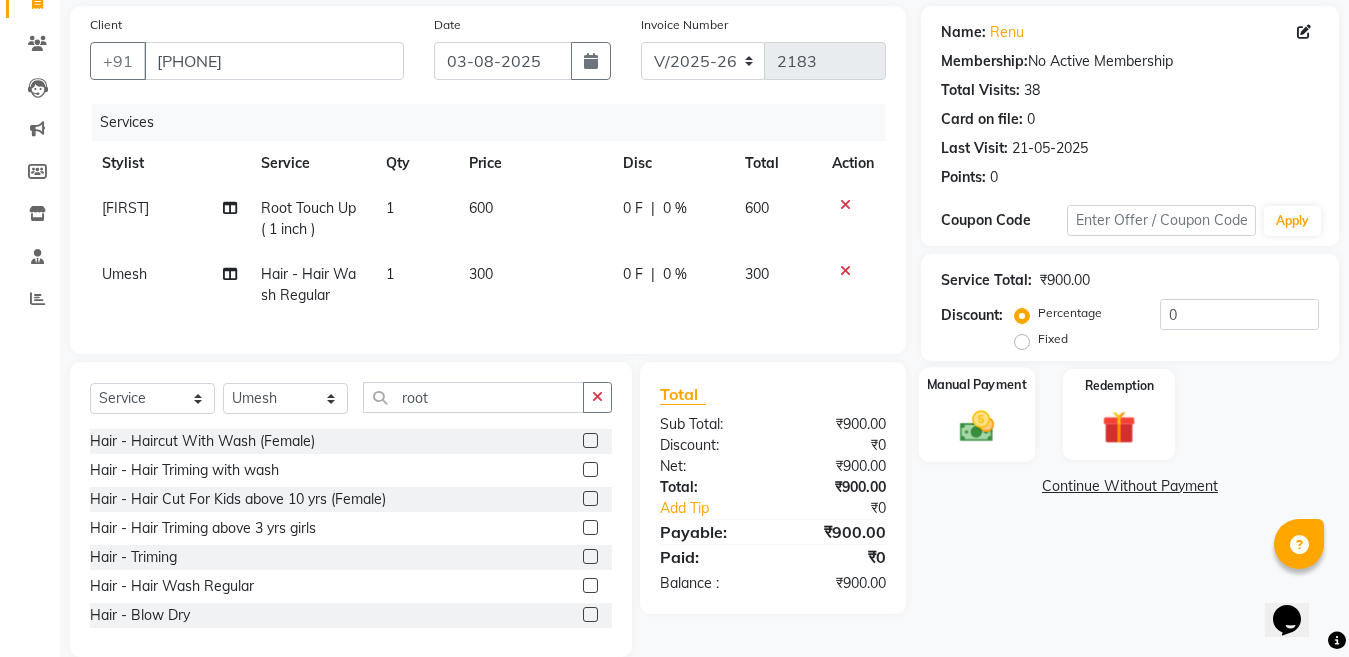 click 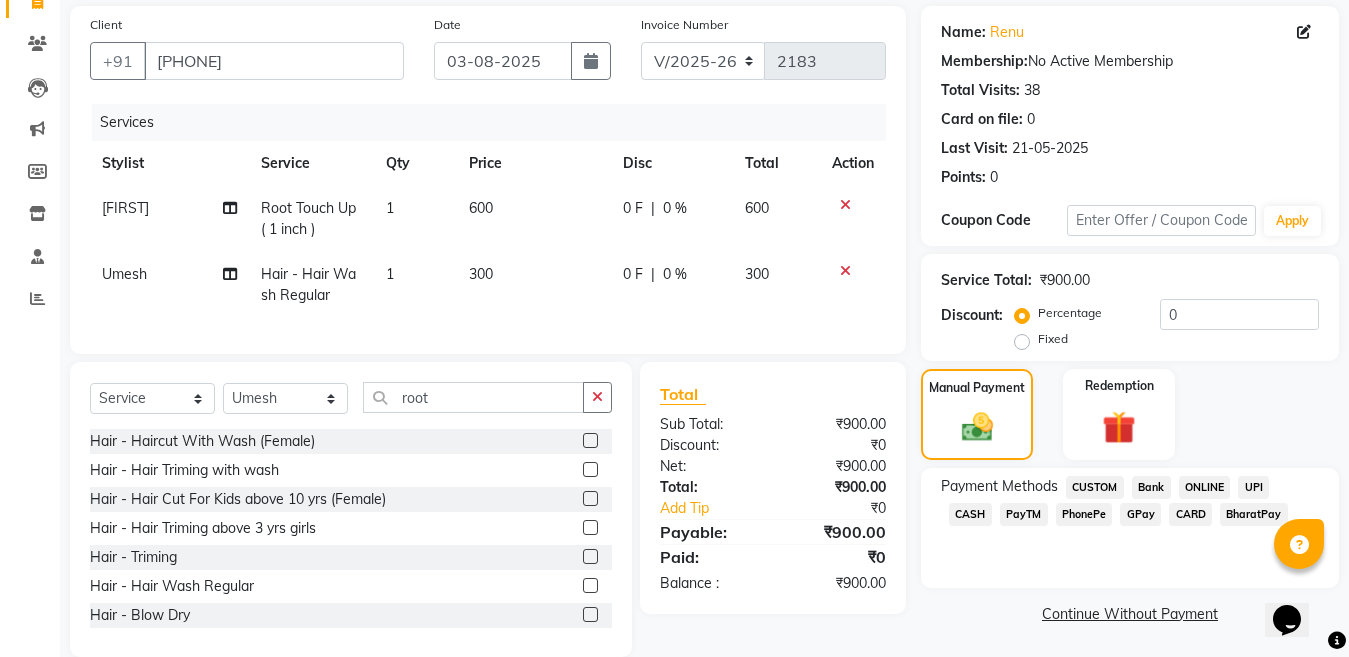 click on "GPay" 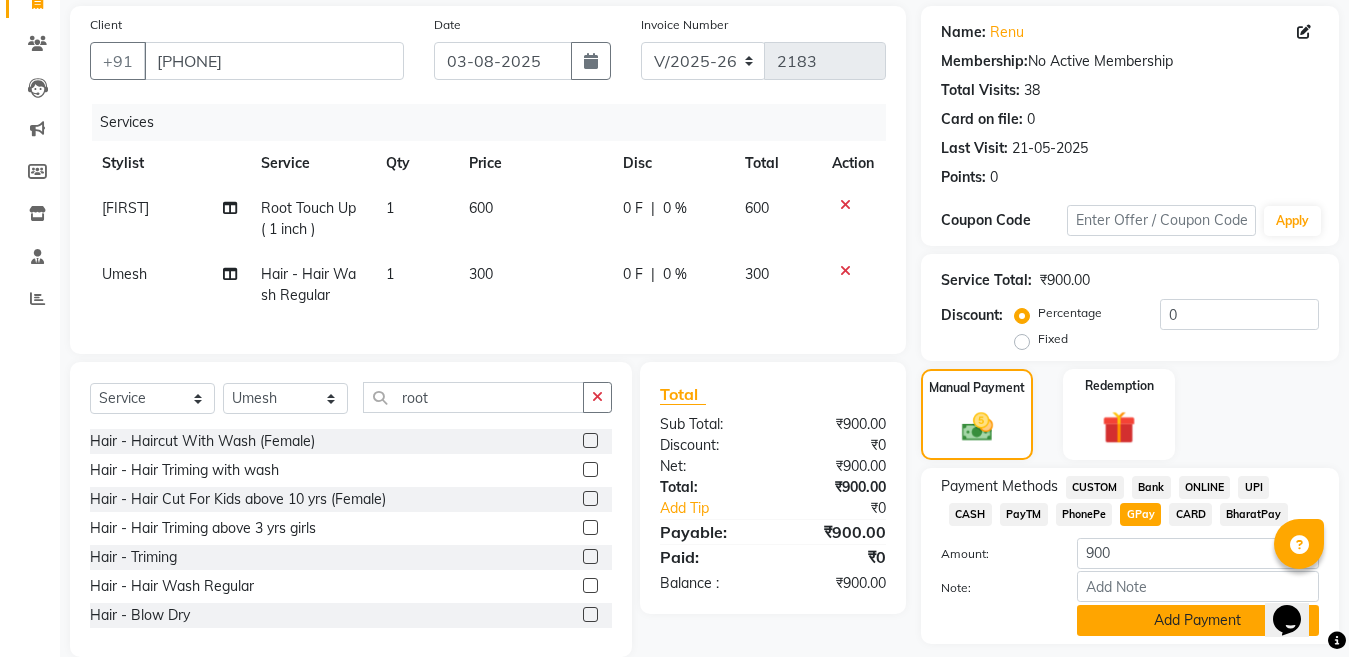 drag, startPoint x: 1167, startPoint y: 618, endPoint x: 46, endPoint y: 35, distance: 1263.5387 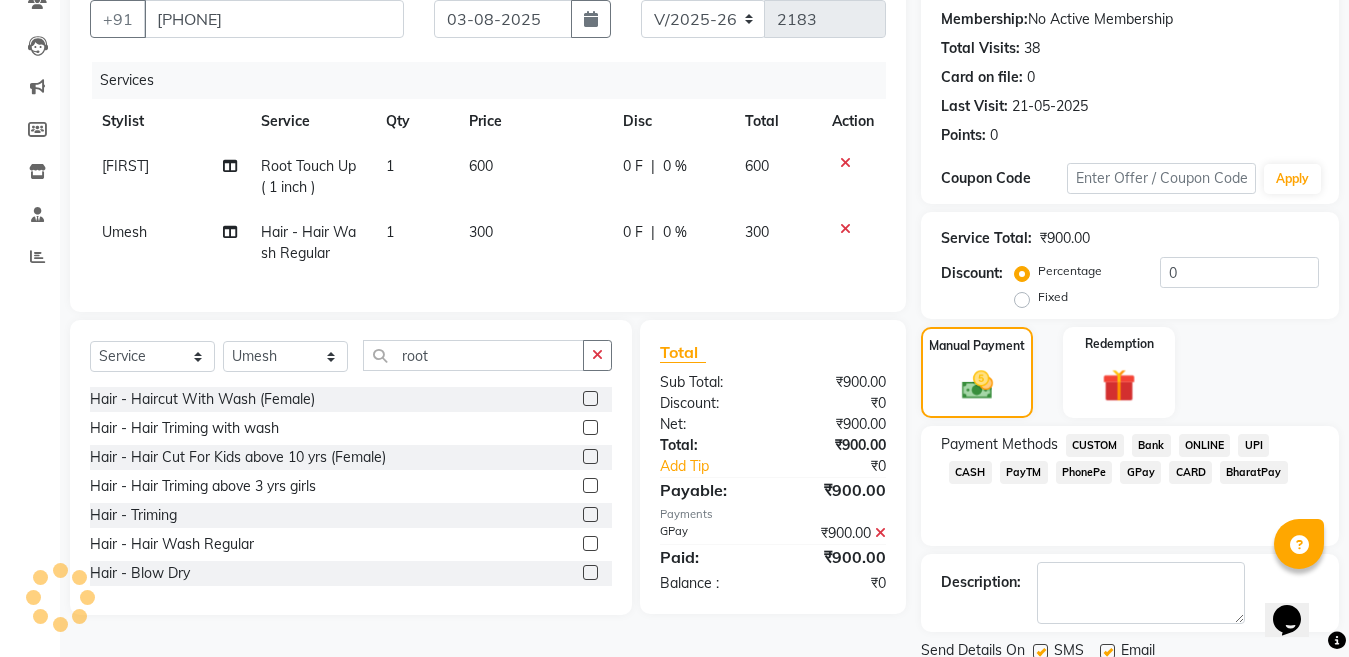 scroll, scrollTop: 259, scrollLeft: 0, axis: vertical 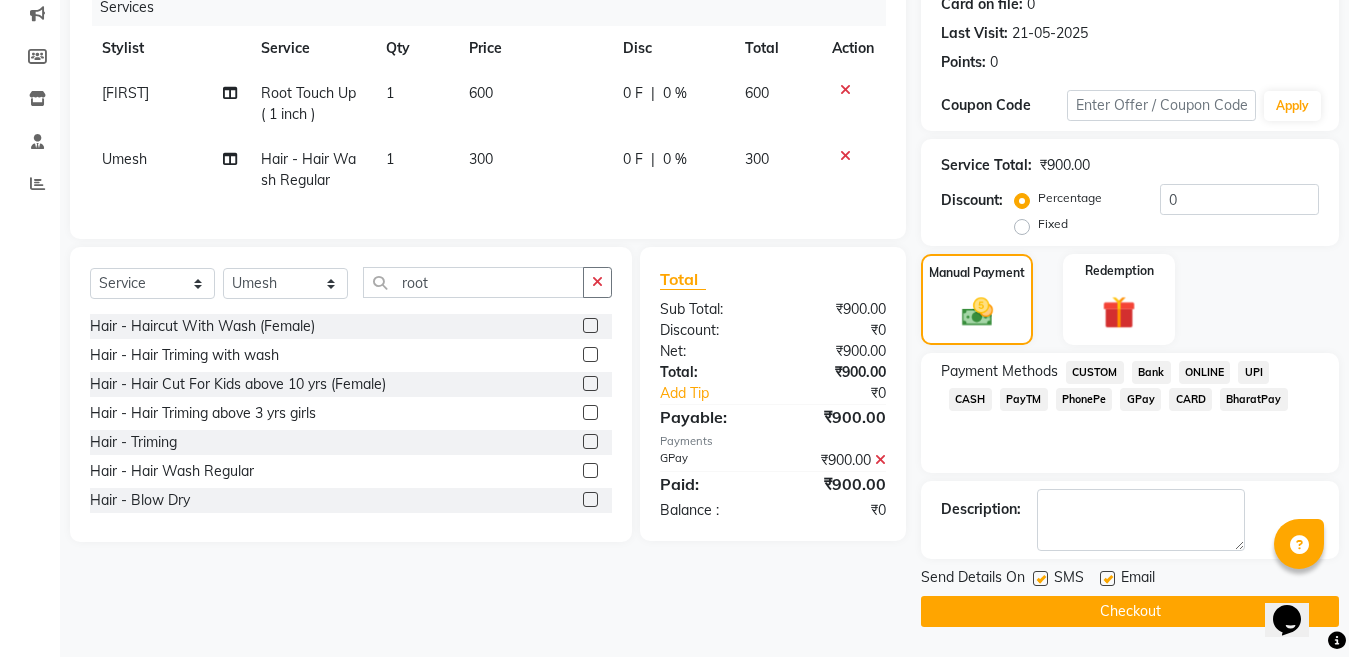 click 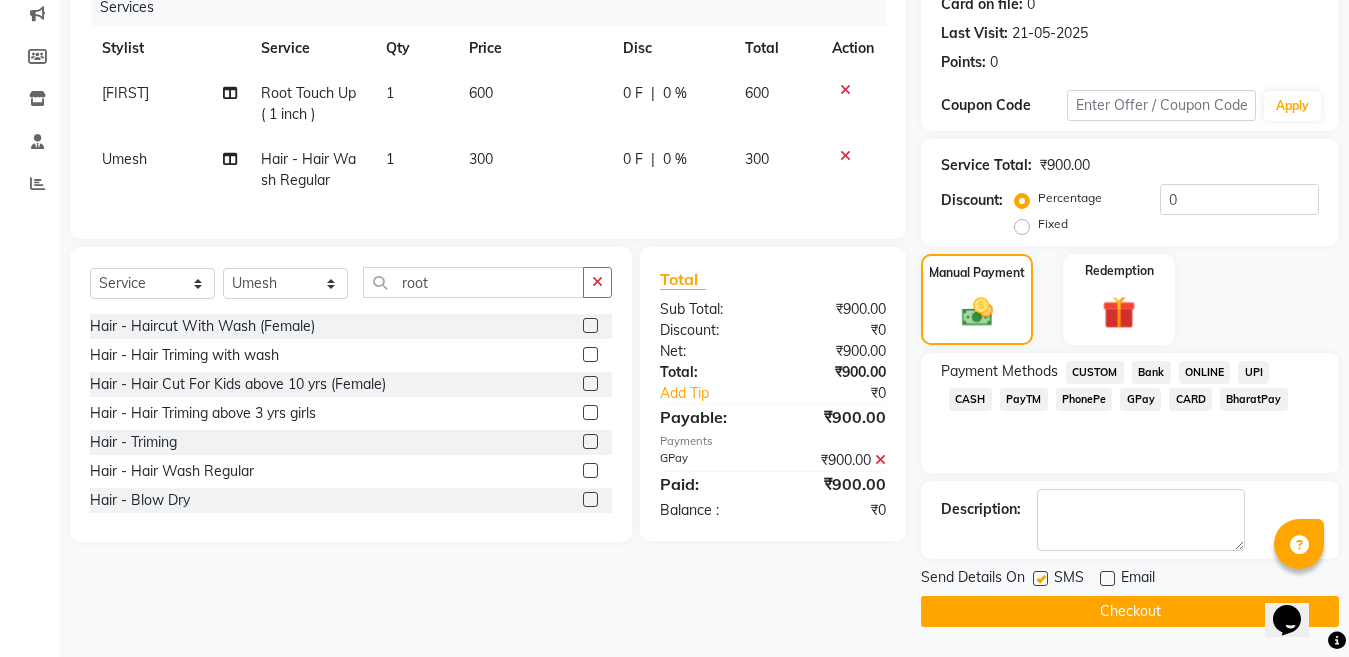 click on "Checkout" 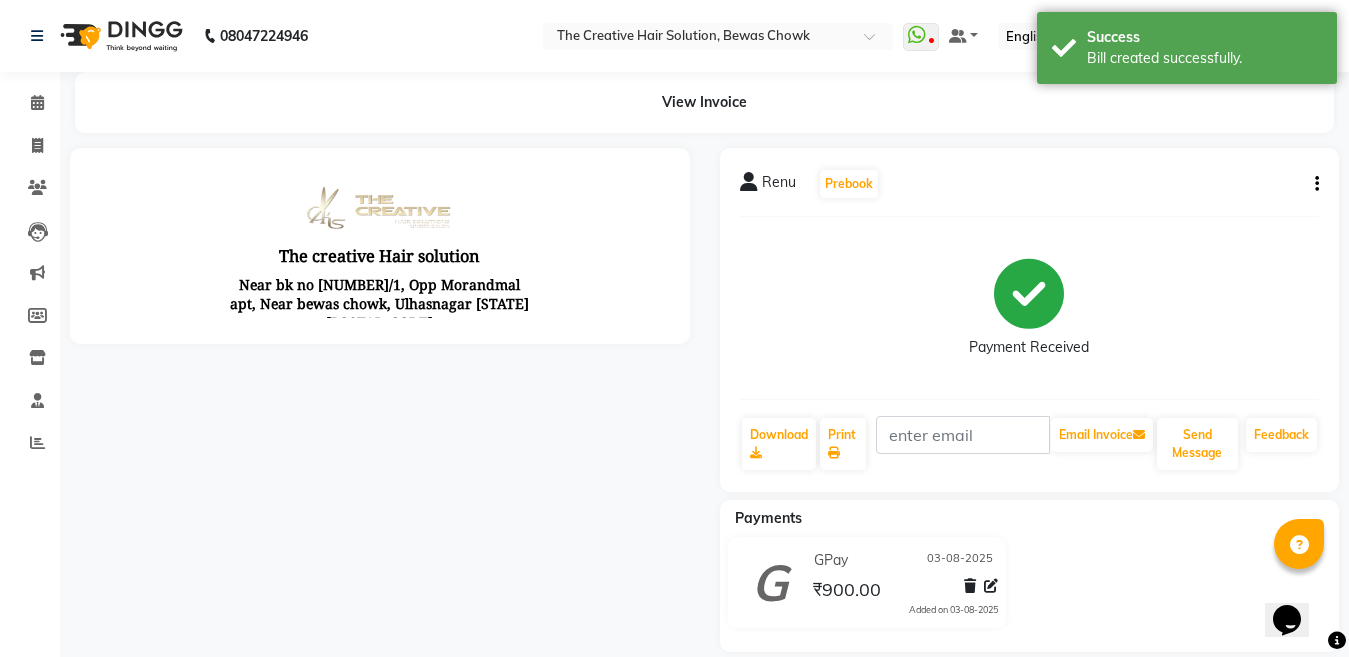 scroll, scrollTop: 0, scrollLeft: 0, axis: both 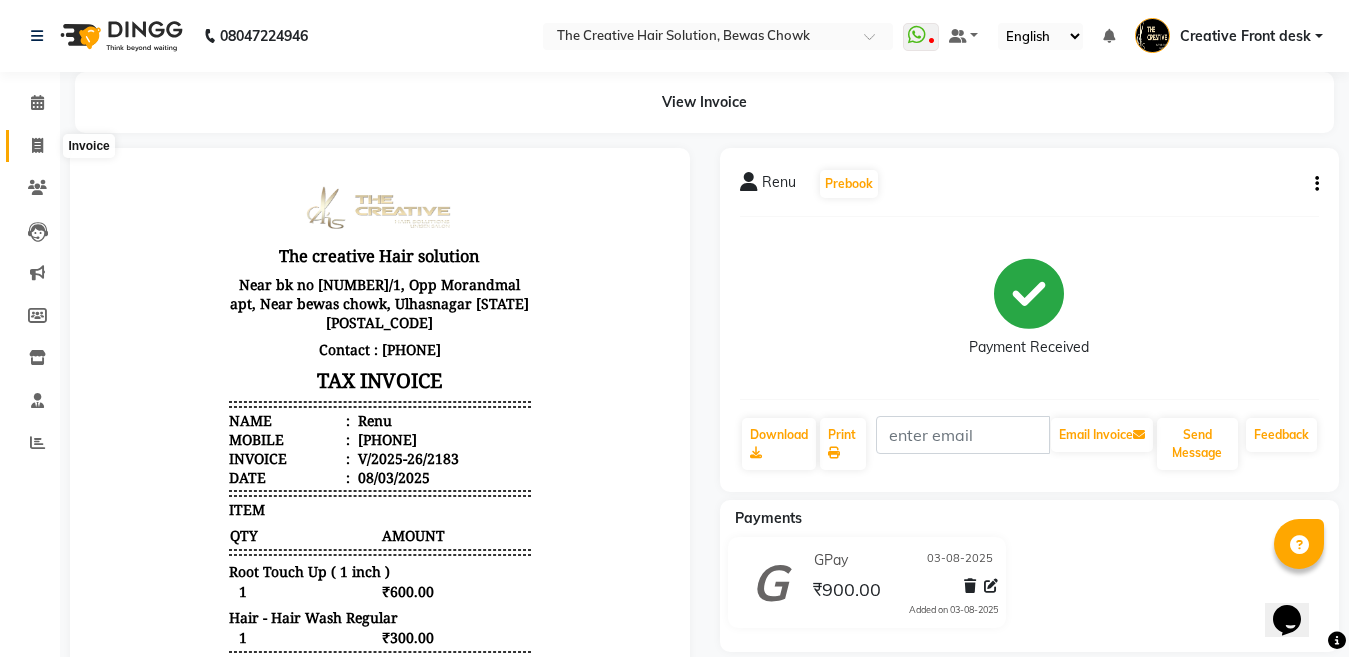 click 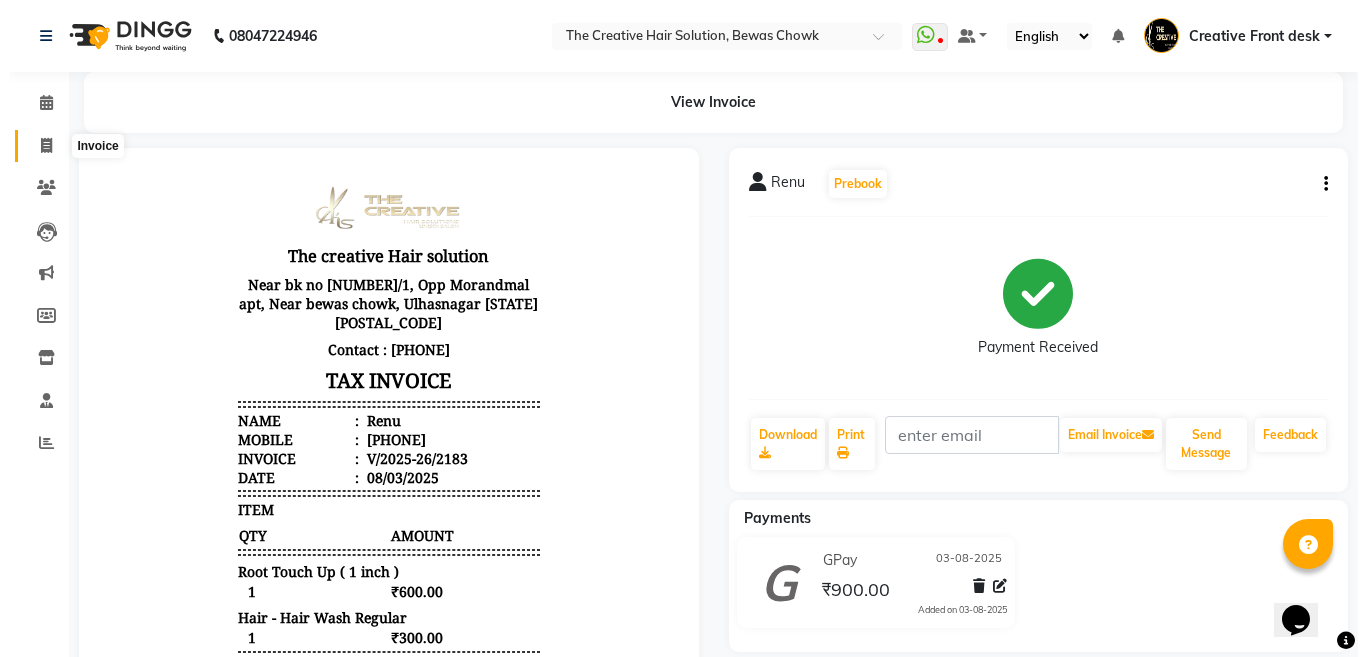 select on "service" 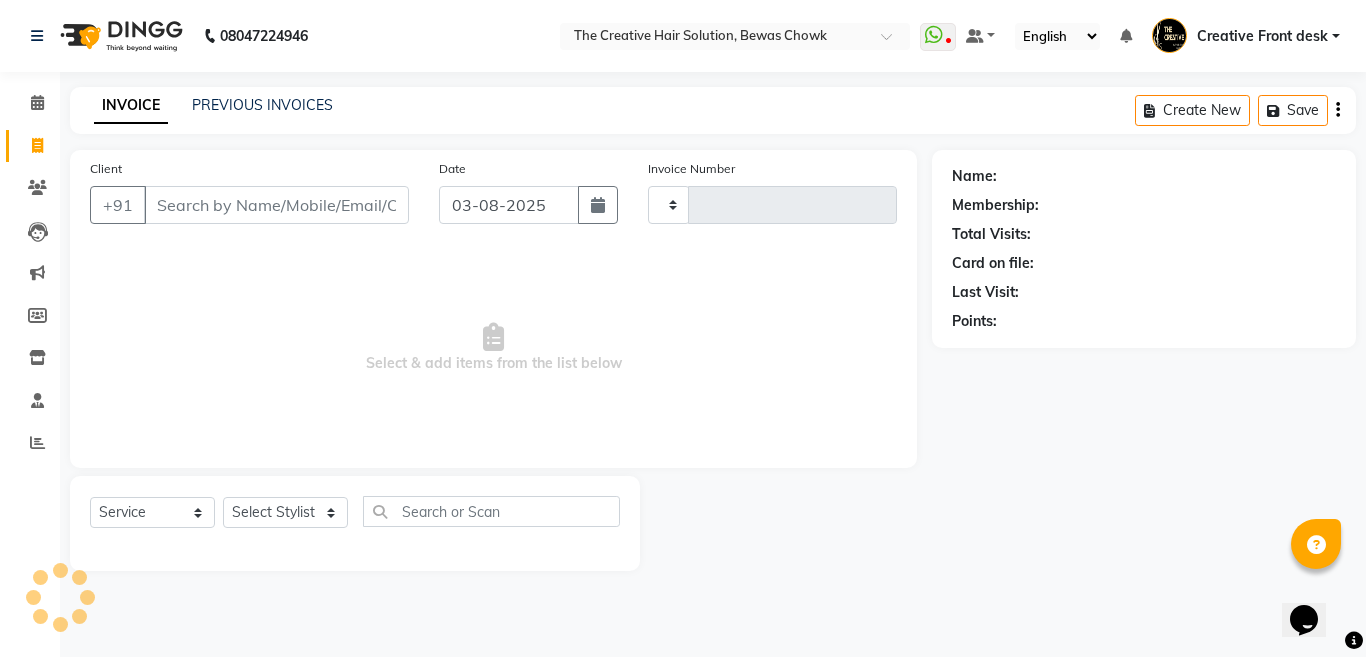 type on "2184" 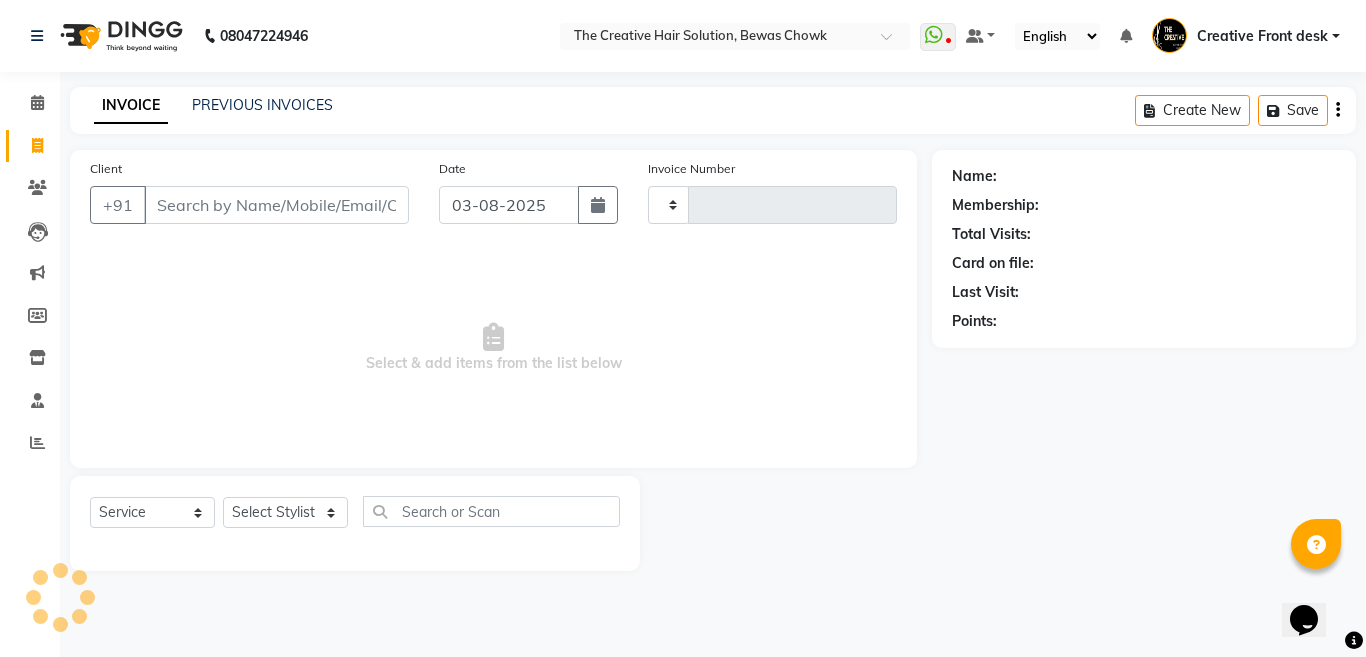 select on "146" 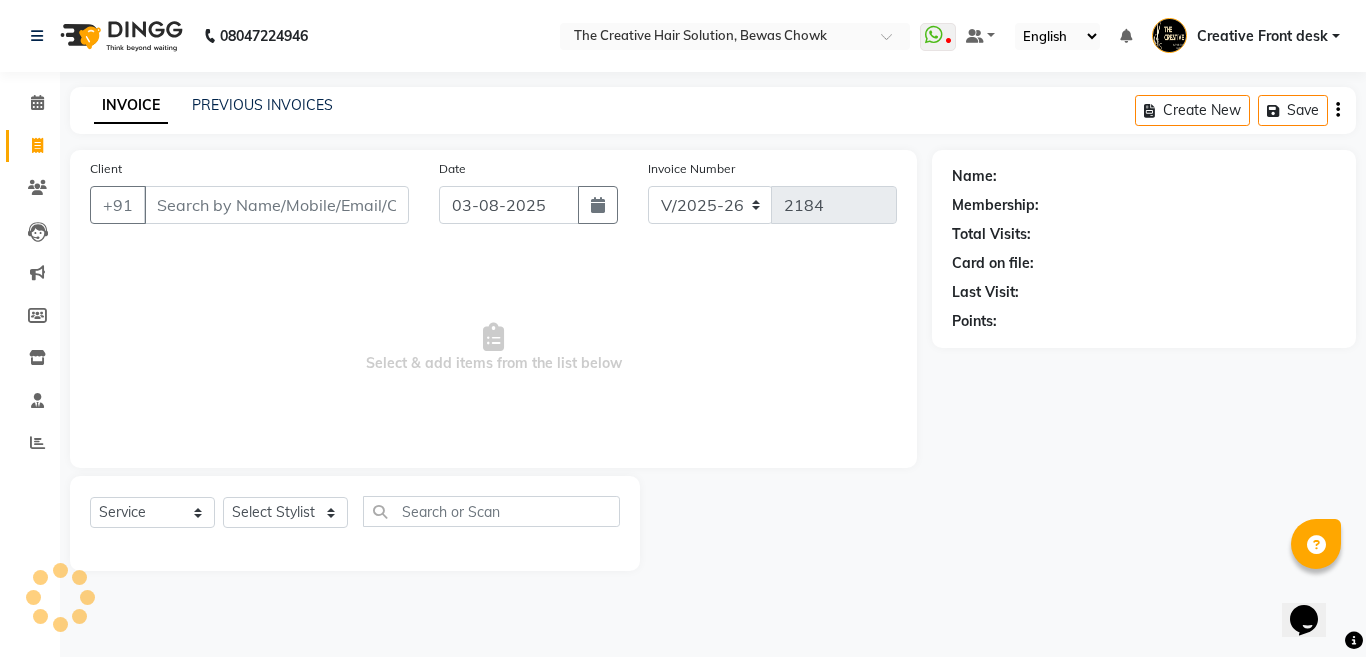 click on "Client" at bounding box center (276, 205) 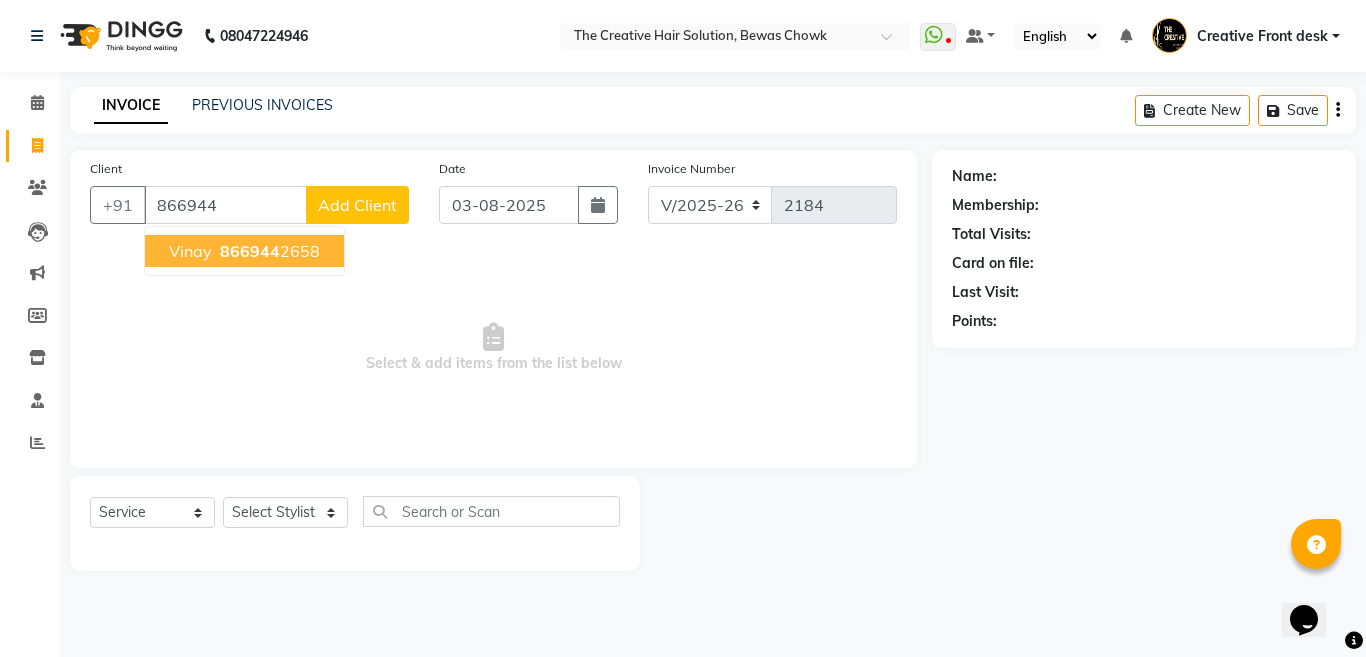 click on "866944" at bounding box center [250, 251] 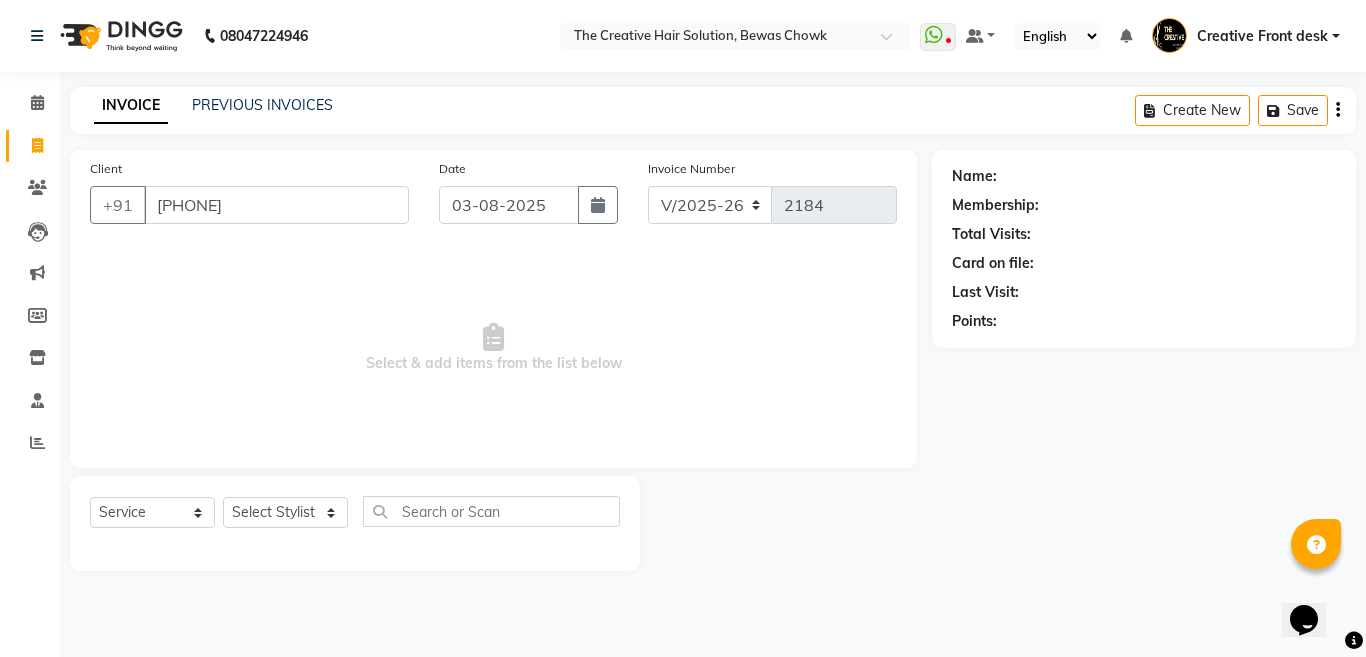 type on "[PHONE]" 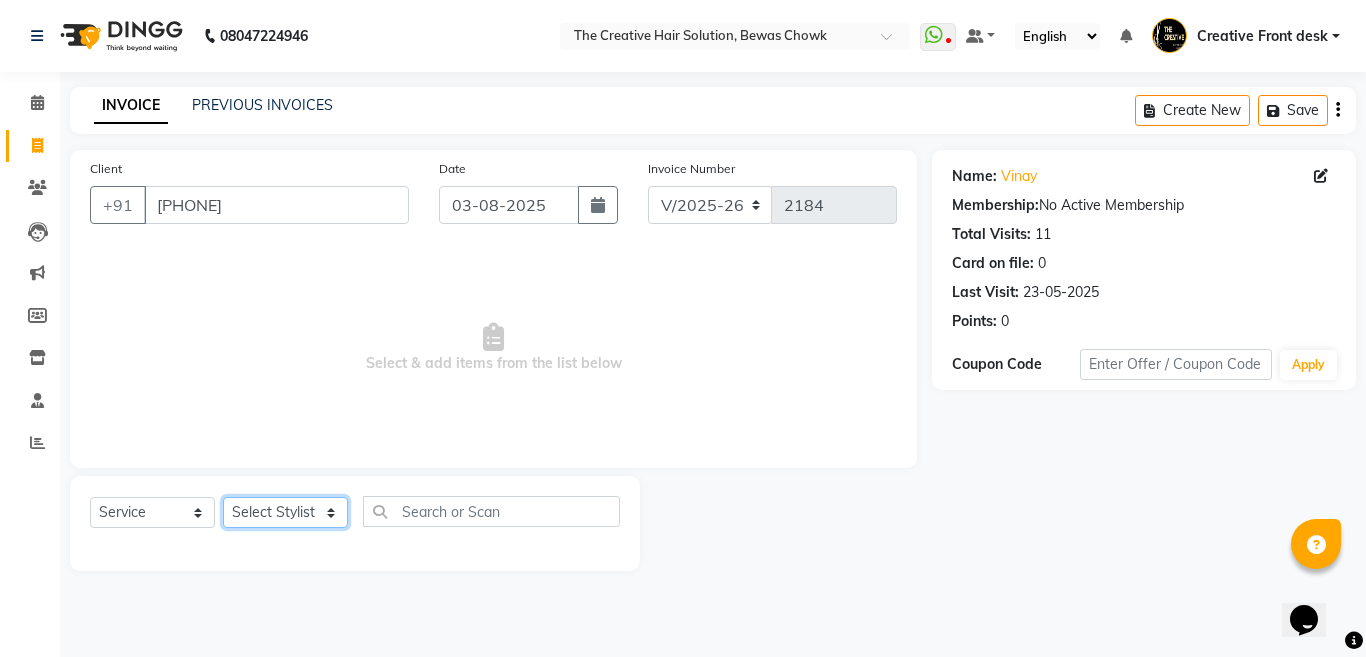 click on "Select Stylist Ankit Creative Front desk Deepak Firoz Geeta Golu Nisha Prince Priyanka Satyam Savita Shivam Shubham Sonu Sir Swapnil Taruna Panjwani Umesh Vidya" 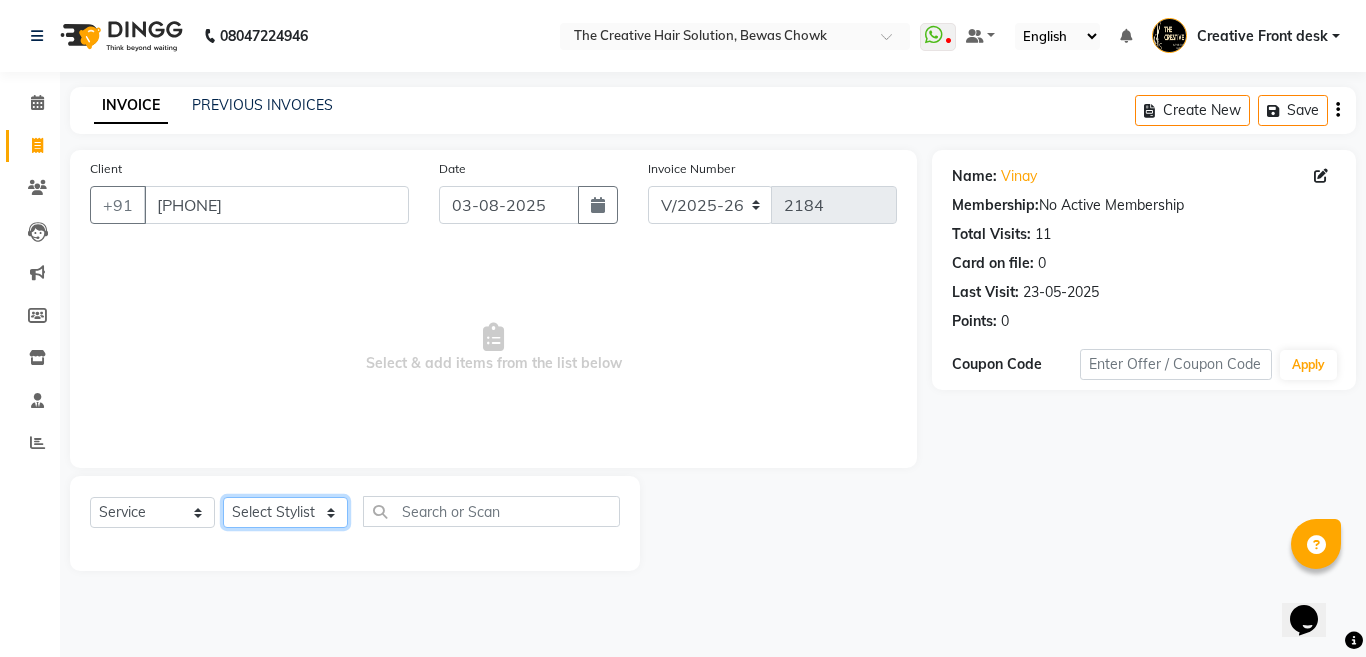 select on "44369" 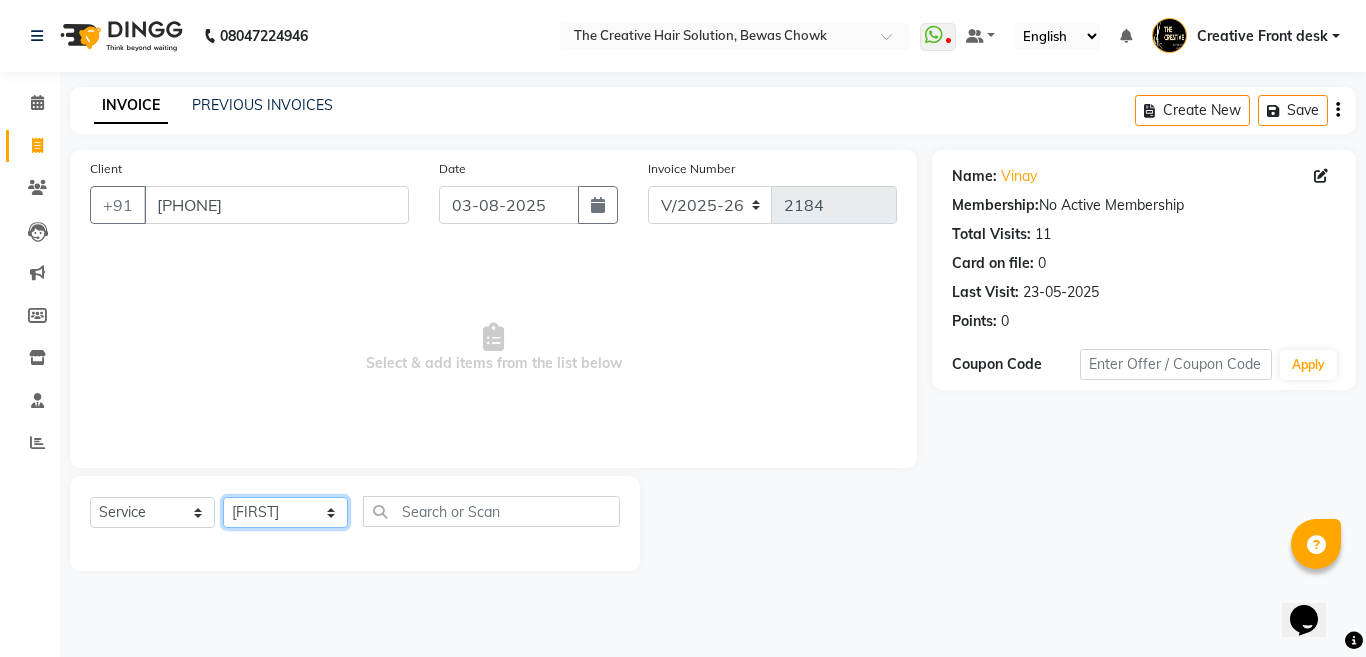 click on "Select Stylist Ankit Creative Front desk Deepak Firoz Geeta Golu Nisha Prince Priyanka Satyam Savita Shivam Shubham Sonu Sir Swapnil Taruna Panjwani Umesh Vidya" 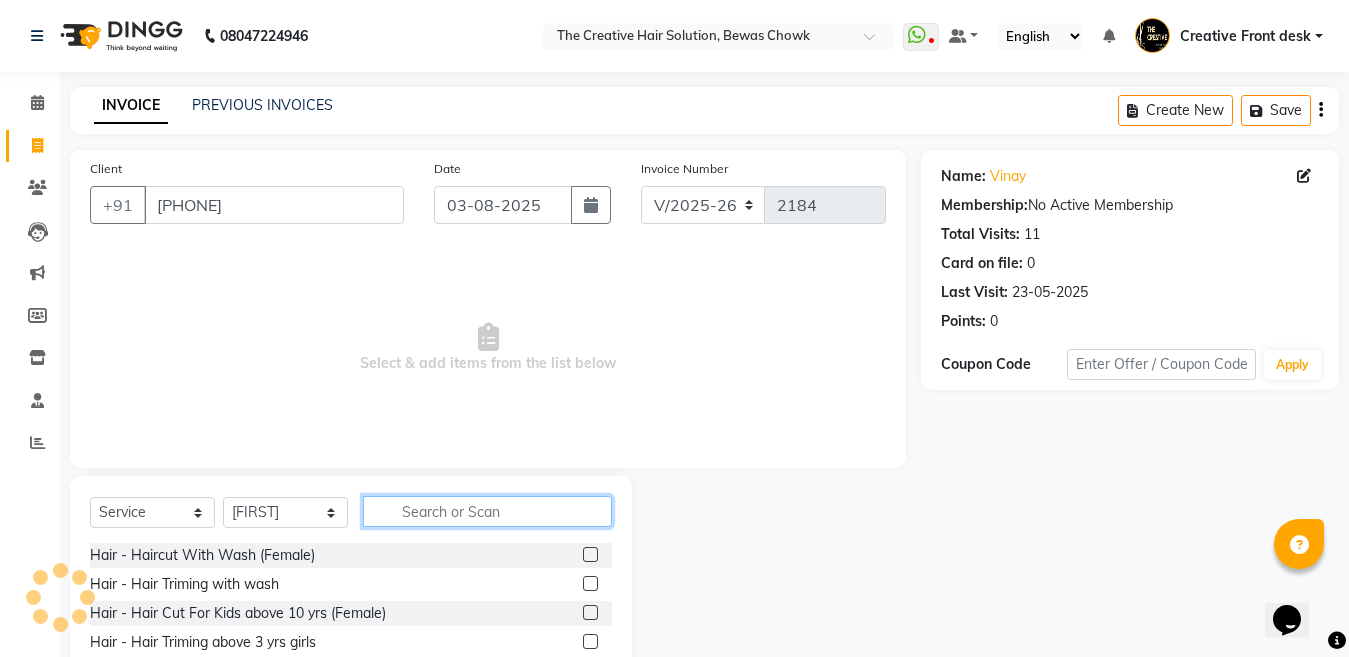 click 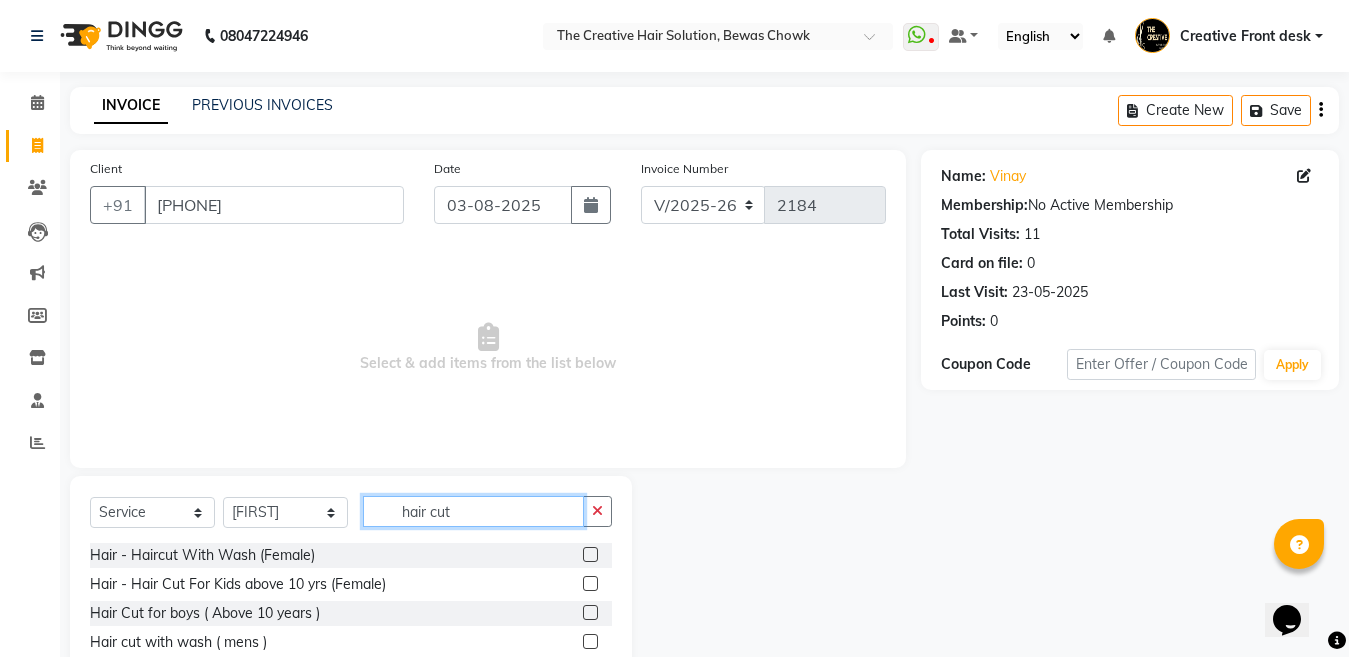 type on "hair cut" 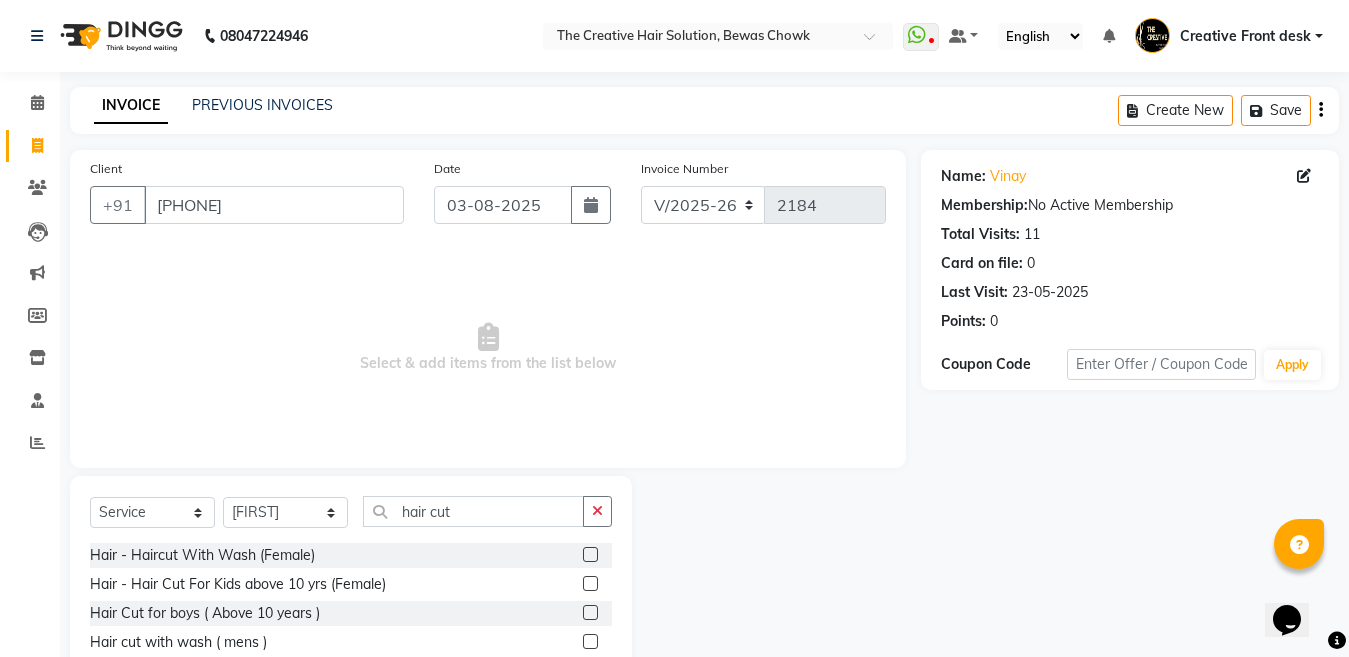click 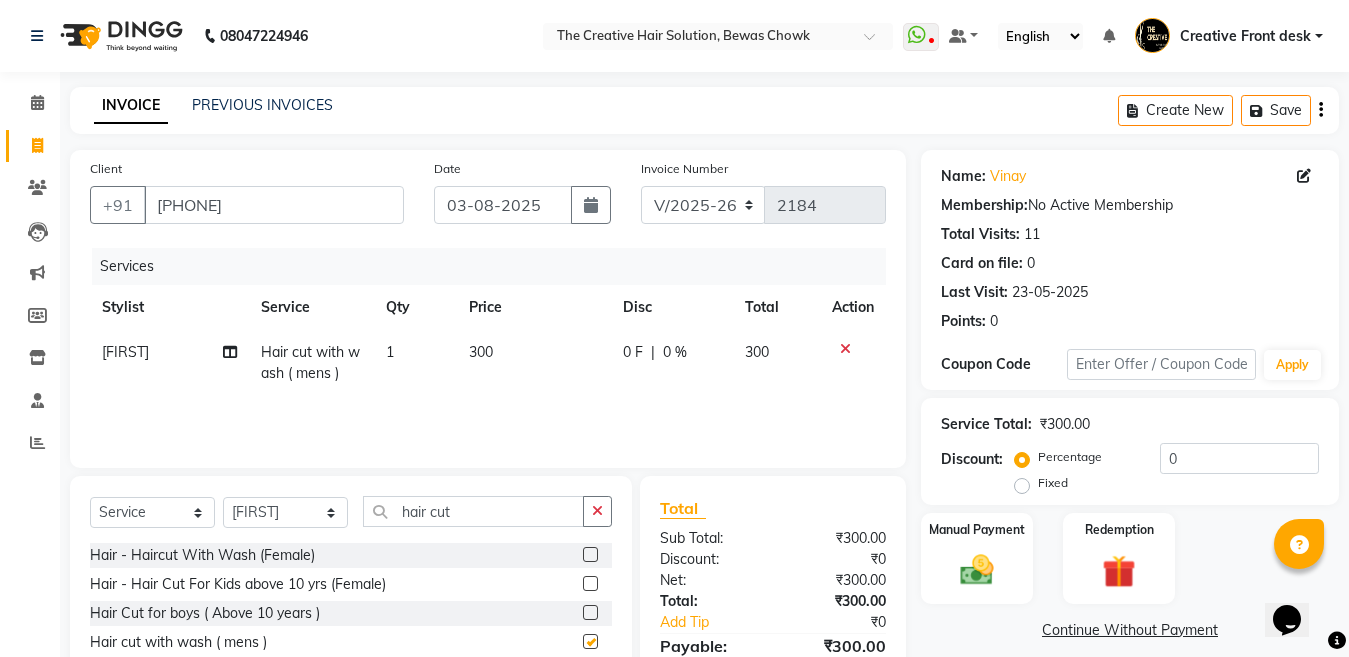 checkbox on "false" 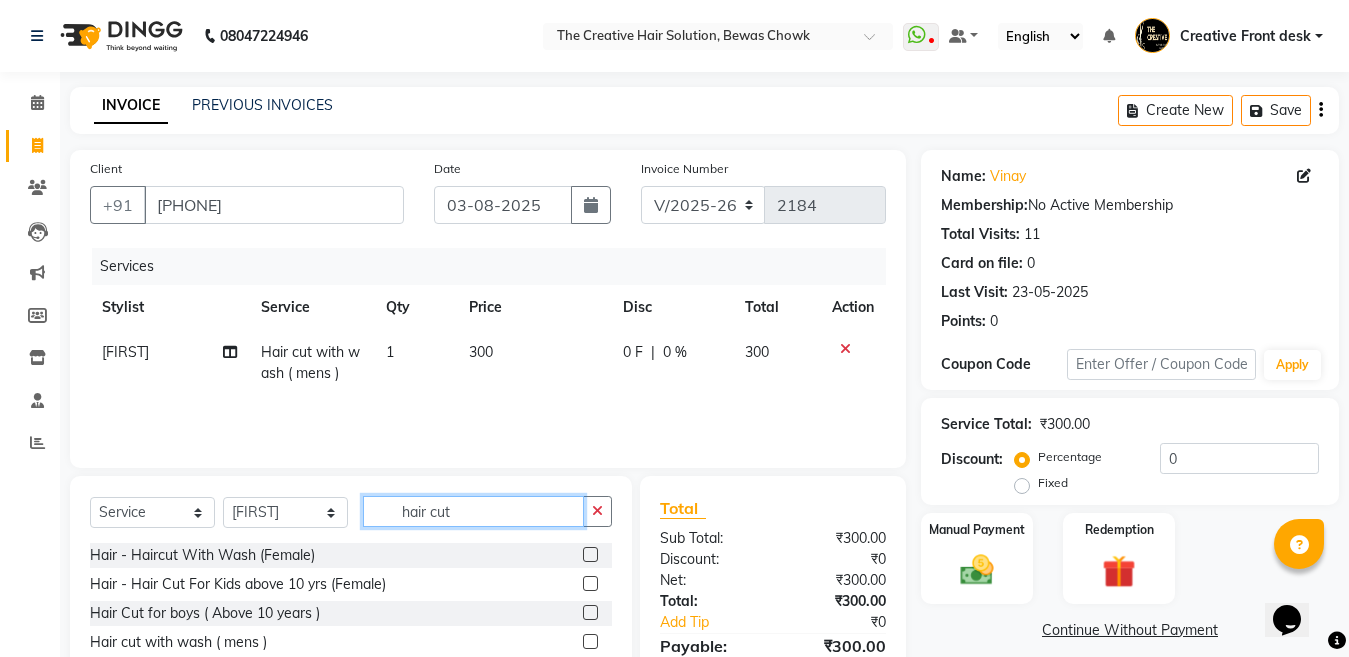 click on "hair cut" 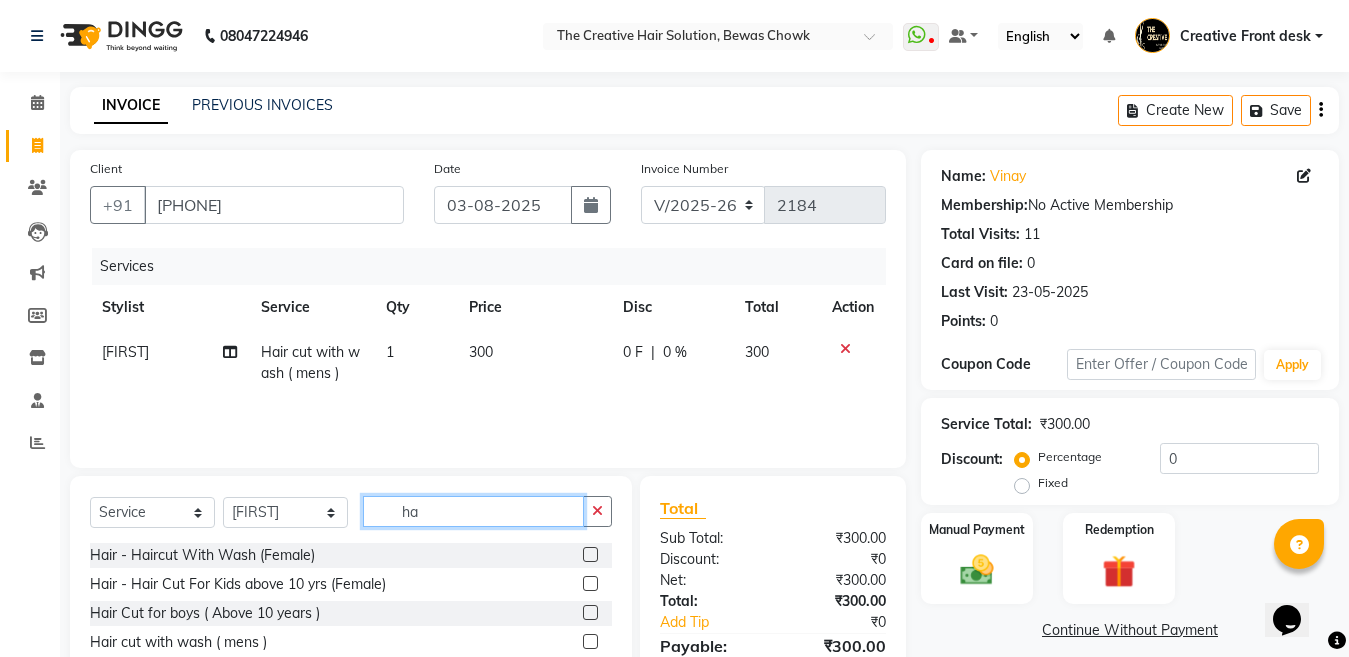 type on "h" 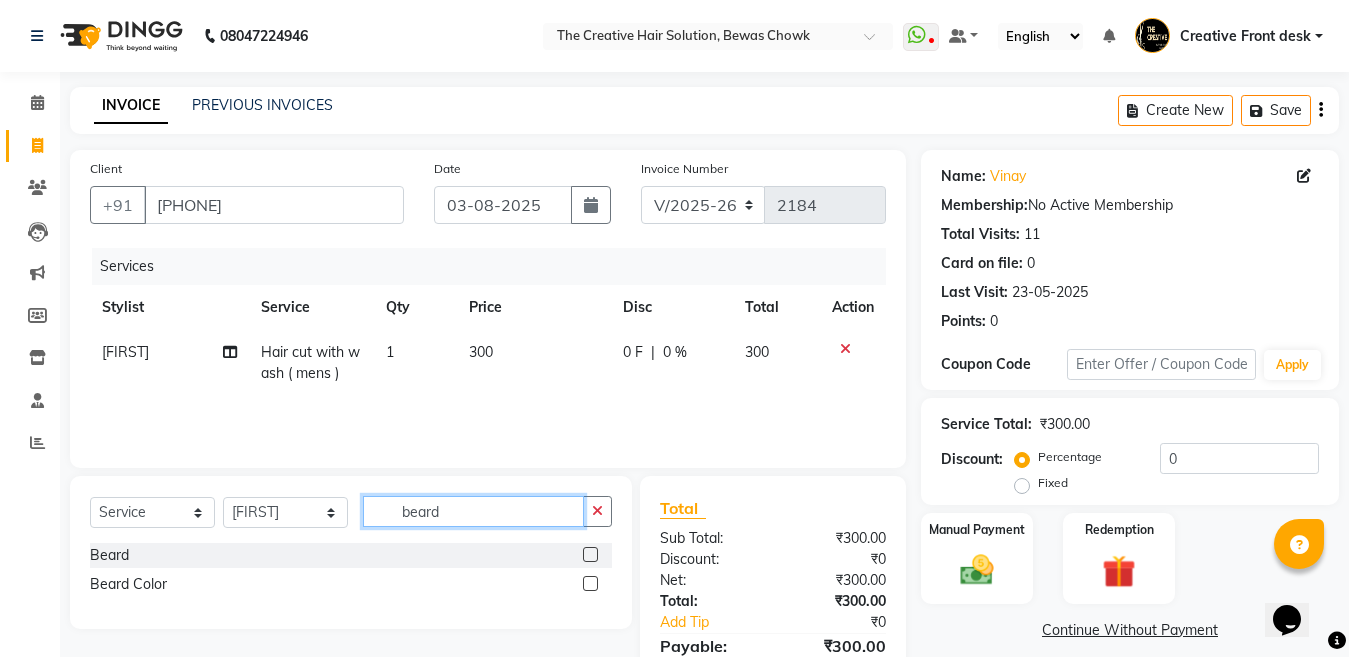 type on "beard" 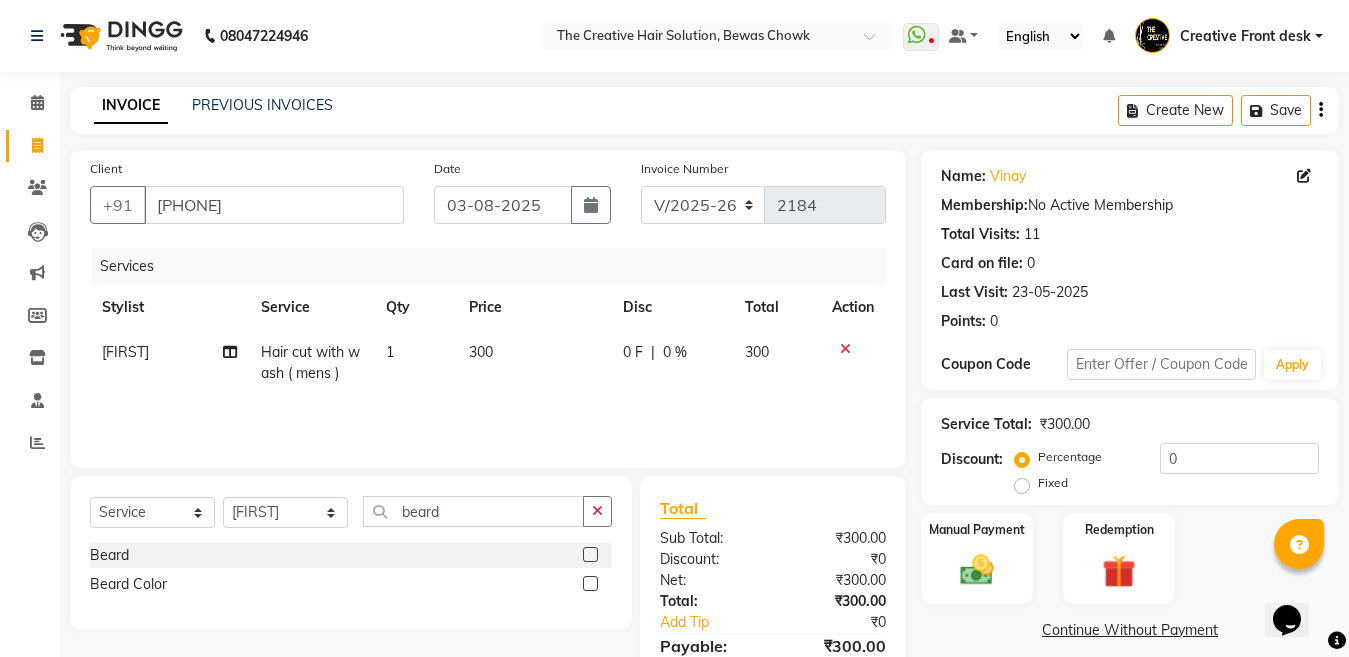 click 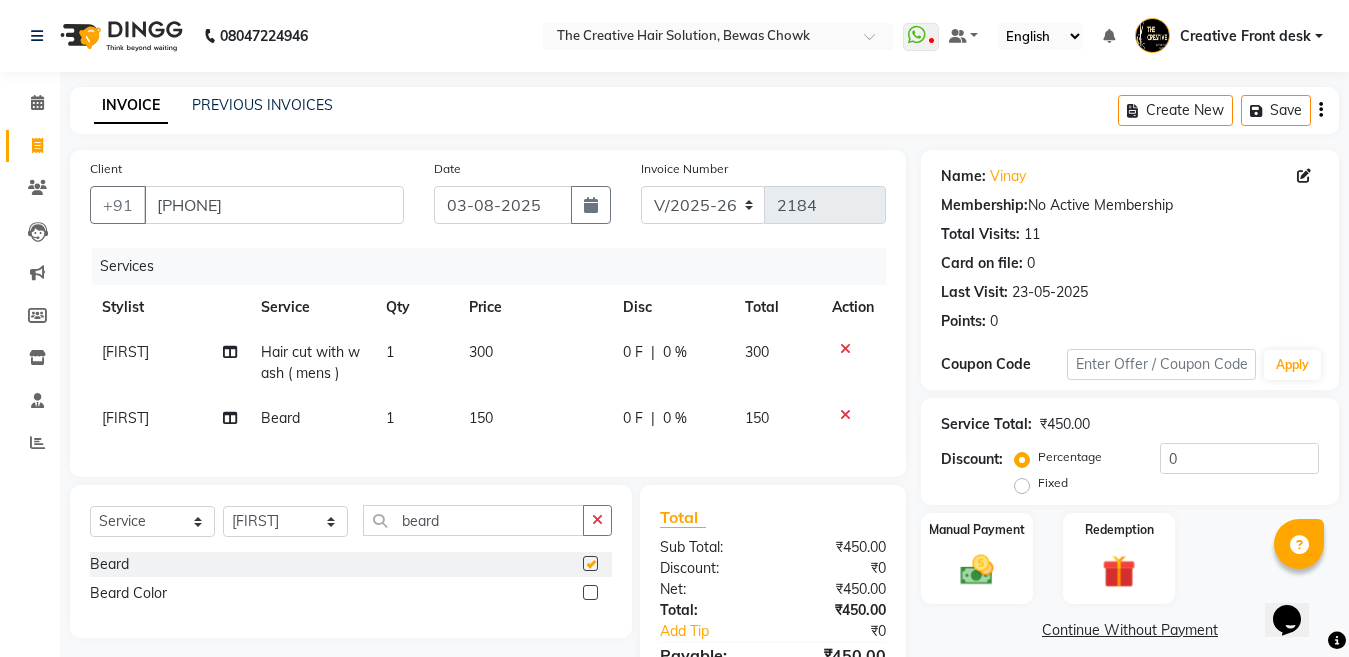 checkbox on "false" 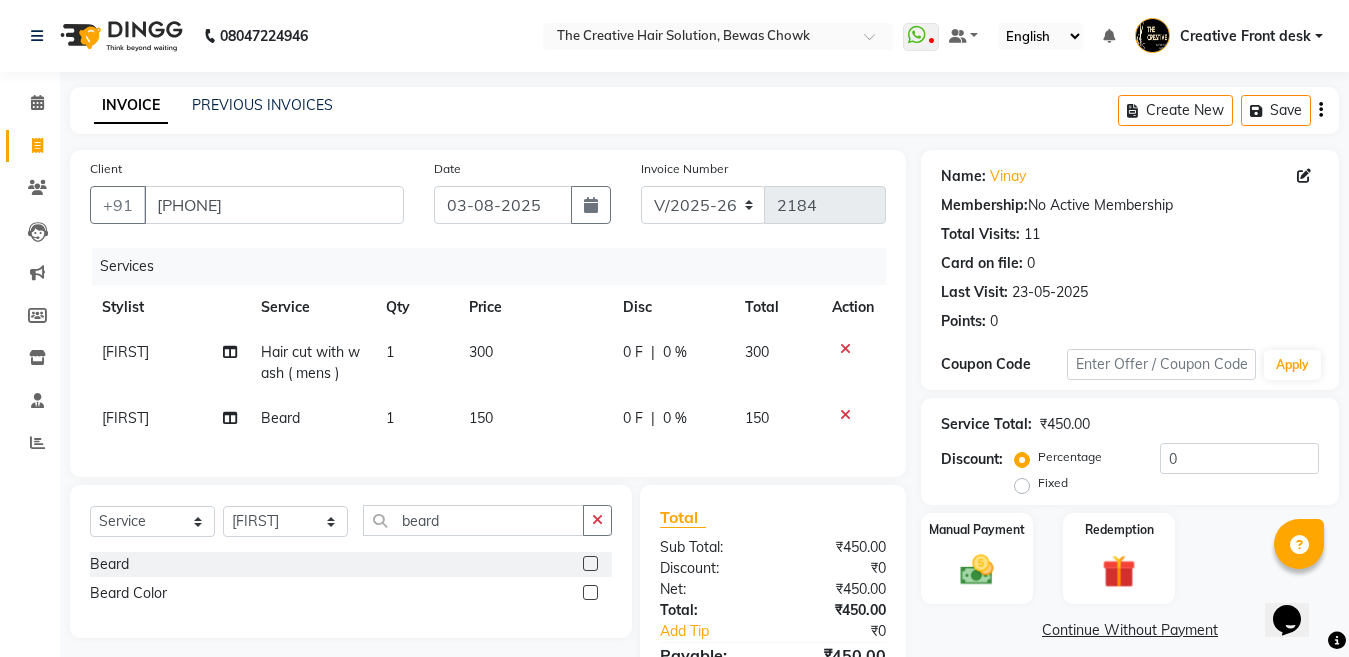 click on "300" 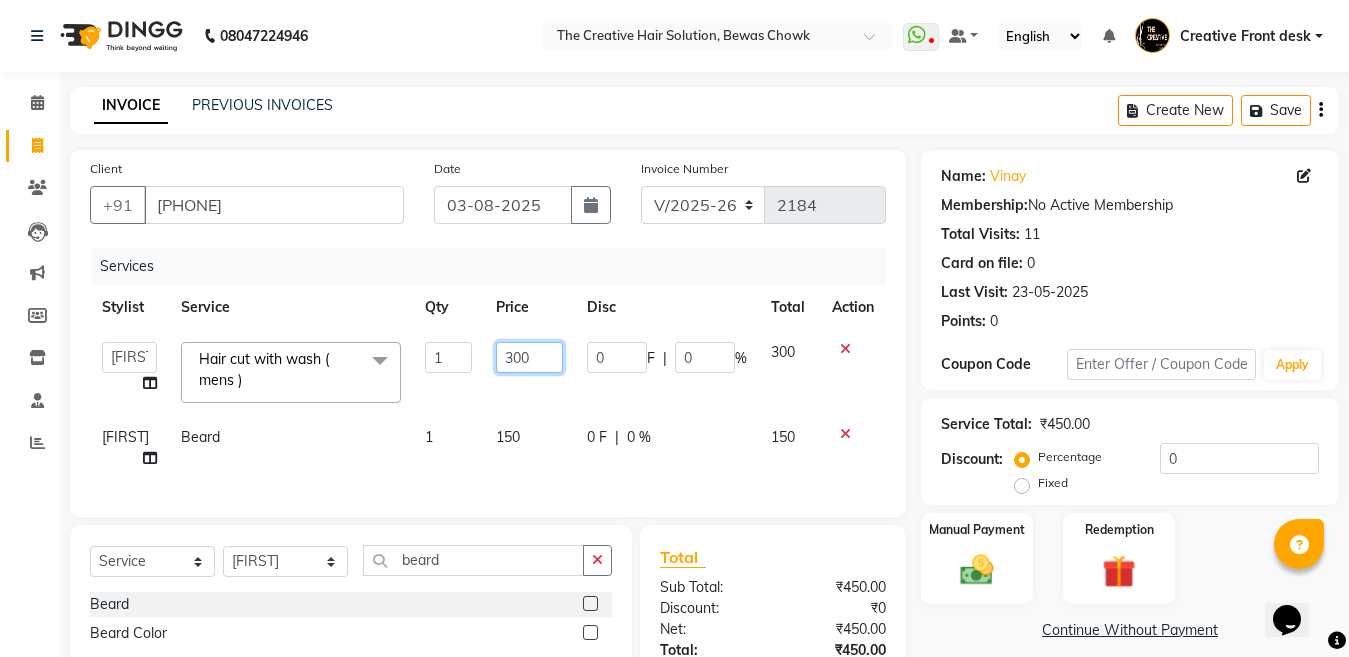 click on "300" 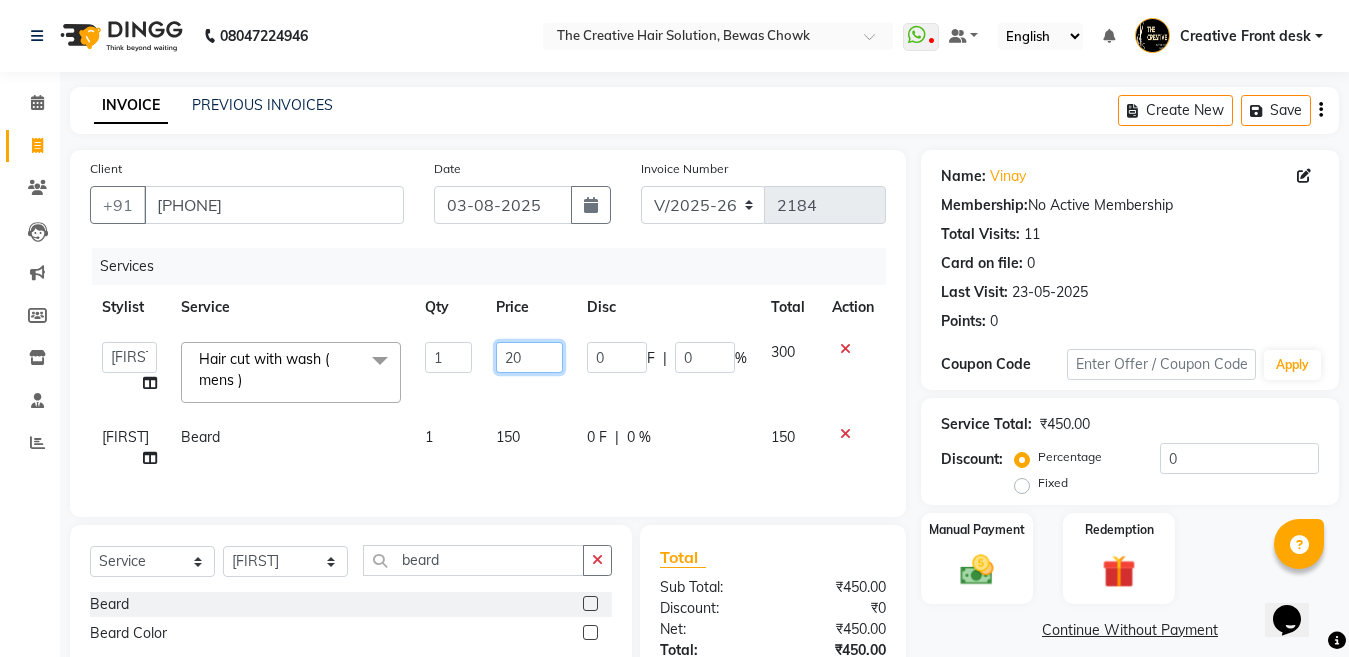 type on "250" 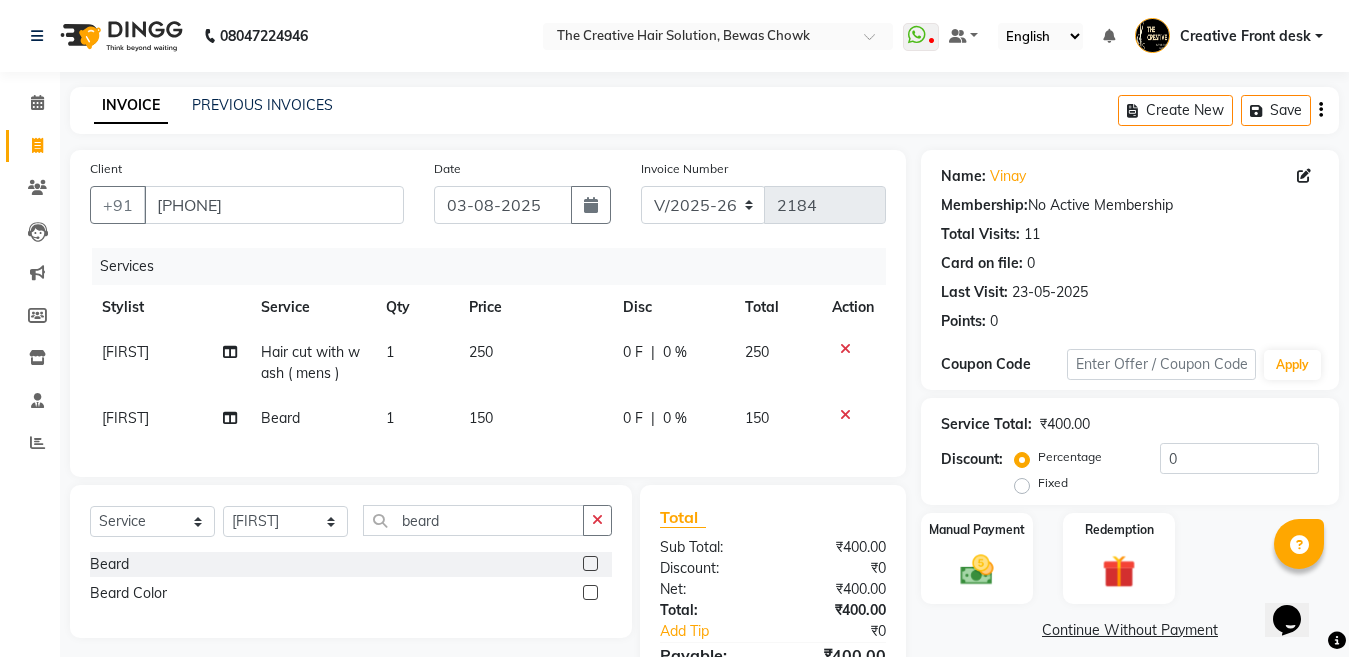 click on "Golu Hair cut with wash ( mens ) 1 250 0 F | 0 % 250 Golu Beard 1 150 0 F | 0 % 150" 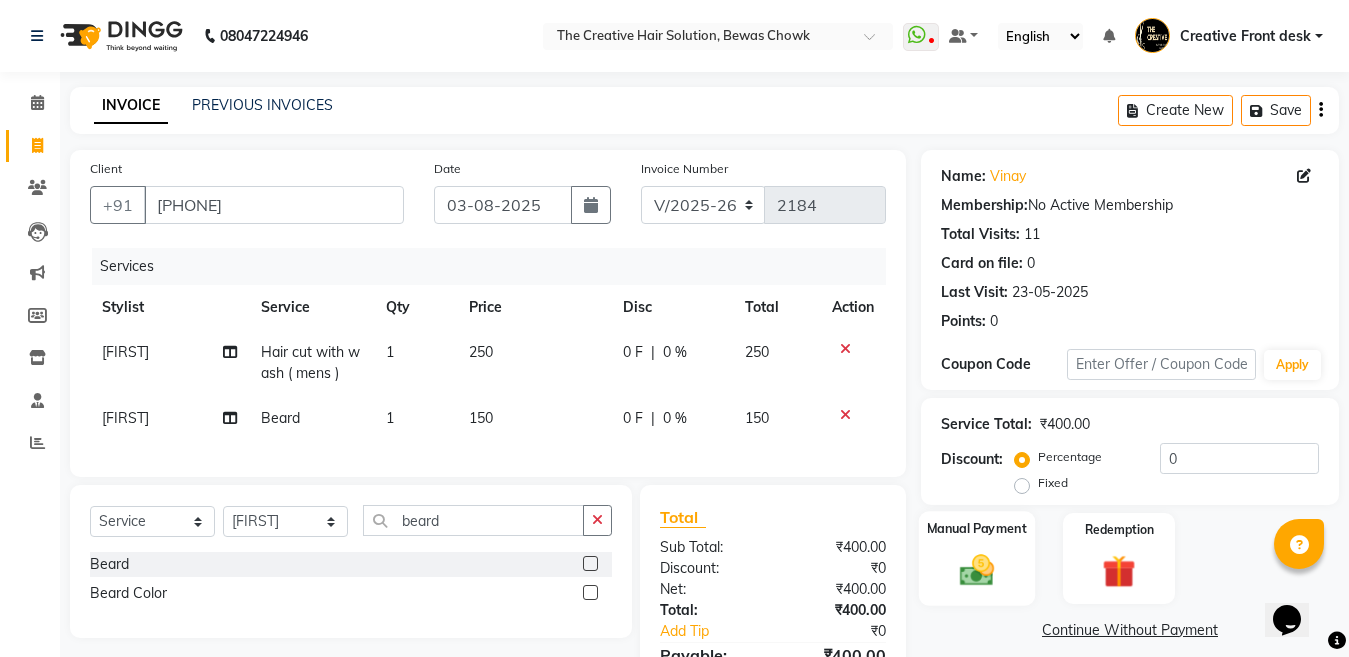 click on "Manual Payment" 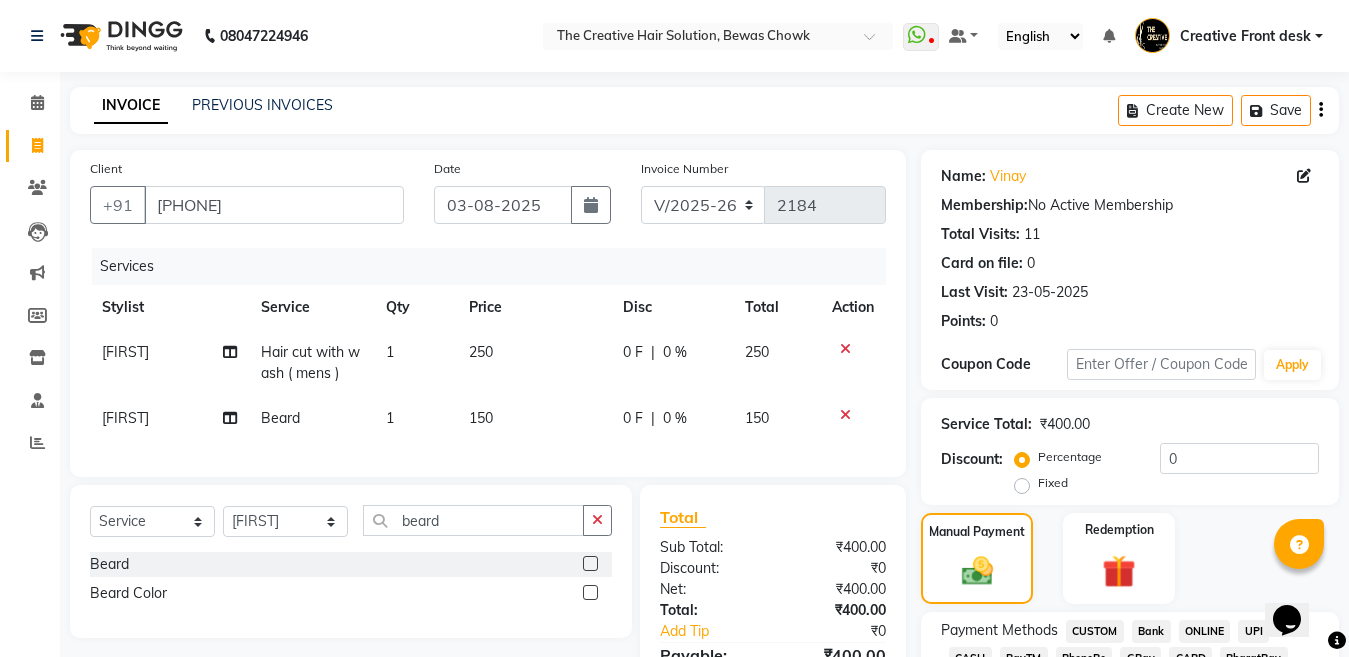 scroll, scrollTop: 146, scrollLeft: 0, axis: vertical 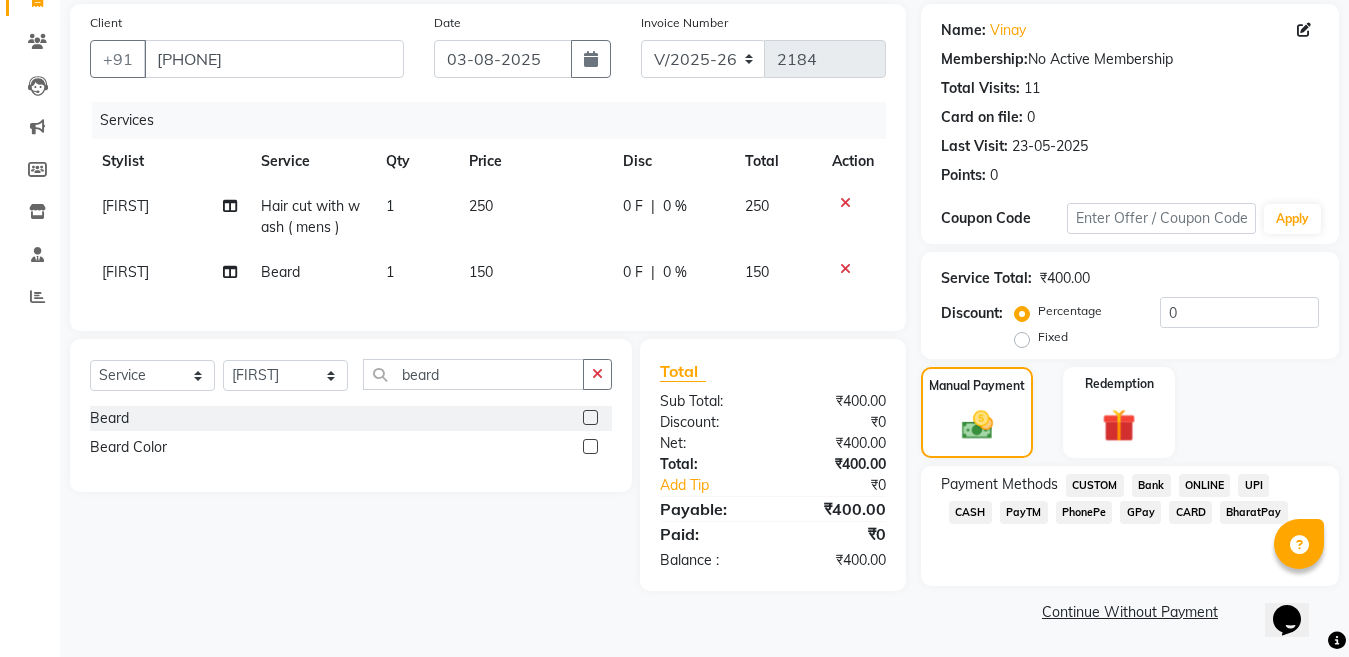 click on "CASH" 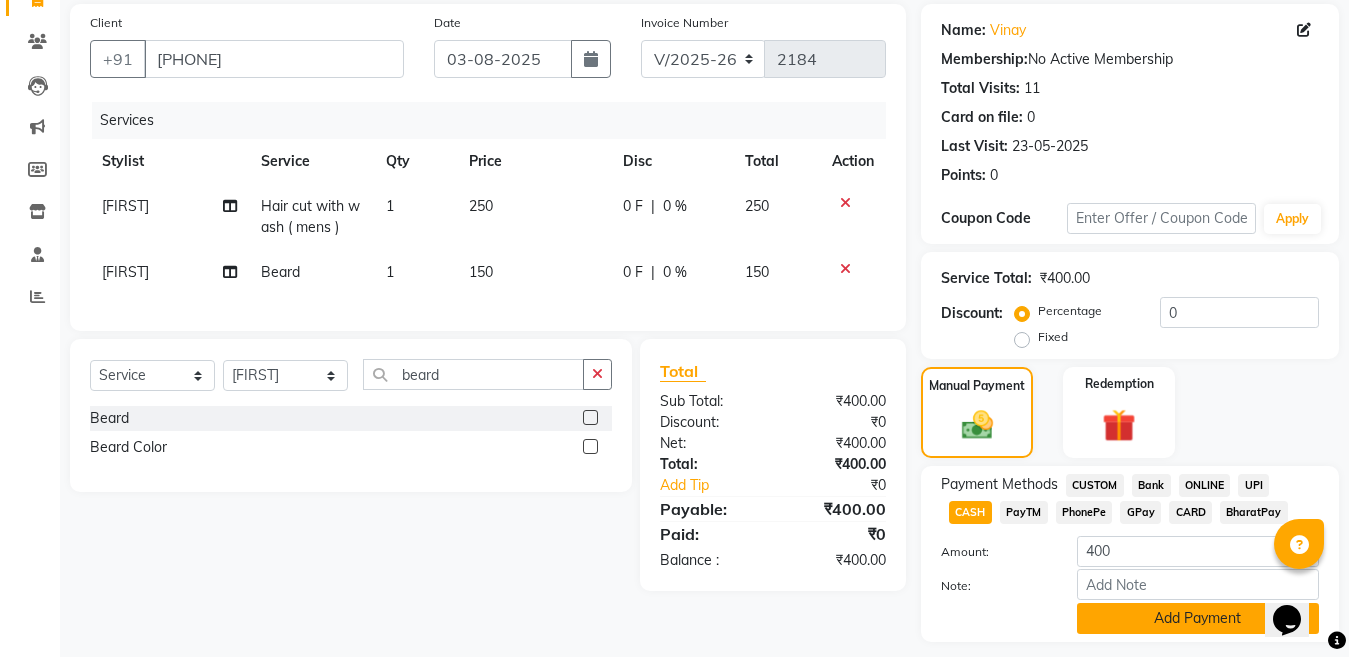 click on "Add Payment" 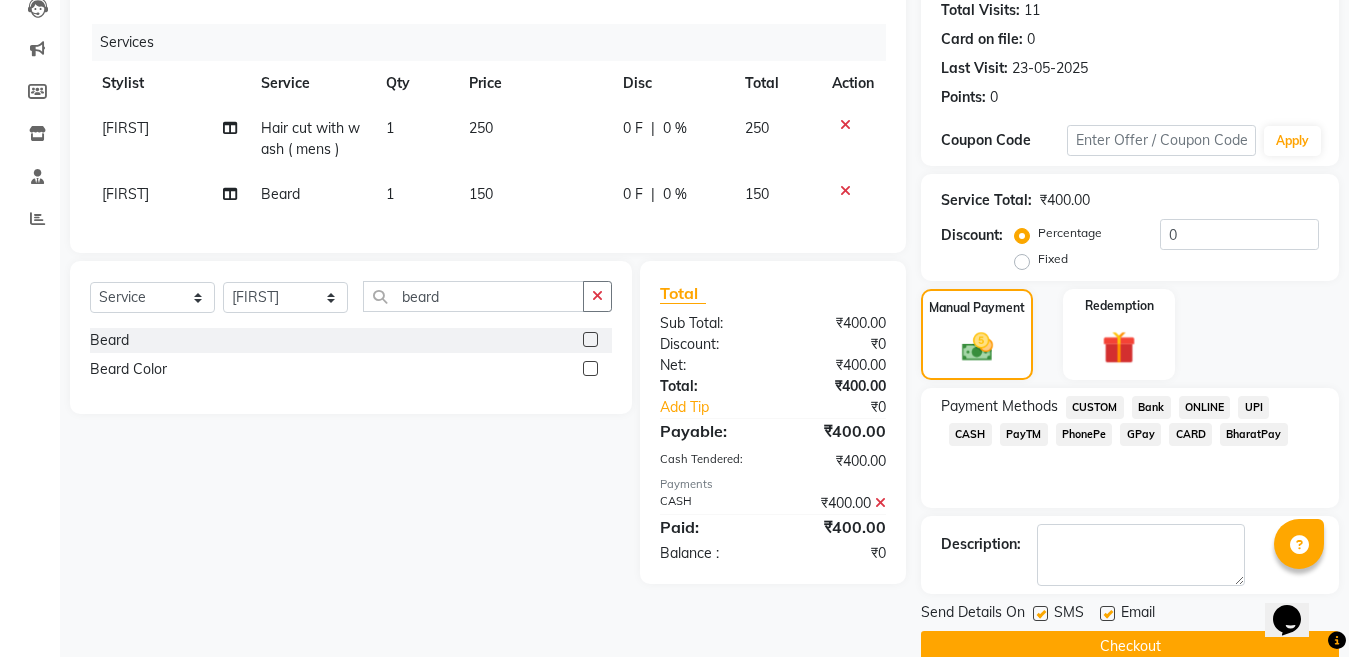 scroll, scrollTop: 259, scrollLeft: 0, axis: vertical 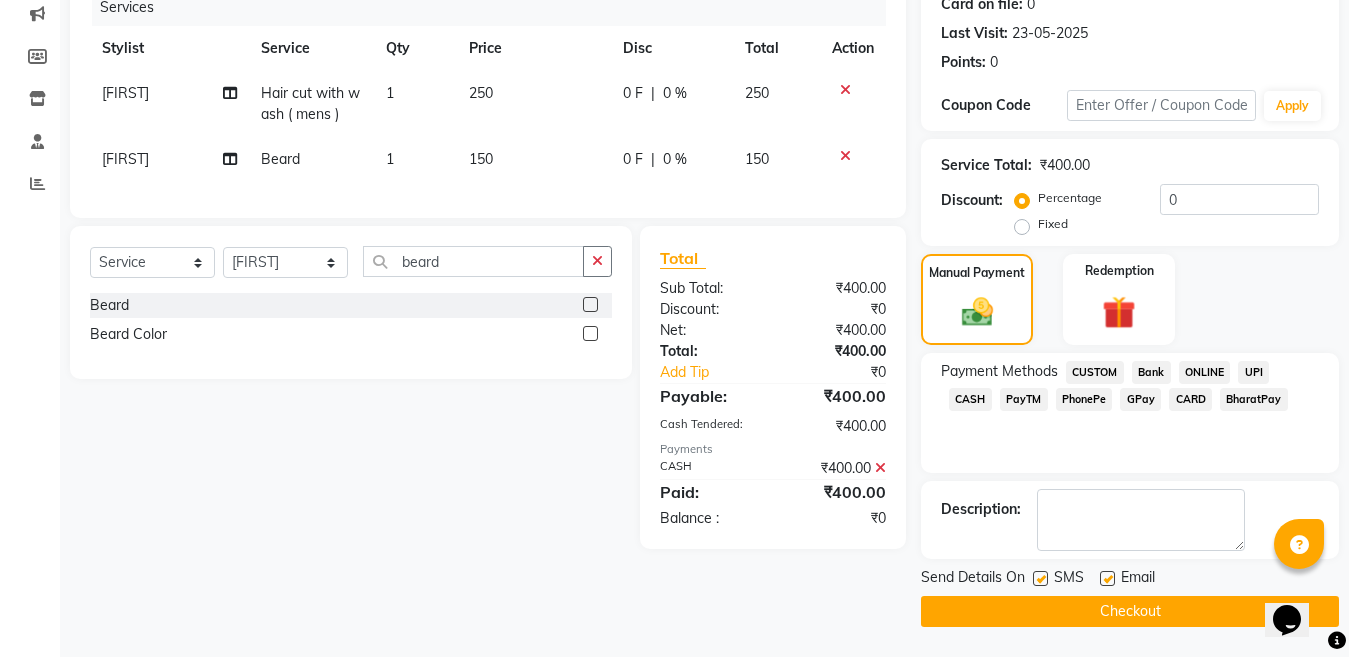 click 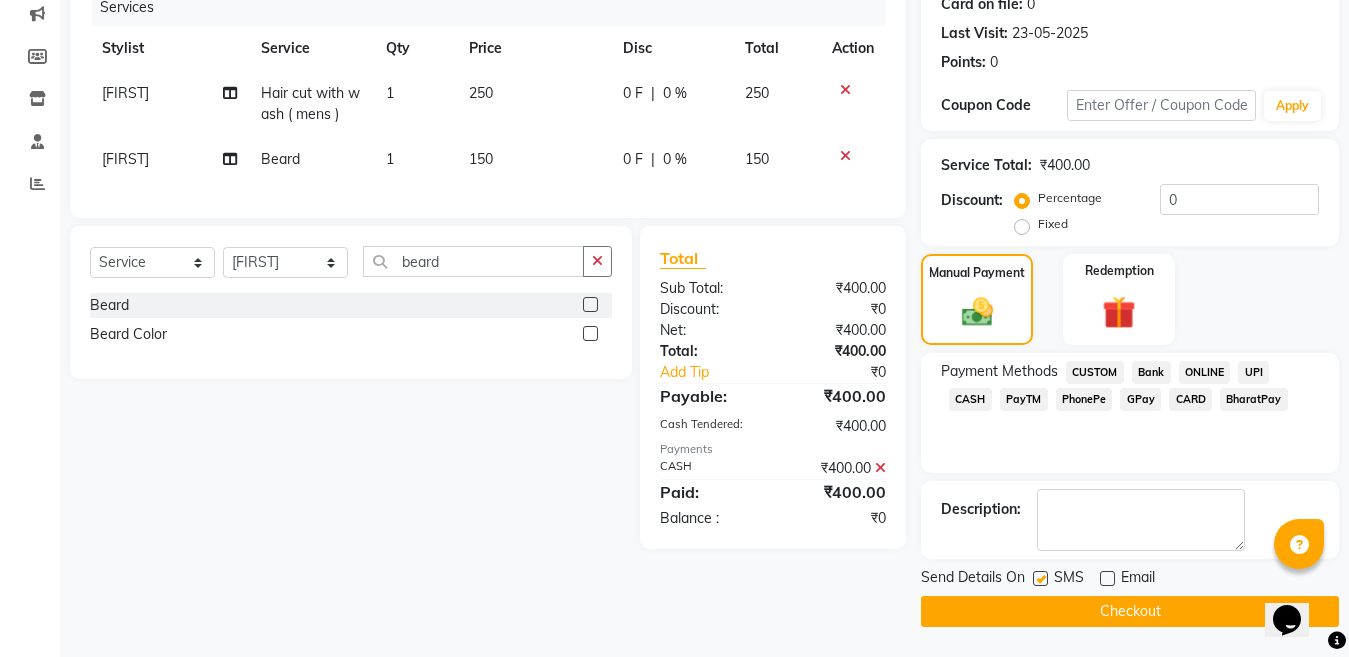 click on "Checkout" 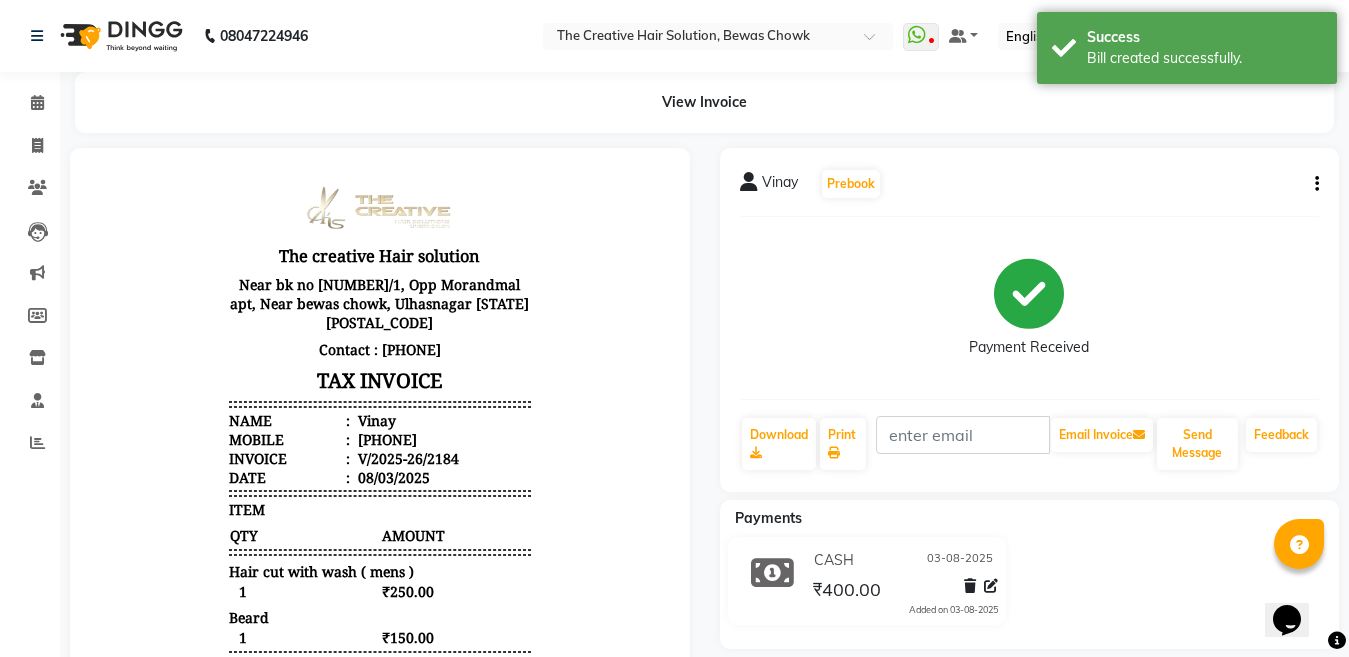 scroll, scrollTop: 0, scrollLeft: 0, axis: both 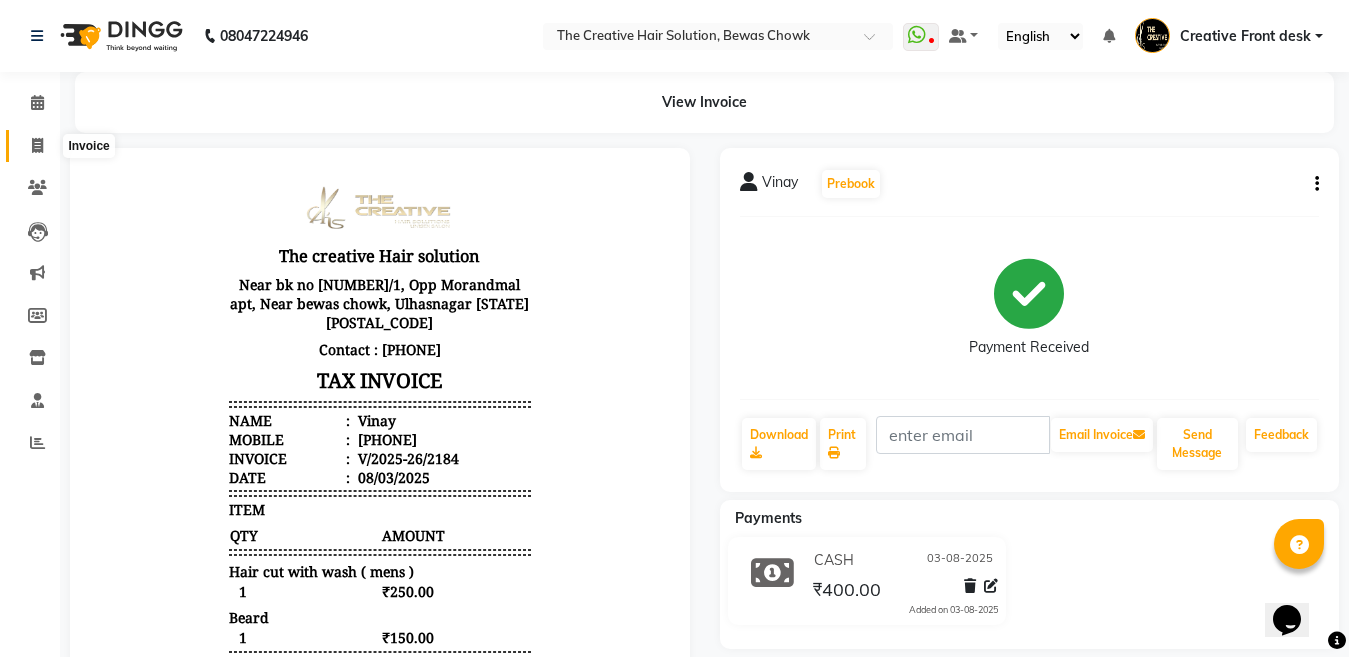 click 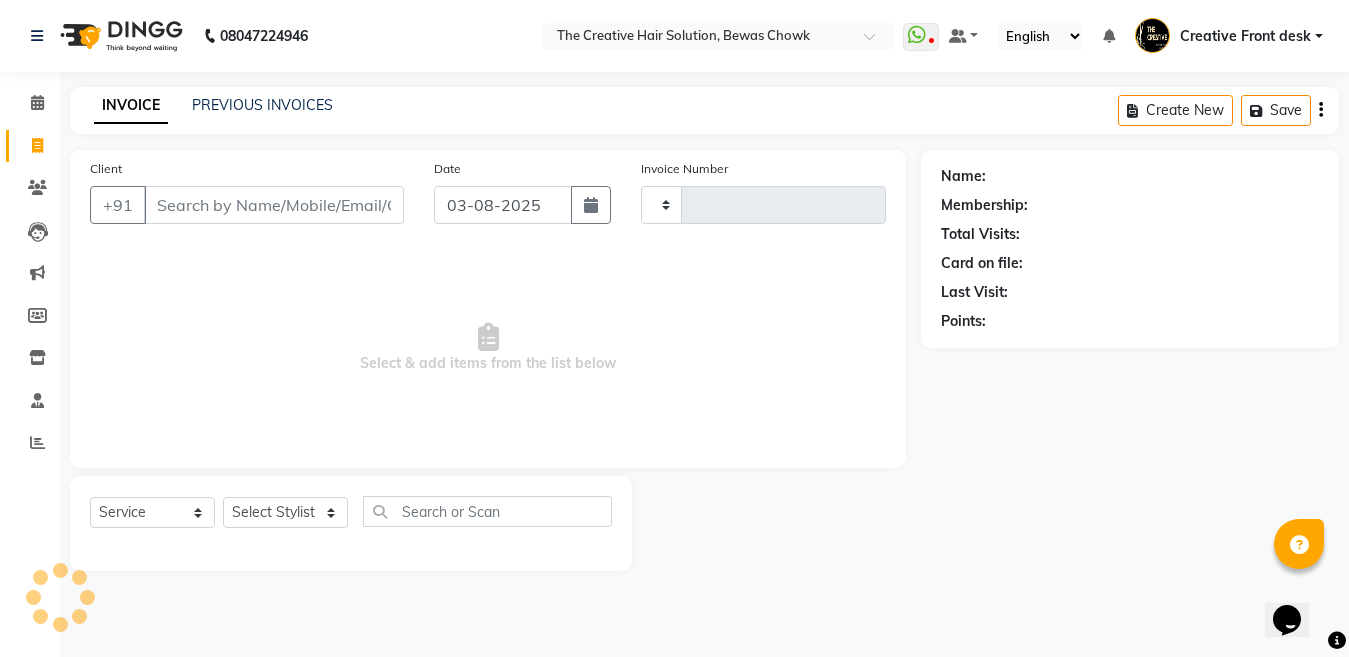 type on "2185" 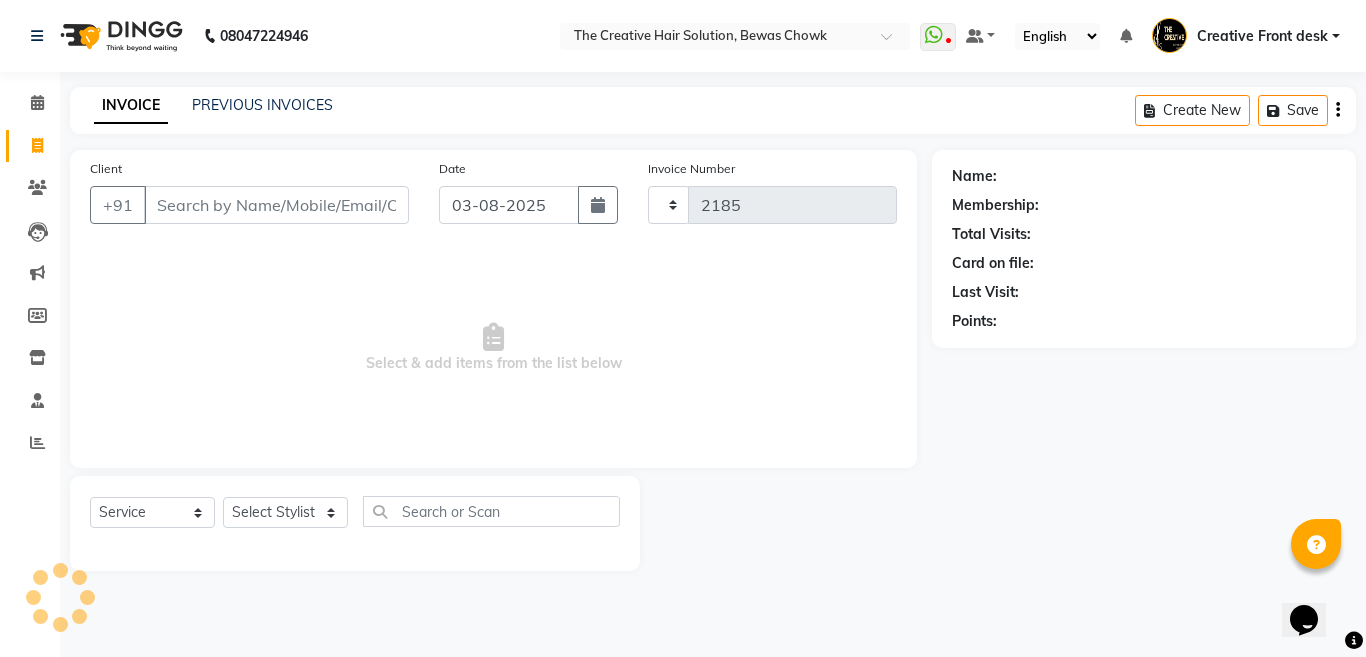 select on "146" 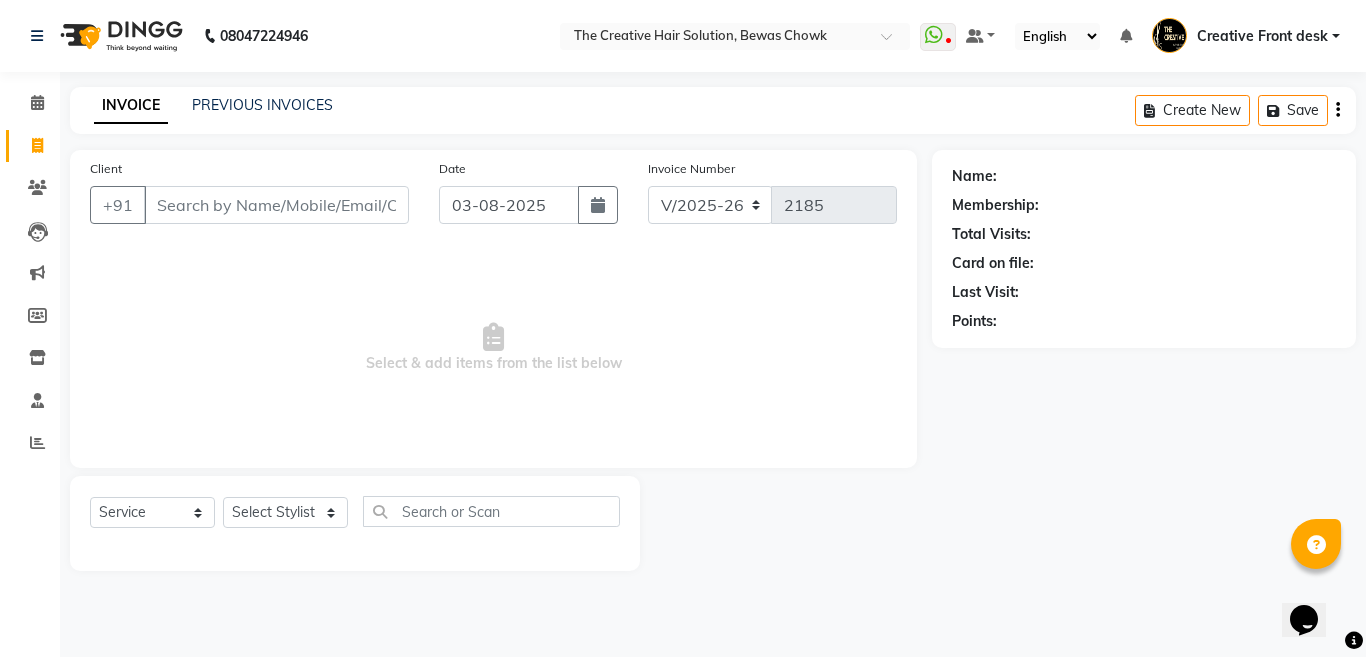 click on "Client +91" 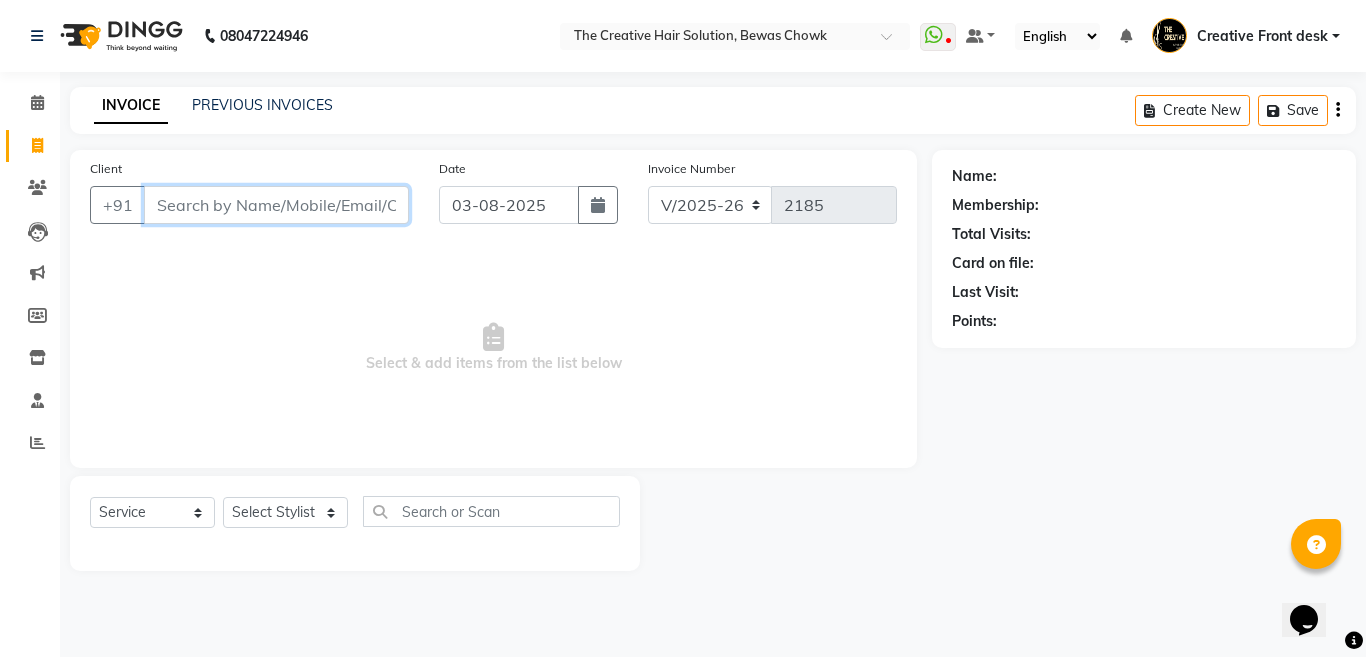 click on "Client" at bounding box center (276, 205) 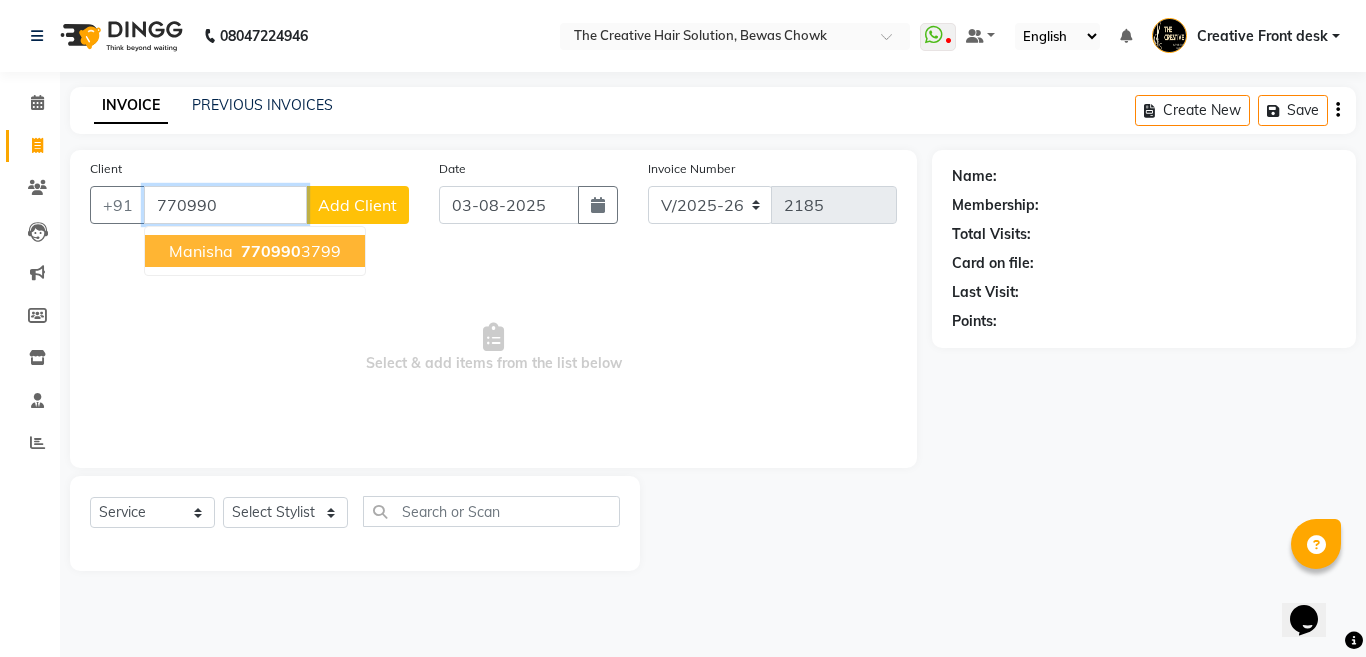 click on "770990" at bounding box center (271, 251) 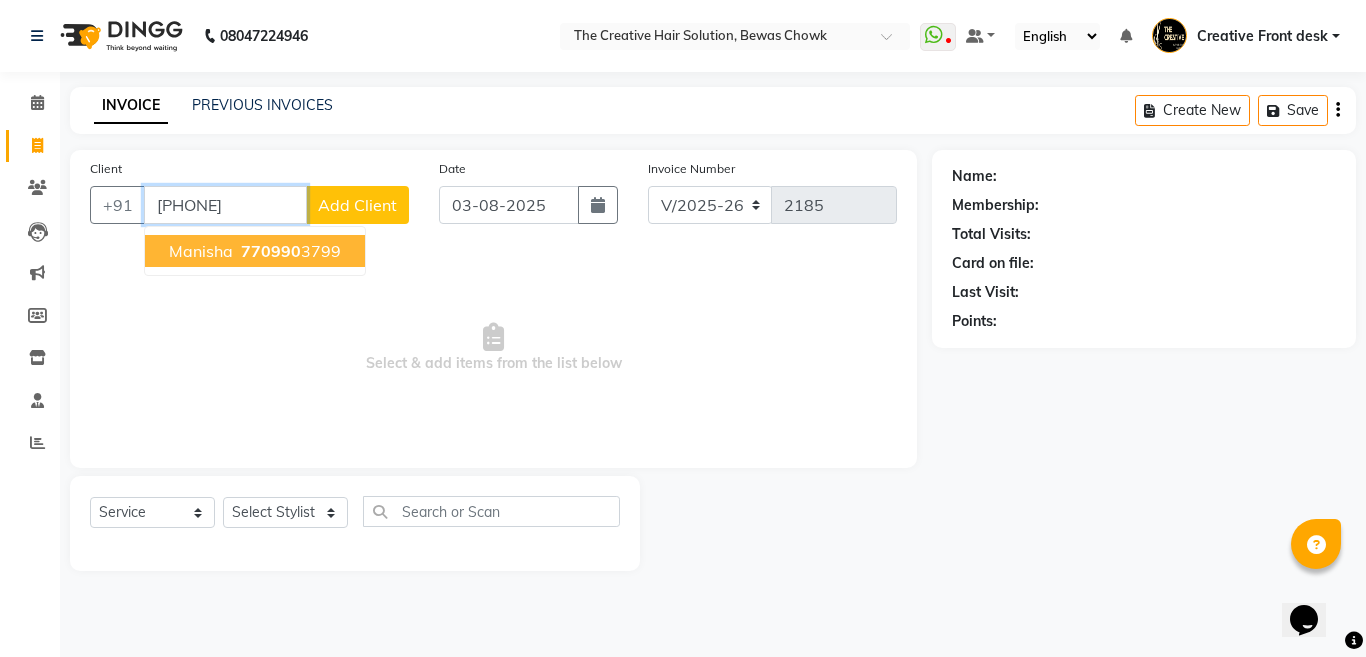 type on "[PHONE]" 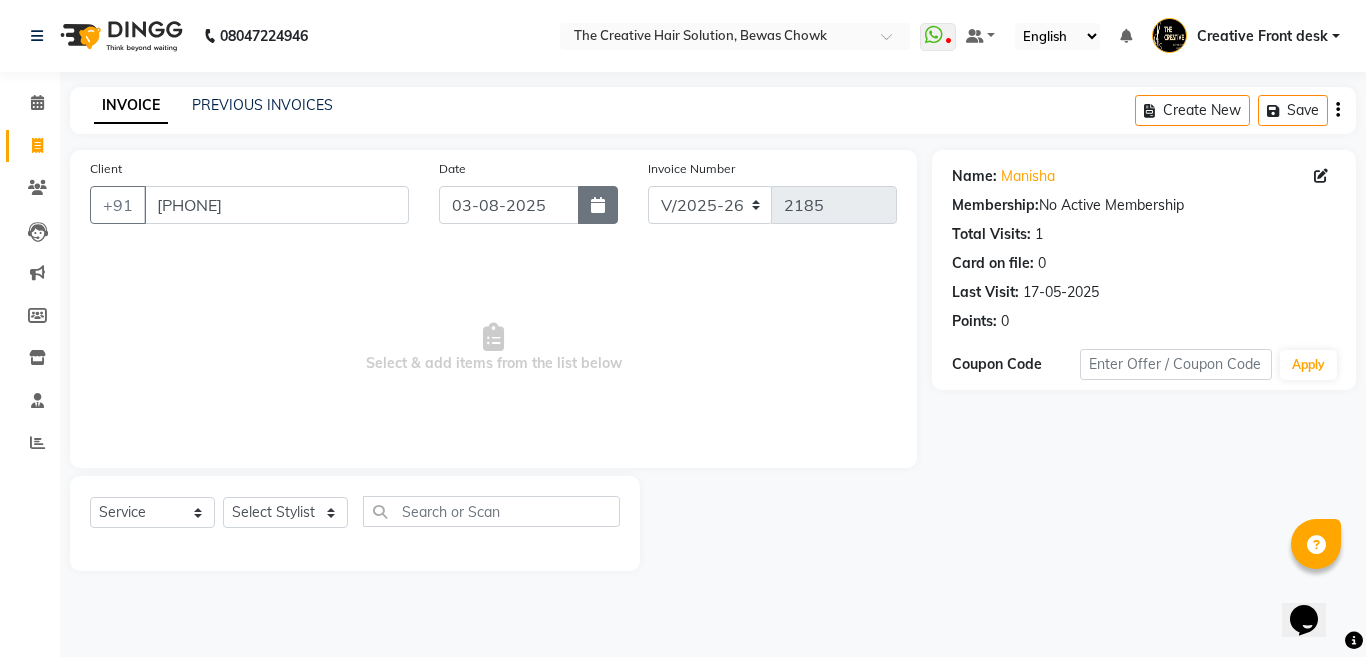 click 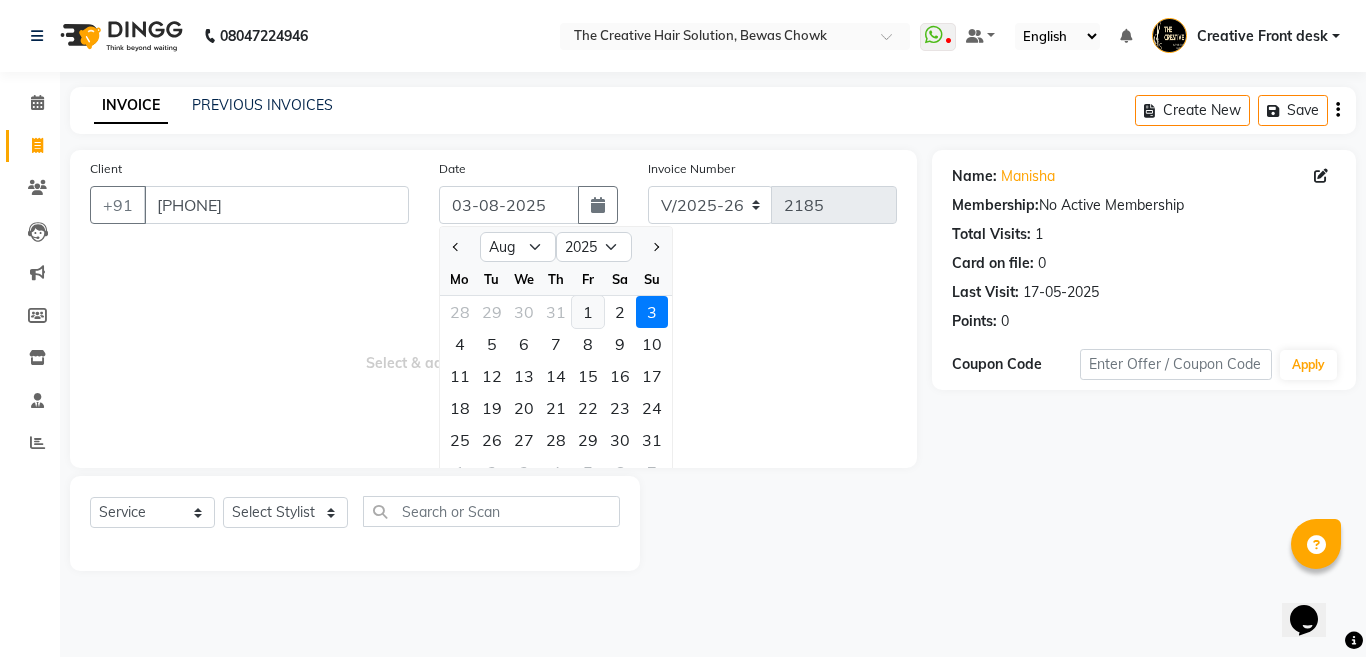 click on "1" 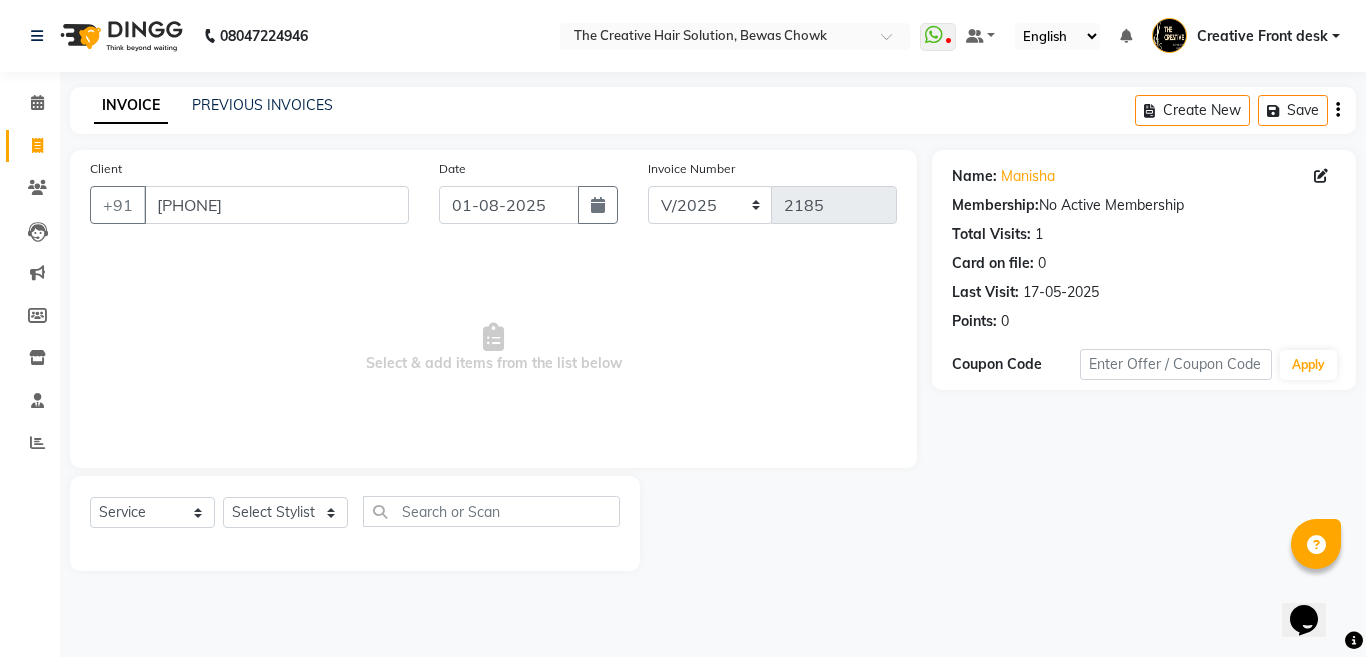 click on "Select & add items from the list below" at bounding box center (493, 348) 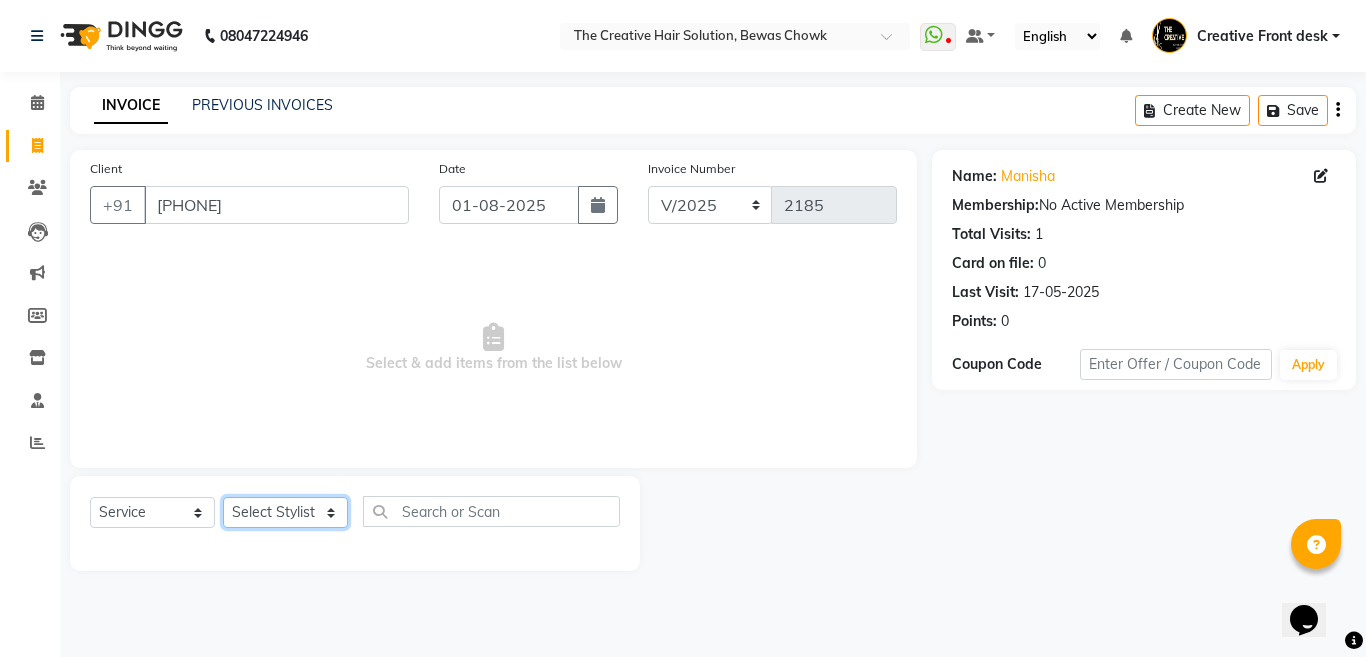 click on "Select Stylist Ankit Creative Front desk Deepak Firoz Geeta Golu Nisha Prince Priyanka Satyam Savita Shivam Shubham Sonu Sir Swapnil Taruna Panjwani Umesh Vidya" 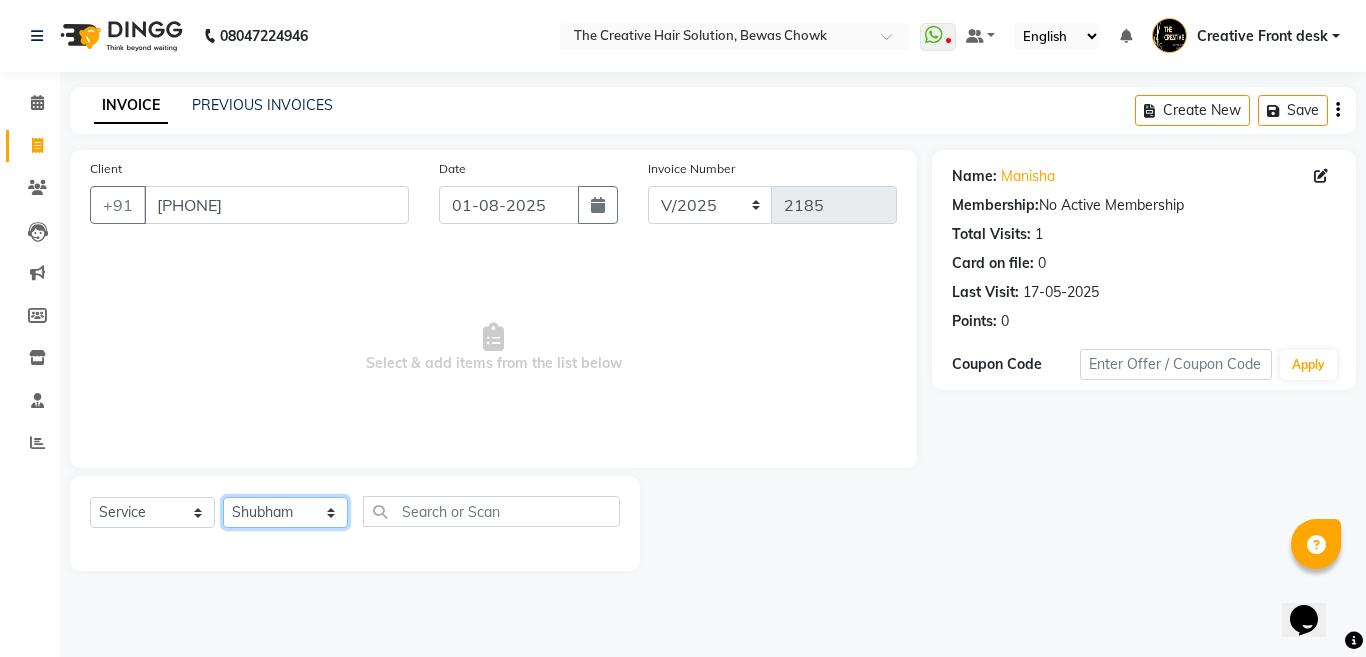 click on "Select Stylist Ankit Creative Front desk Deepak Firoz Geeta Golu Nisha Prince Priyanka Satyam Savita Shivam Shubham Sonu Sir Swapnil Taruna Panjwani Umesh Vidya" 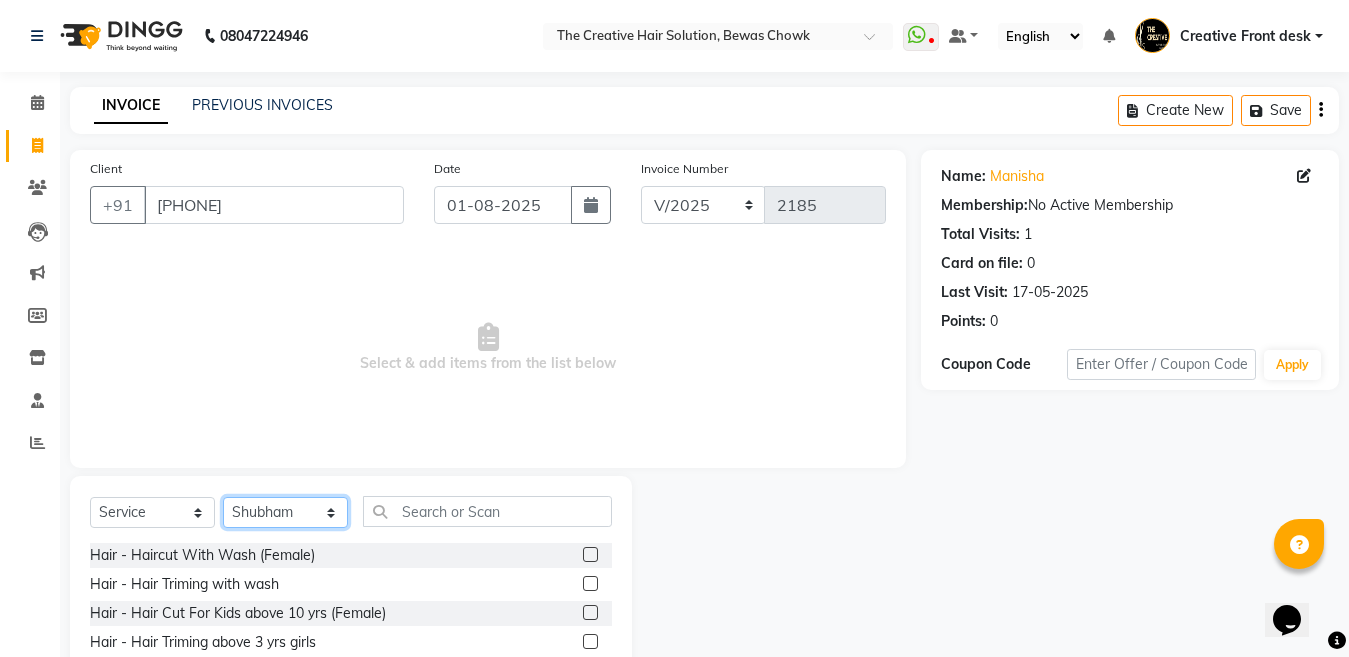 click on "Select Stylist Ankit Creative Front desk Deepak Firoz Geeta Golu Nisha Prince Priyanka Satyam Savita Shivam Shubham Sonu Sir Swapnil Taruna Panjwani Umesh Vidya" 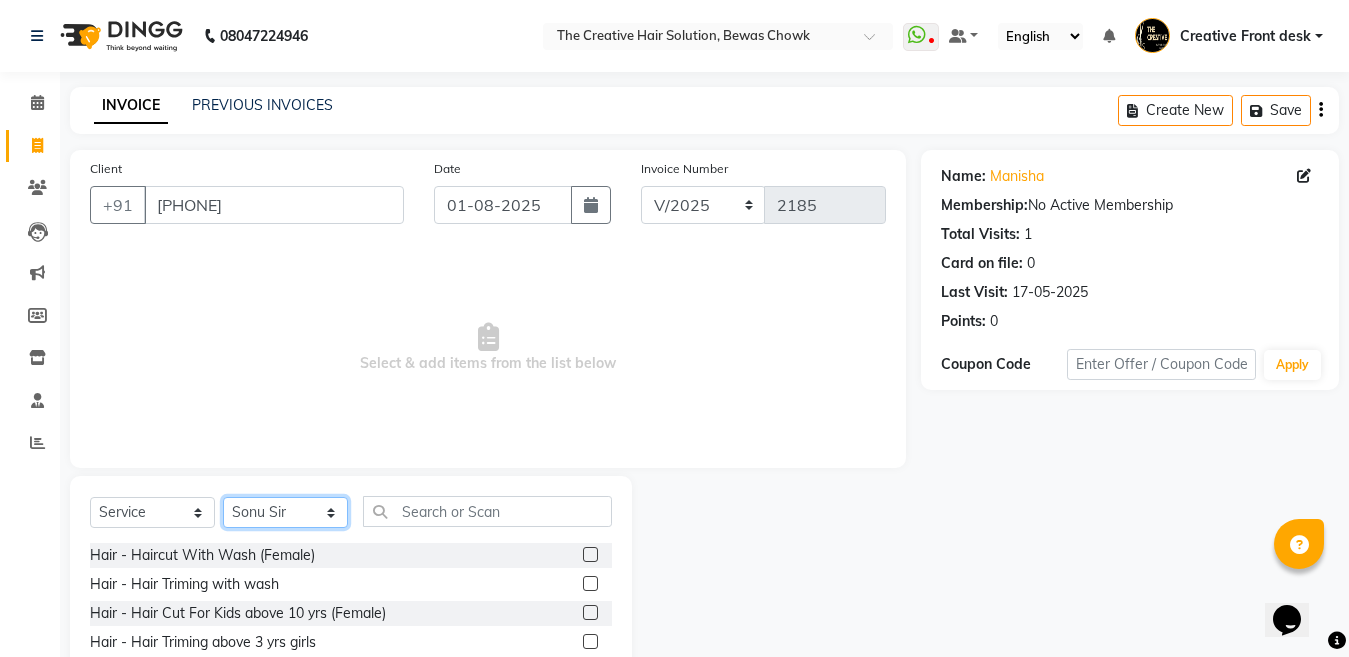 click on "Select Stylist Ankit Creative Front desk Deepak Firoz Geeta Golu Nisha Prince Priyanka Satyam Savita Shivam Shubham Sonu Sir Swapnil Taruna Panjwani Umesh Vidya" 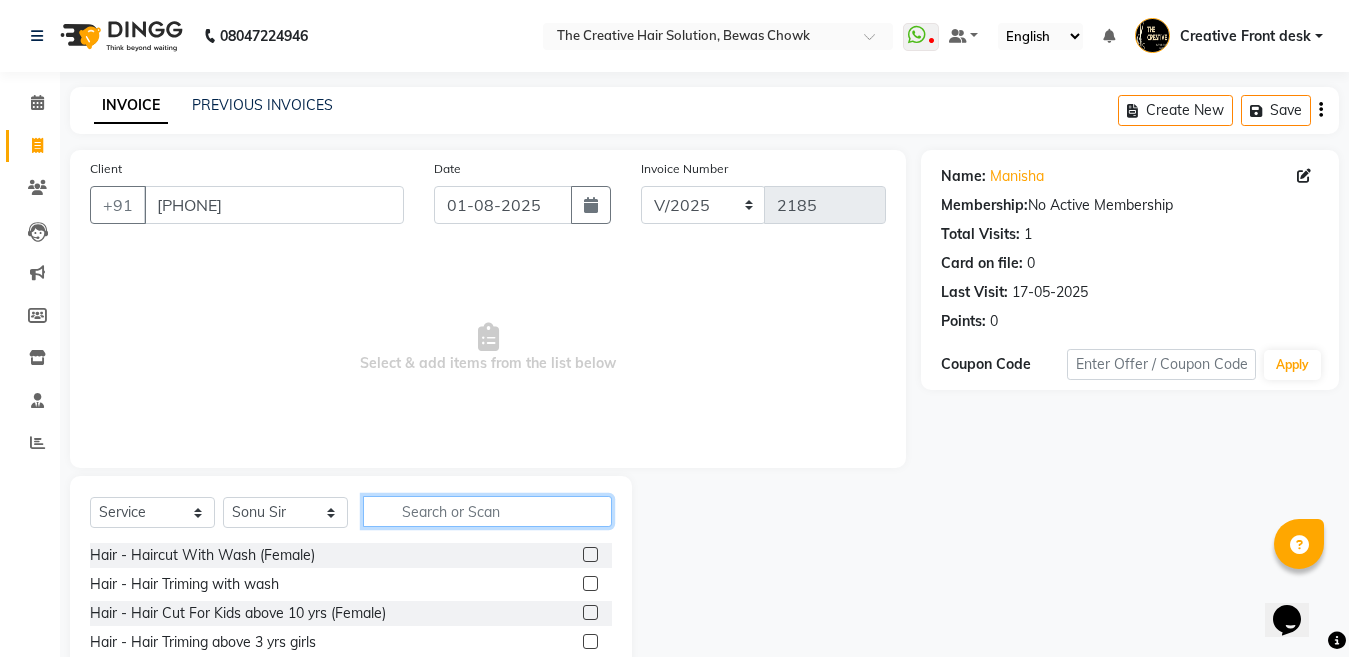 click 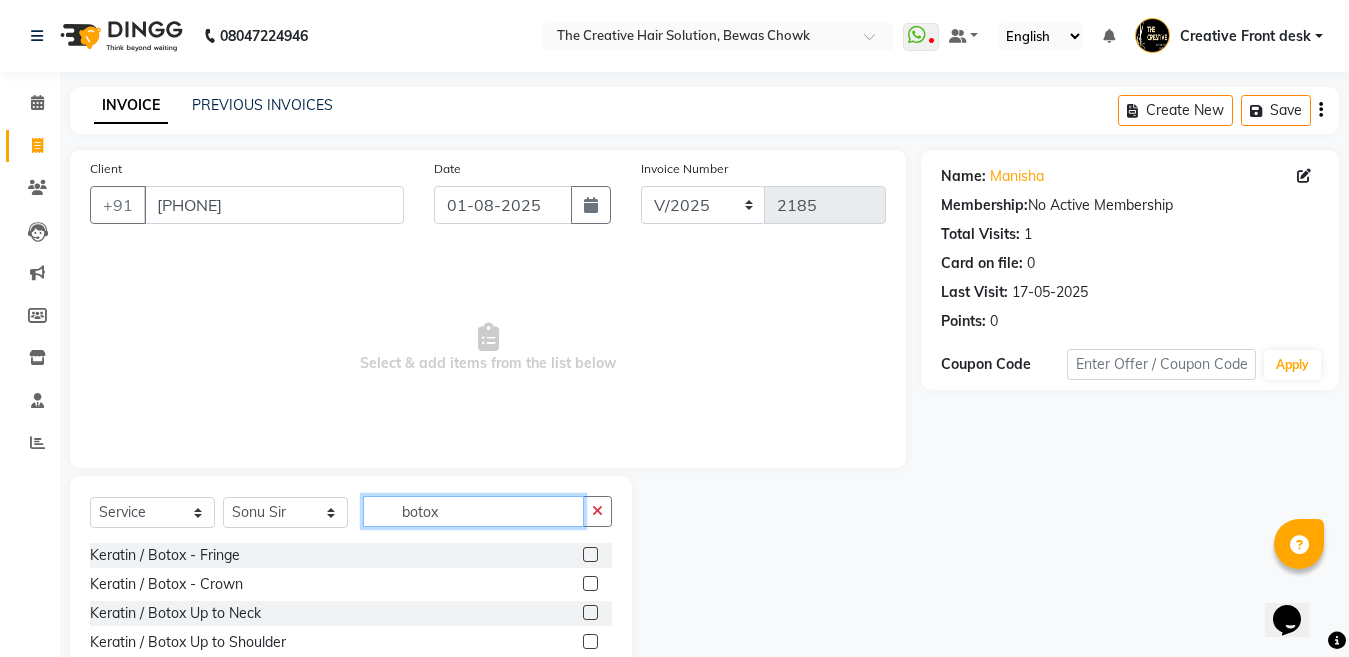 type on "botox" 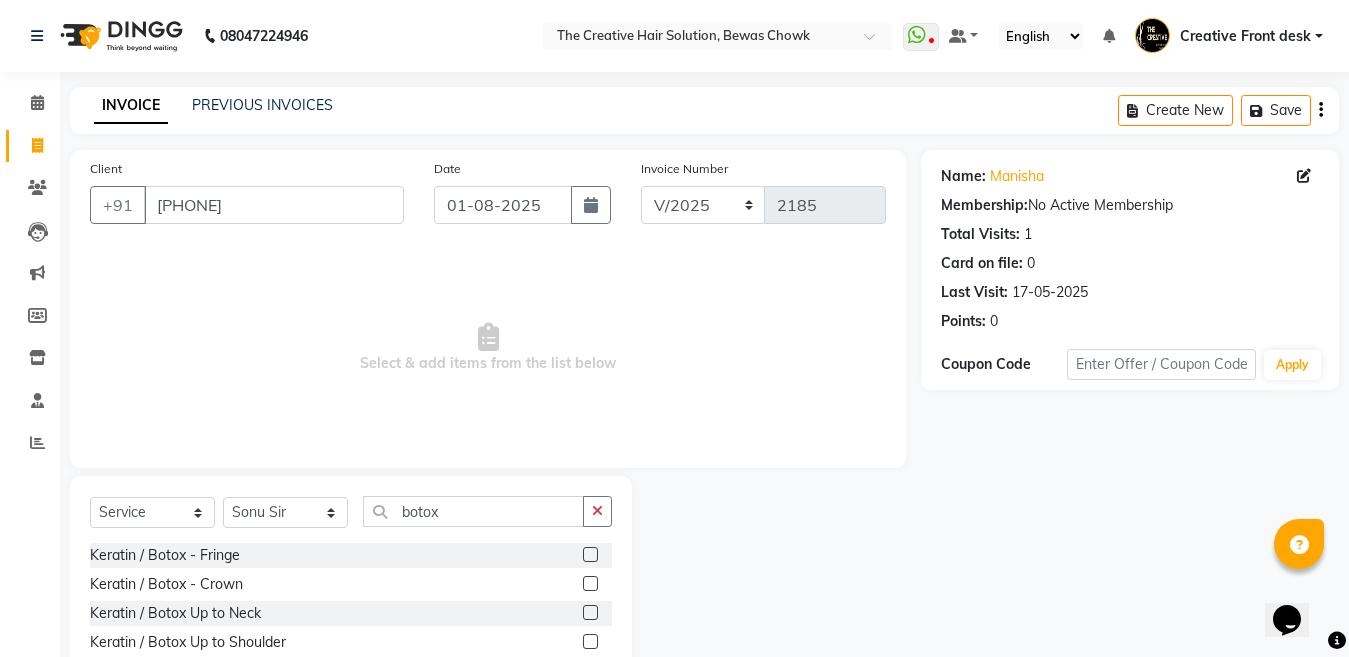 click 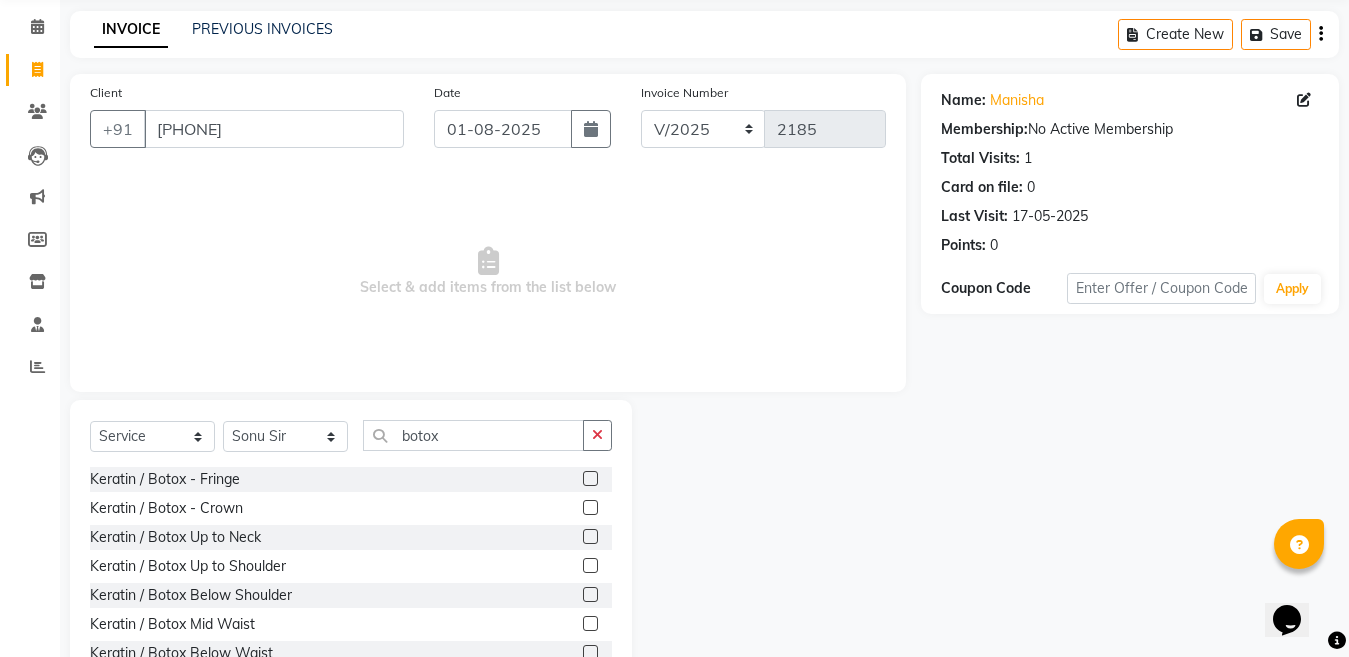 scroll, scrollTop: 80, scrollLeft: 0, axis: vertical 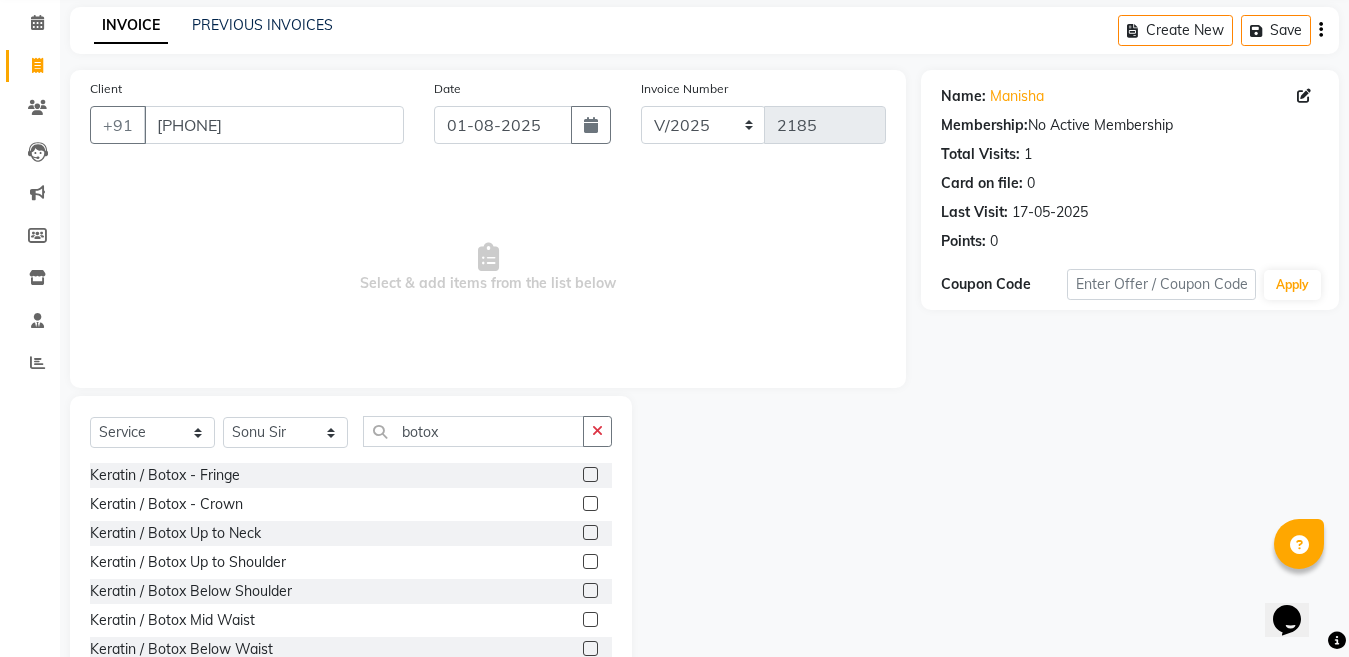 click 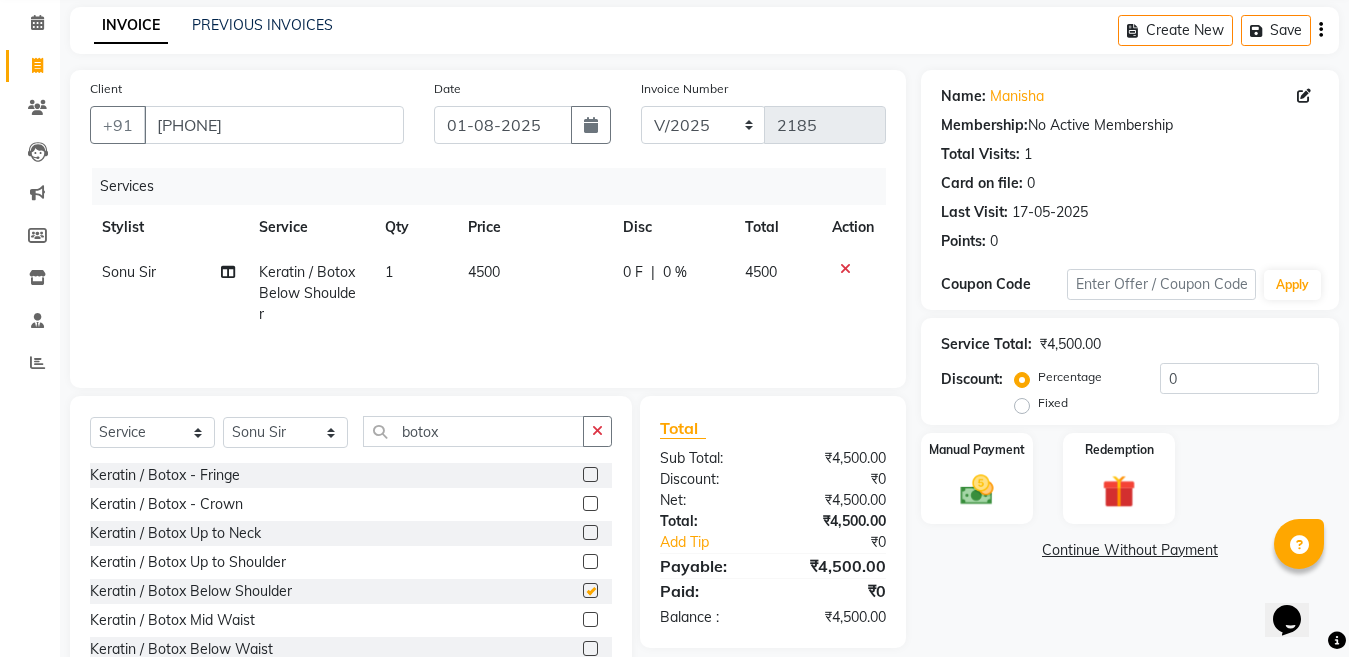 checkbox on "false" 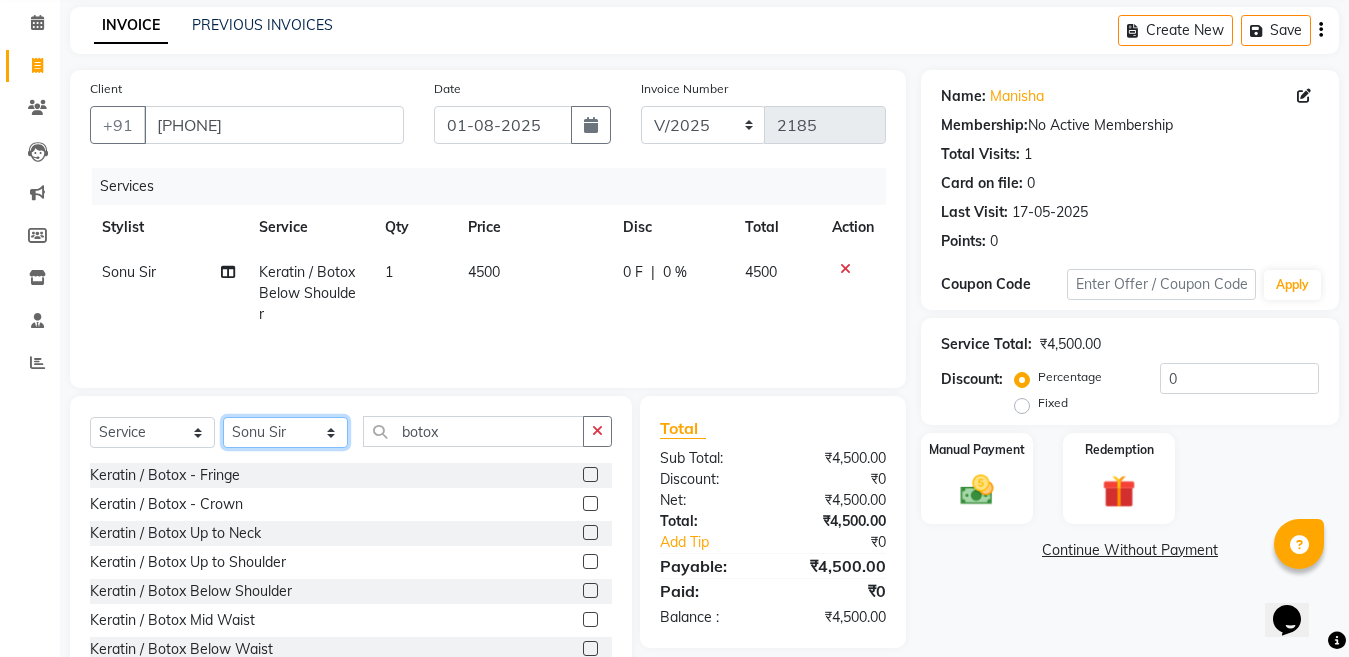 click on "Select Stylist Ankit Creative Front desk Deepak Firoz Geeta Golu Nisha Prince Priyanka Satyam Savita Shivam Shubham Sonu Sir Swapnil Taruna Panjwani Umesh Vidya" 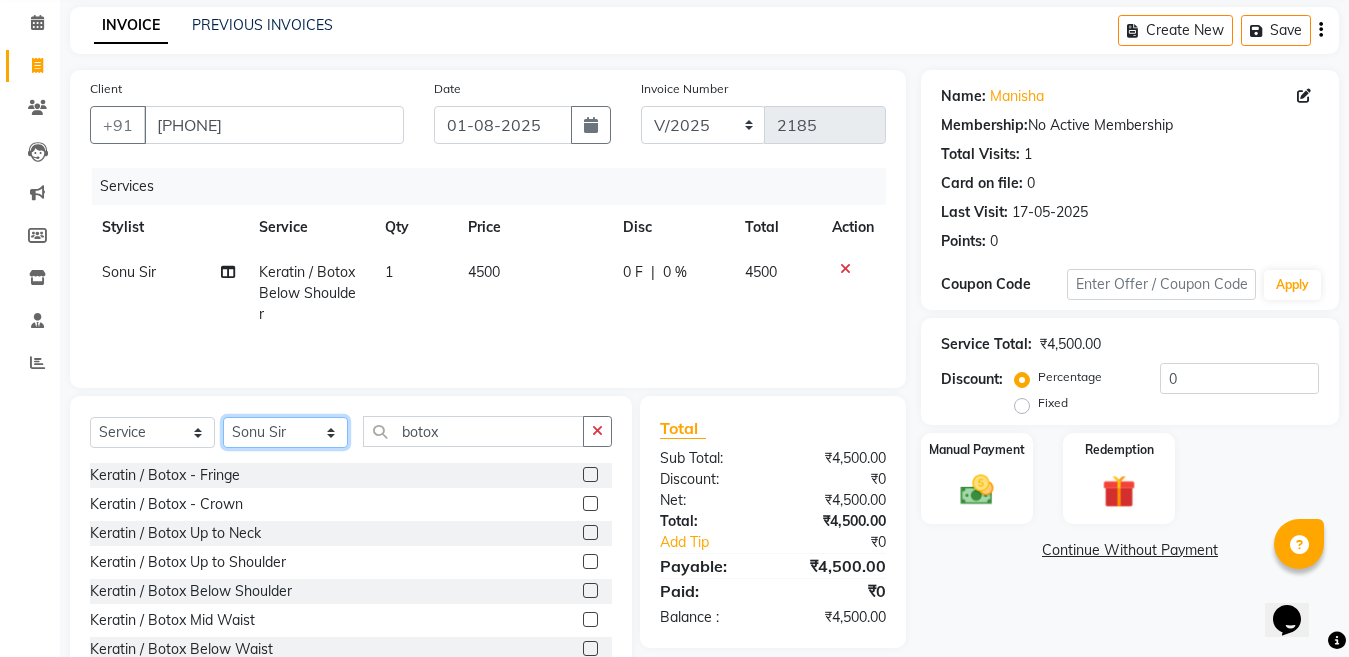 select on "43493" 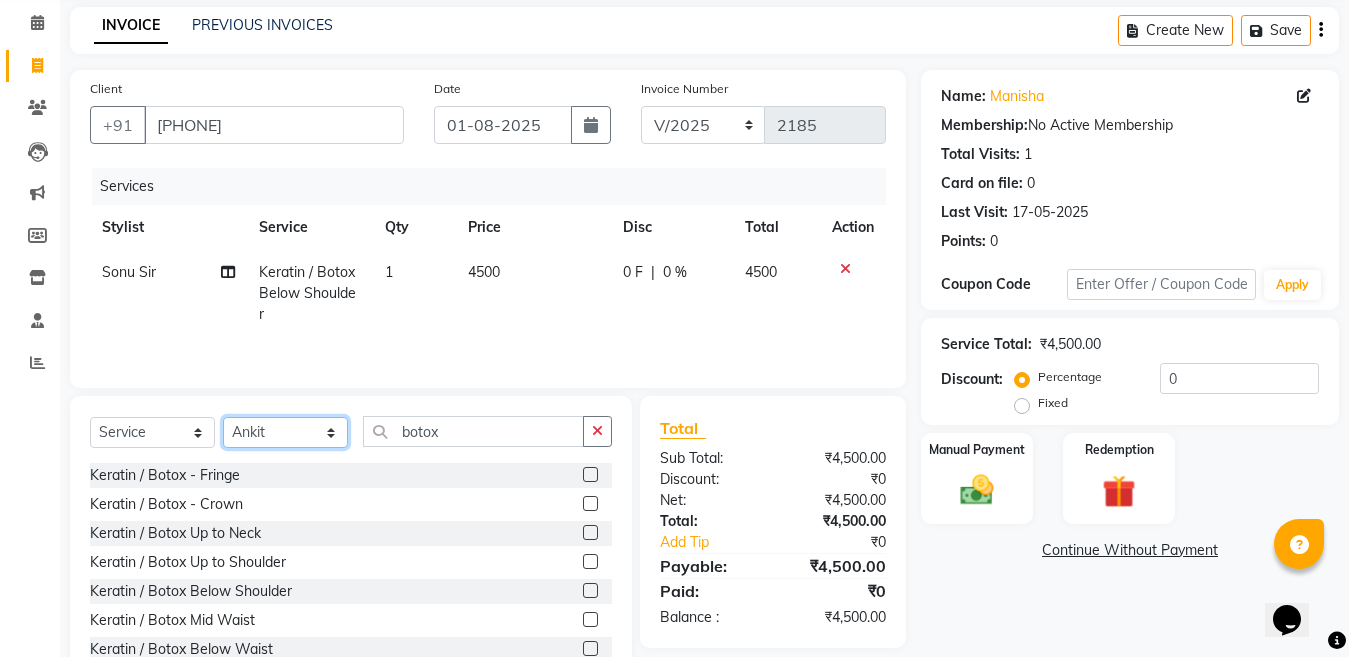 click on "Select Stylist Ankit Creative Front desk Deepak Firoz Geeta Golu Nisha Prince Priyanka Satyam Savita Shivam Shubham Sonu Sir Swapnil Taruna Panjwani Umesh Vidya" 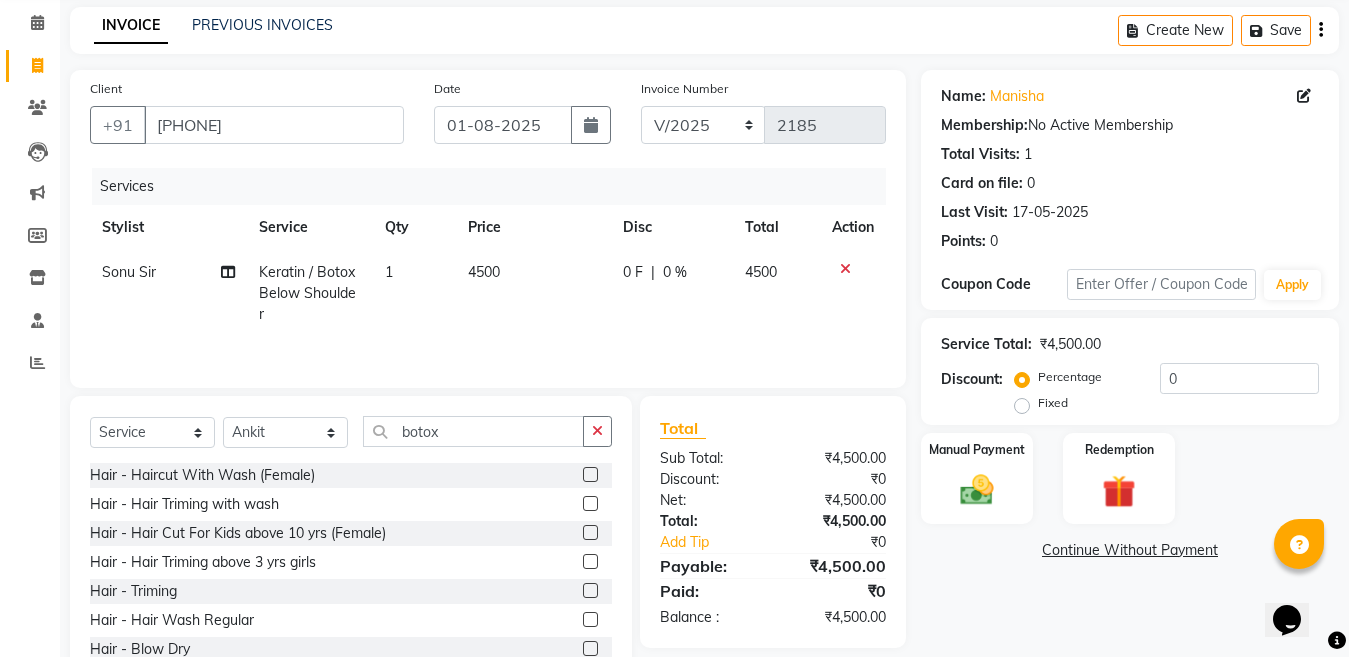 click on "4500" 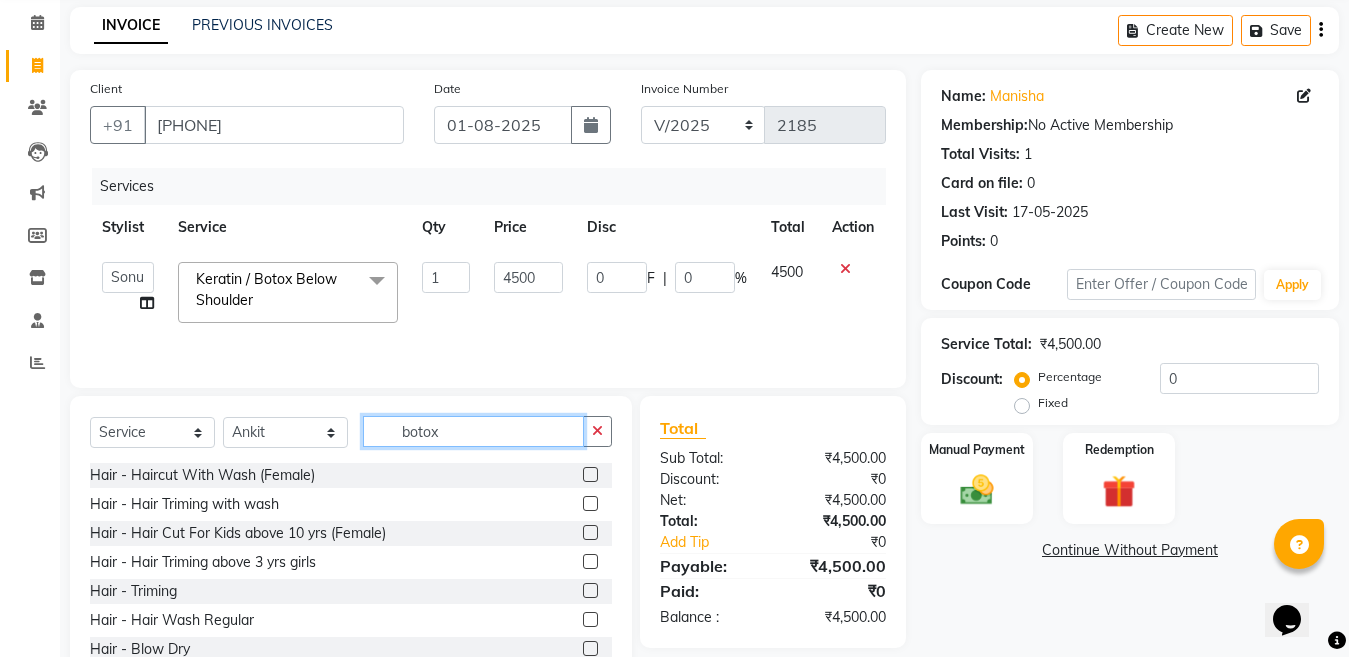 click on "botox" 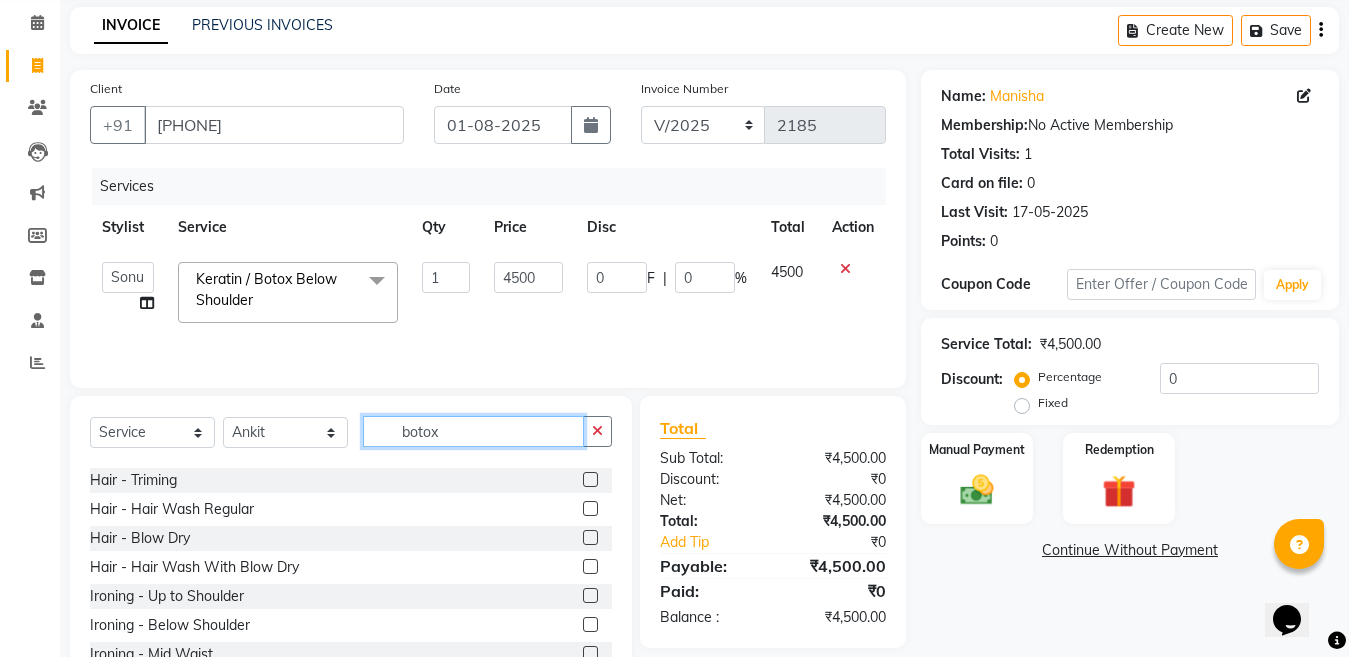 scroll, scrollTop: 175, scrollLeft: 0, axis: vertical 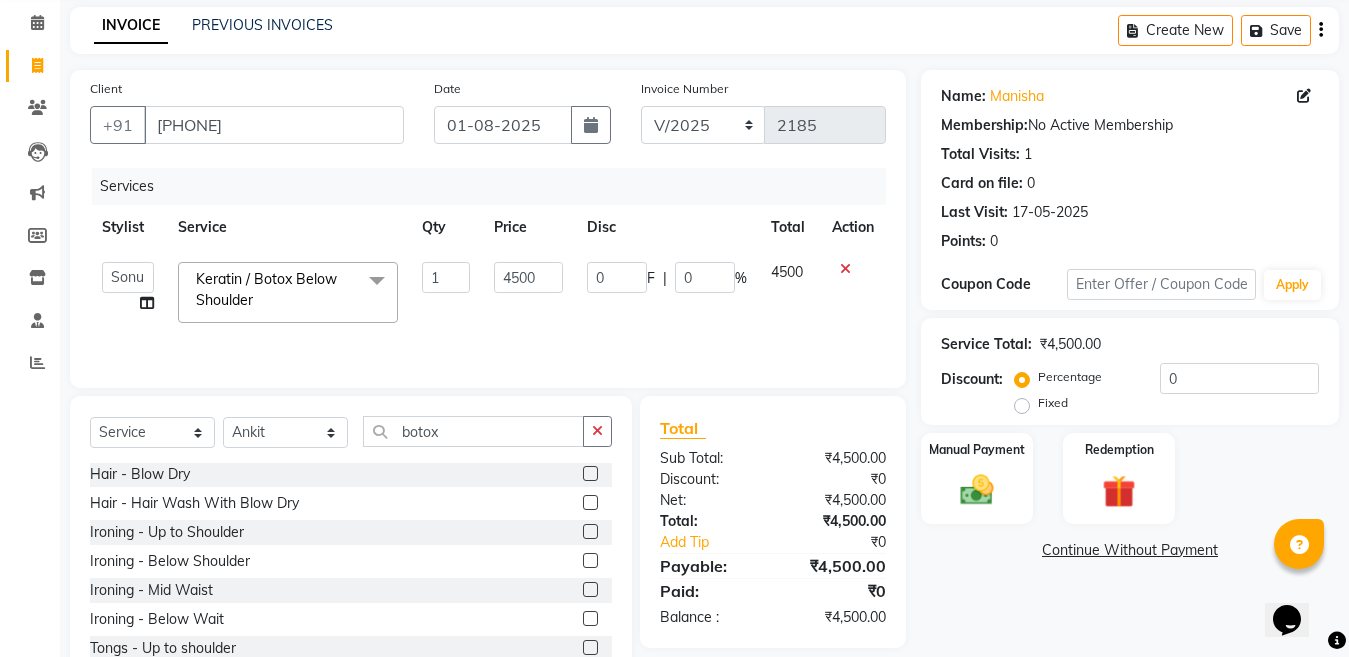 click 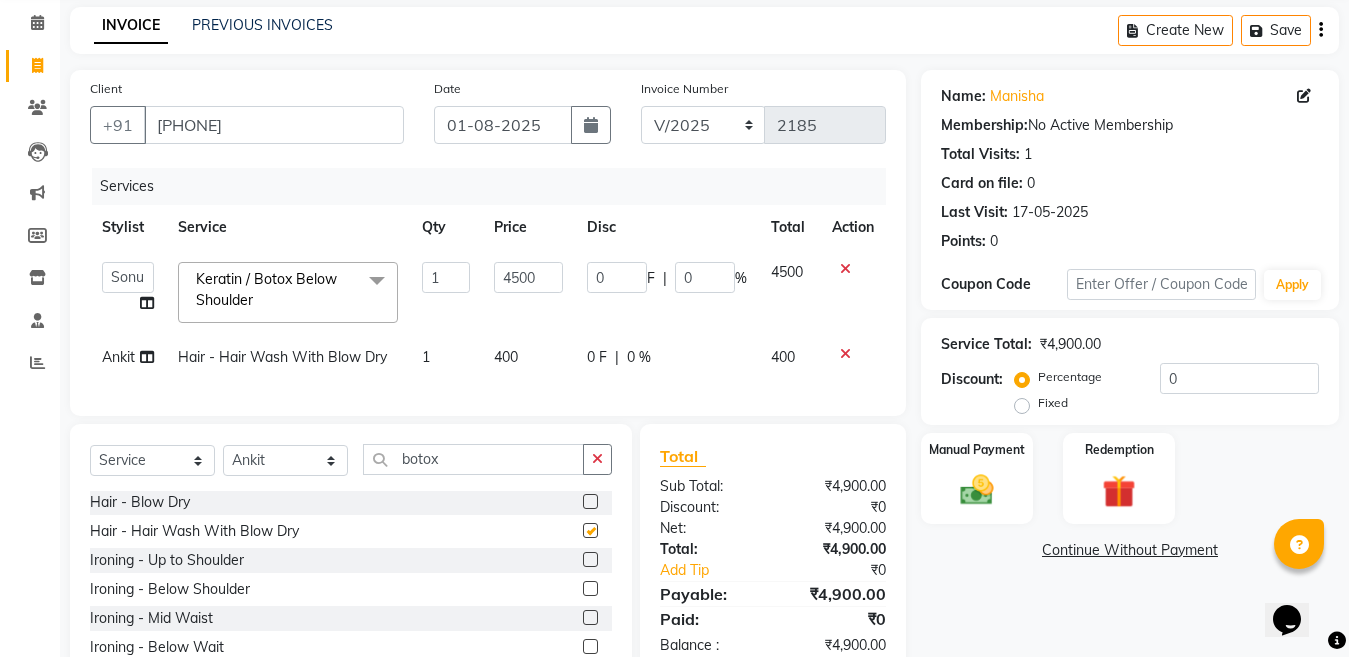 checkbox on "false" 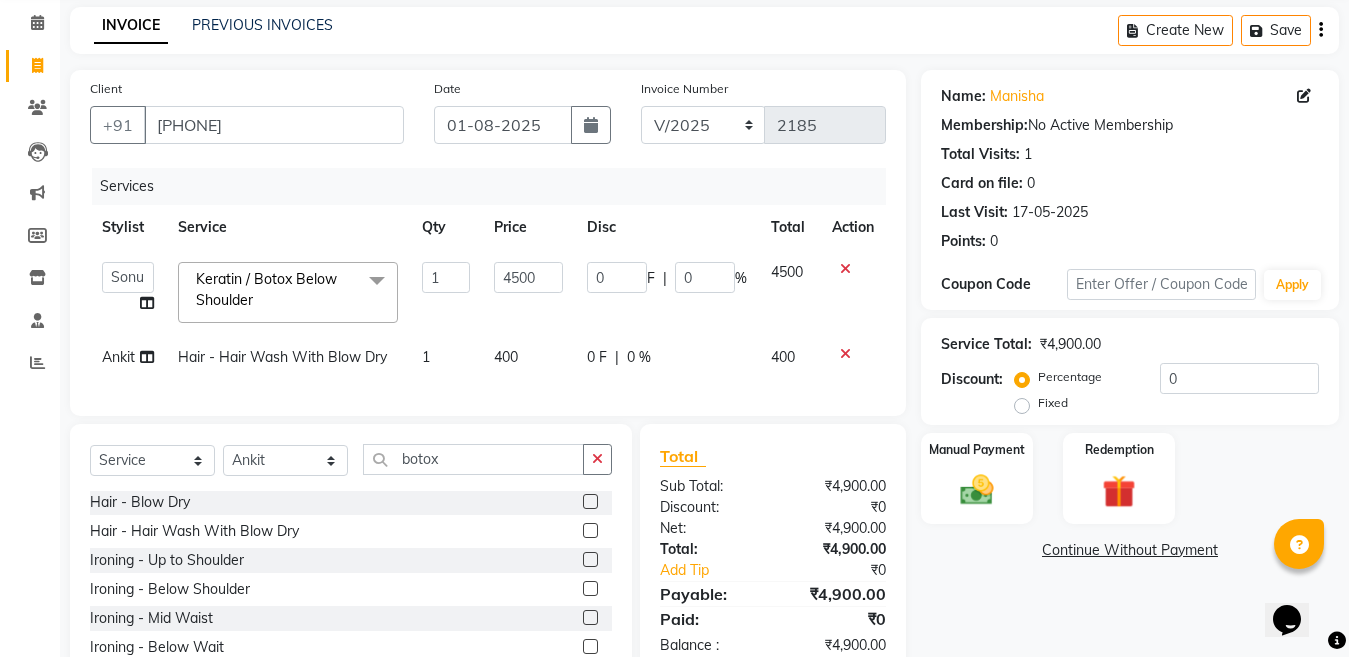 click on "400" 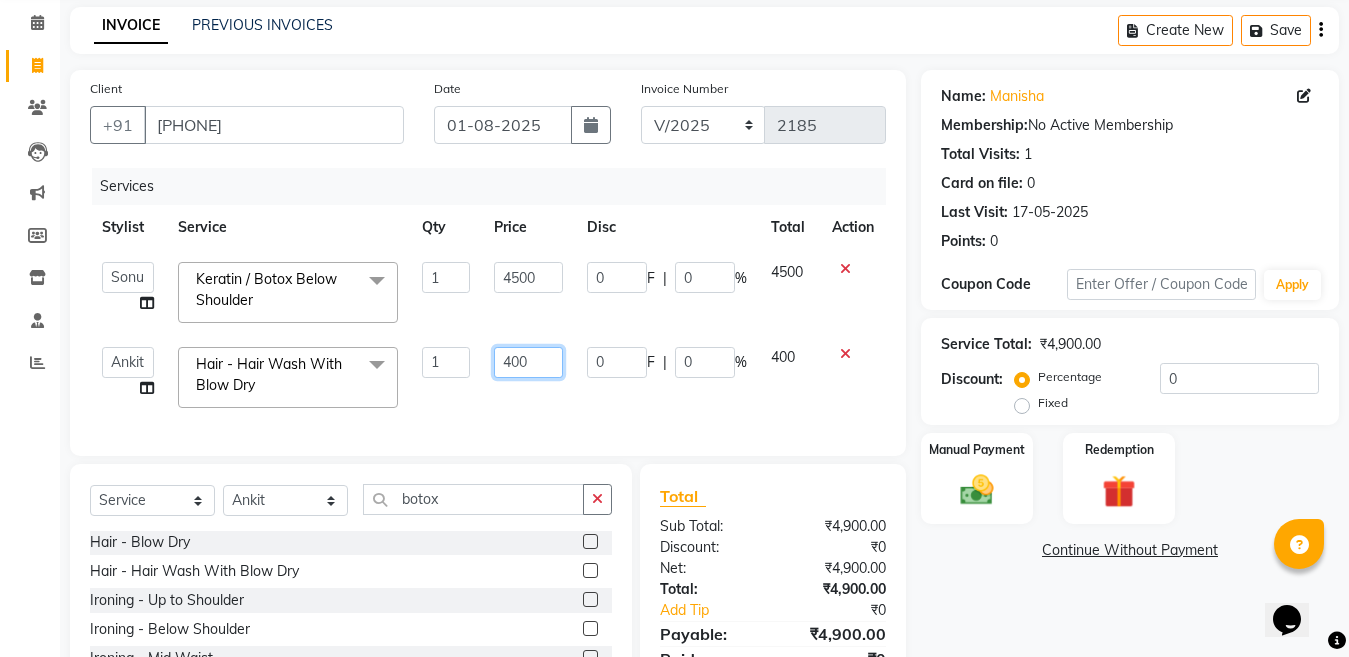 click on "400" 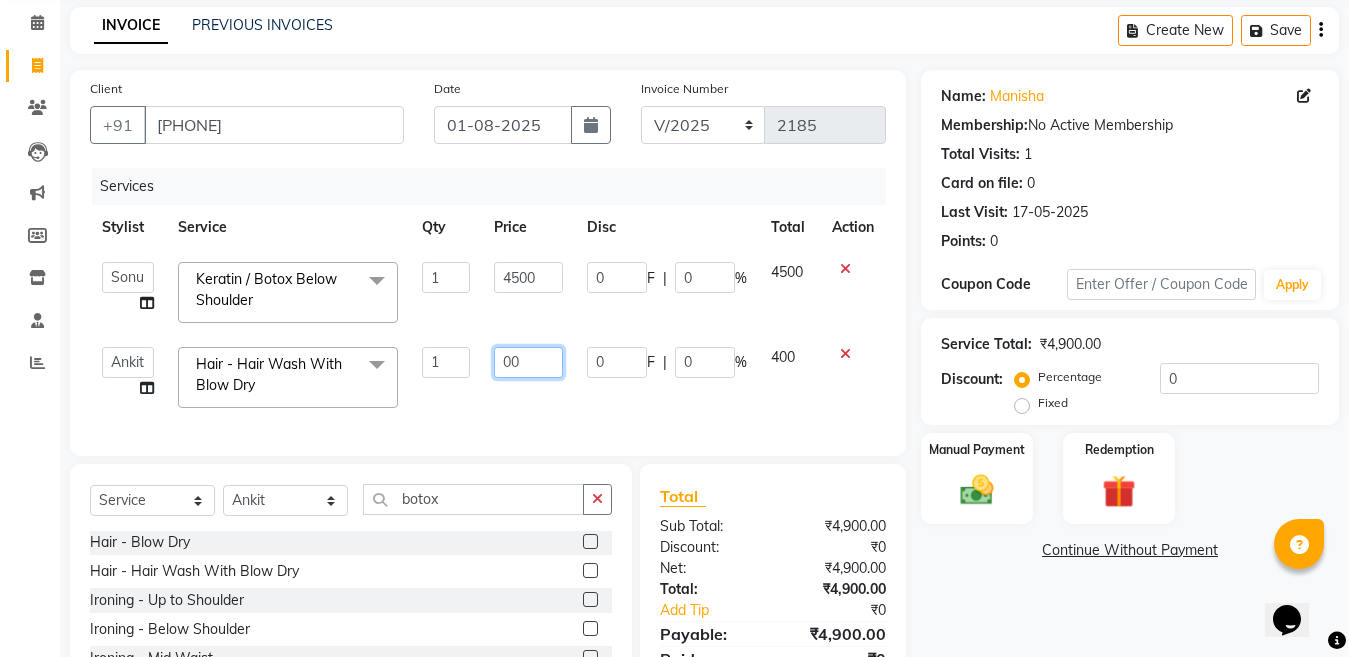 type on "500" 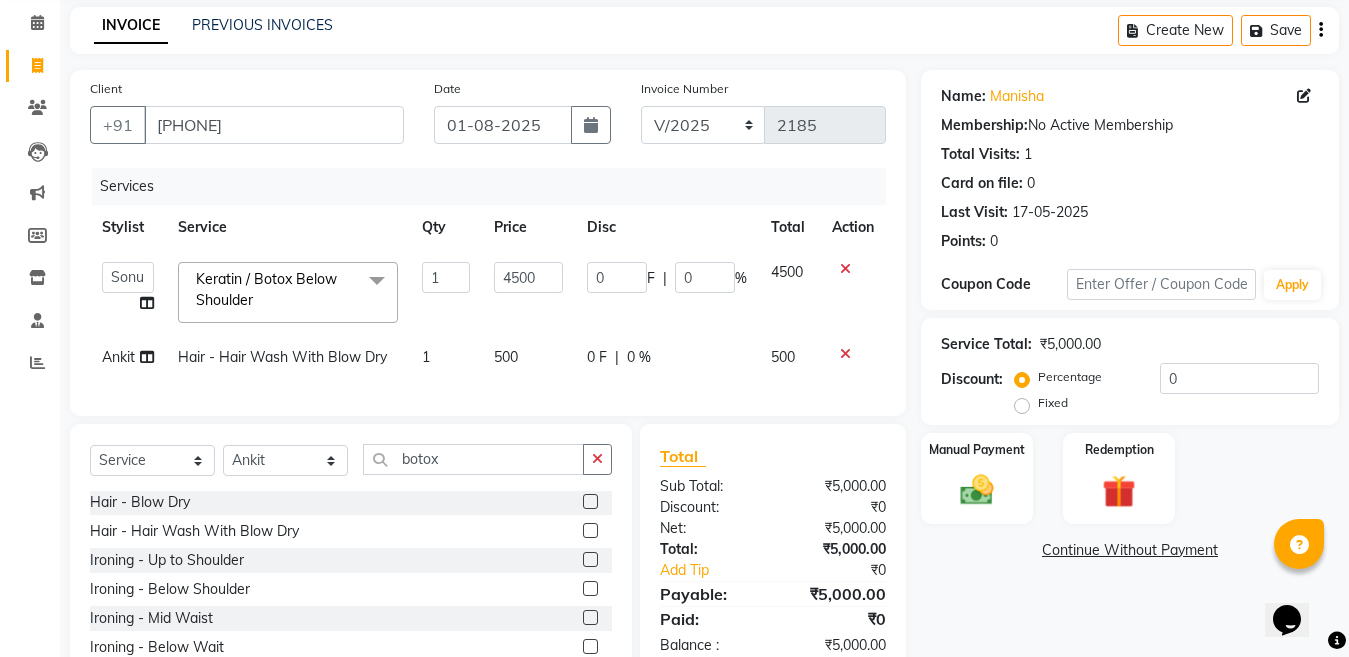 click on "4500" 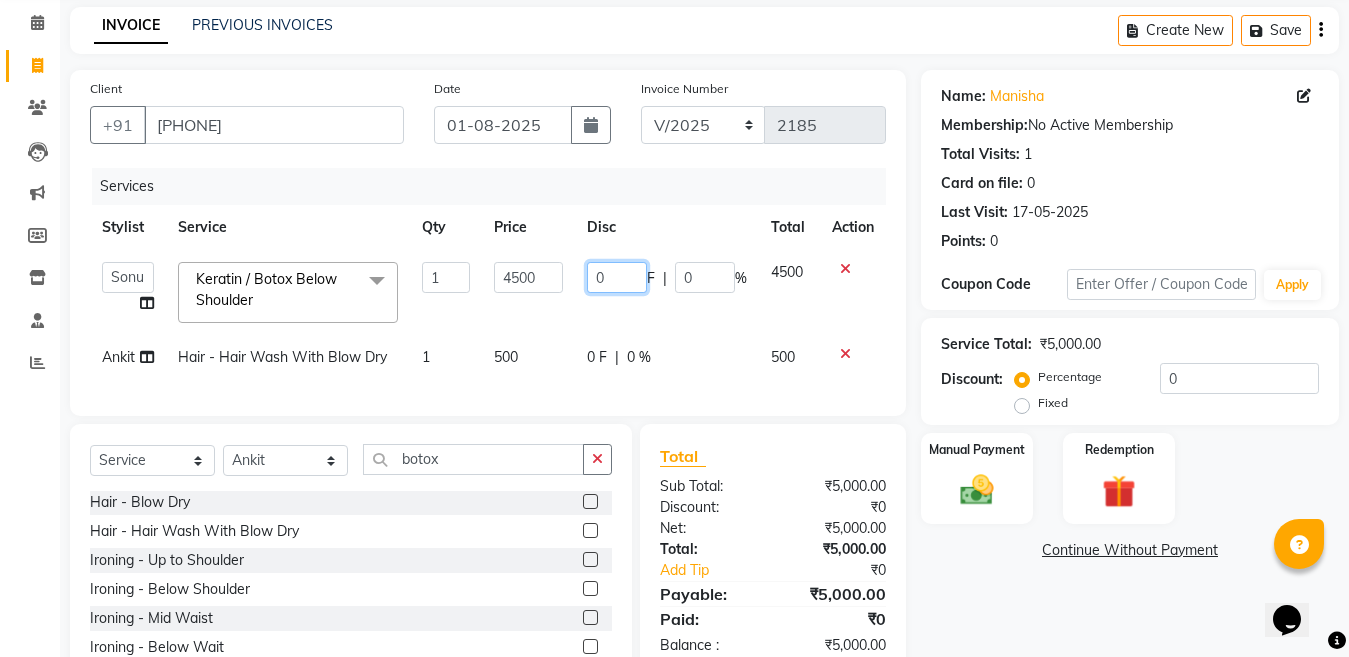 click on "0" 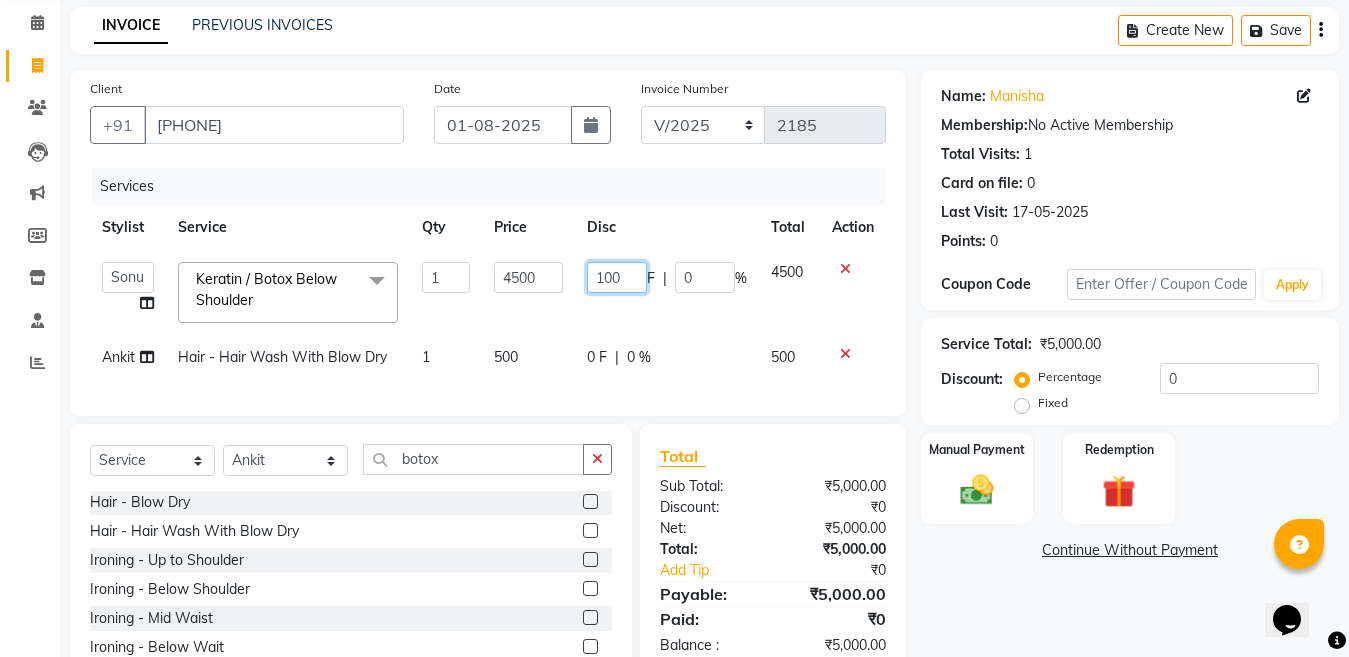 type on "1000" 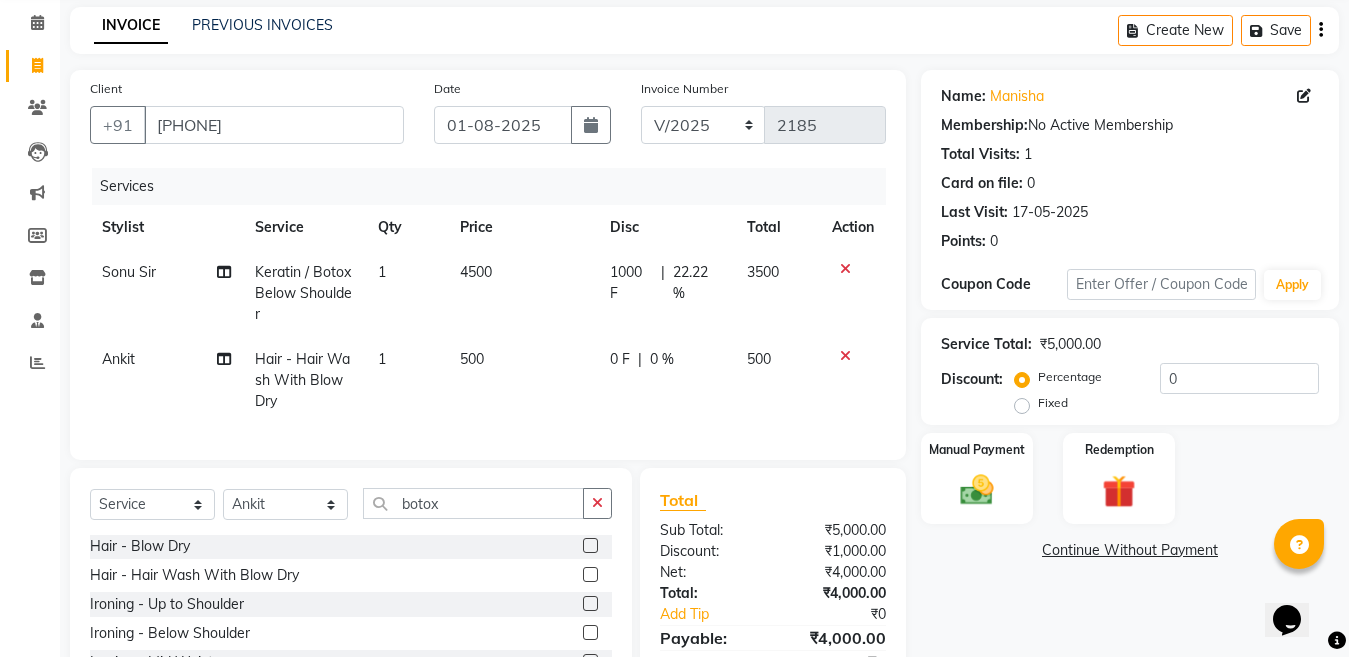 click on "4500" 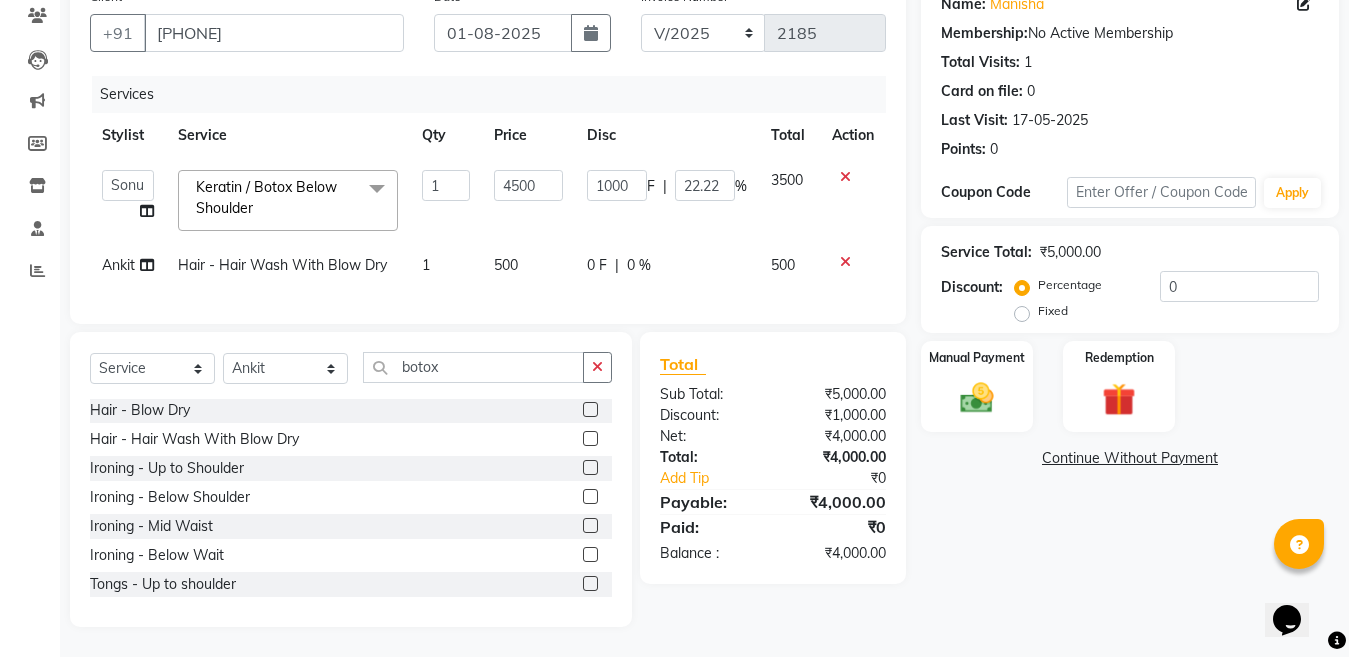 scroll, scrollTop: 189, scrollLeft: 0, axis: vertical 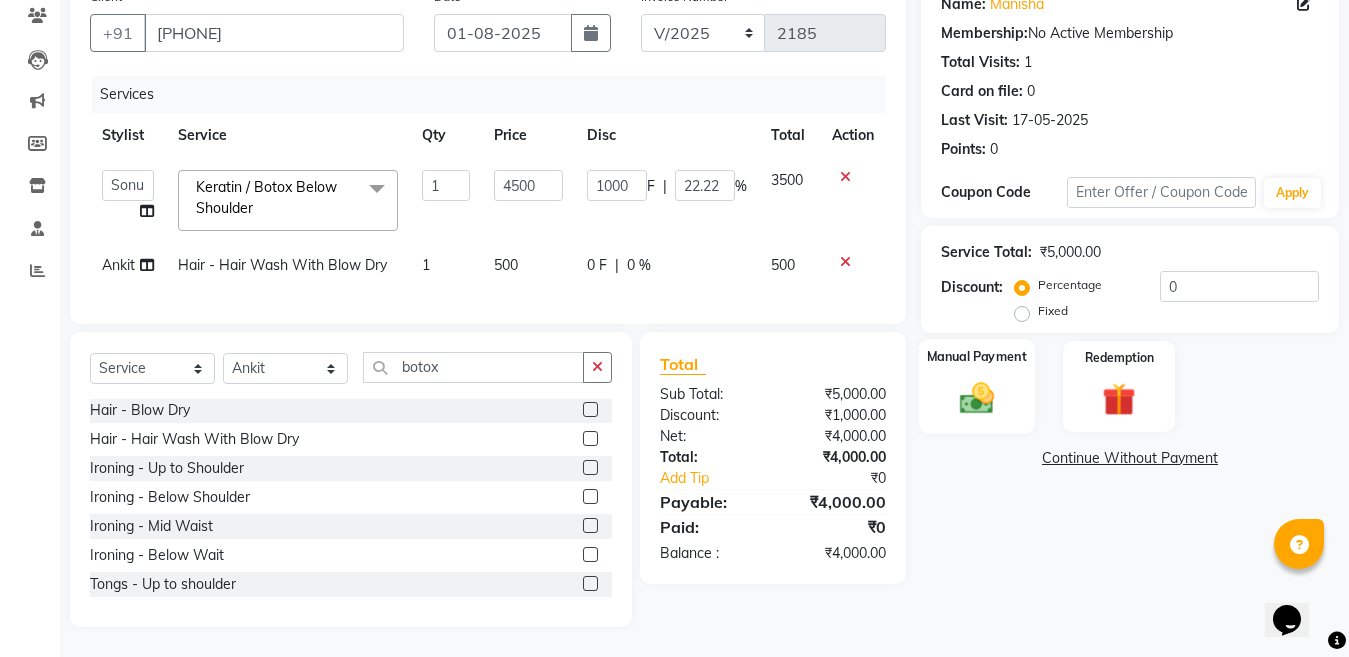 click 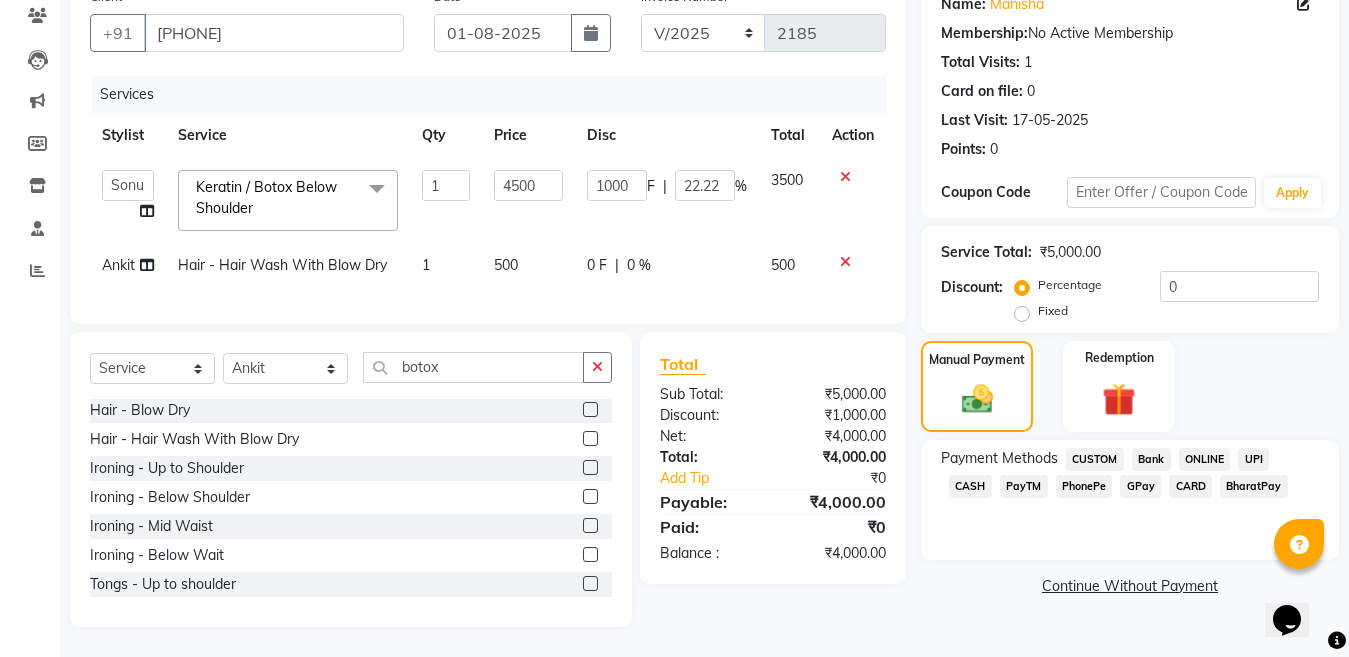 click on "GPay" 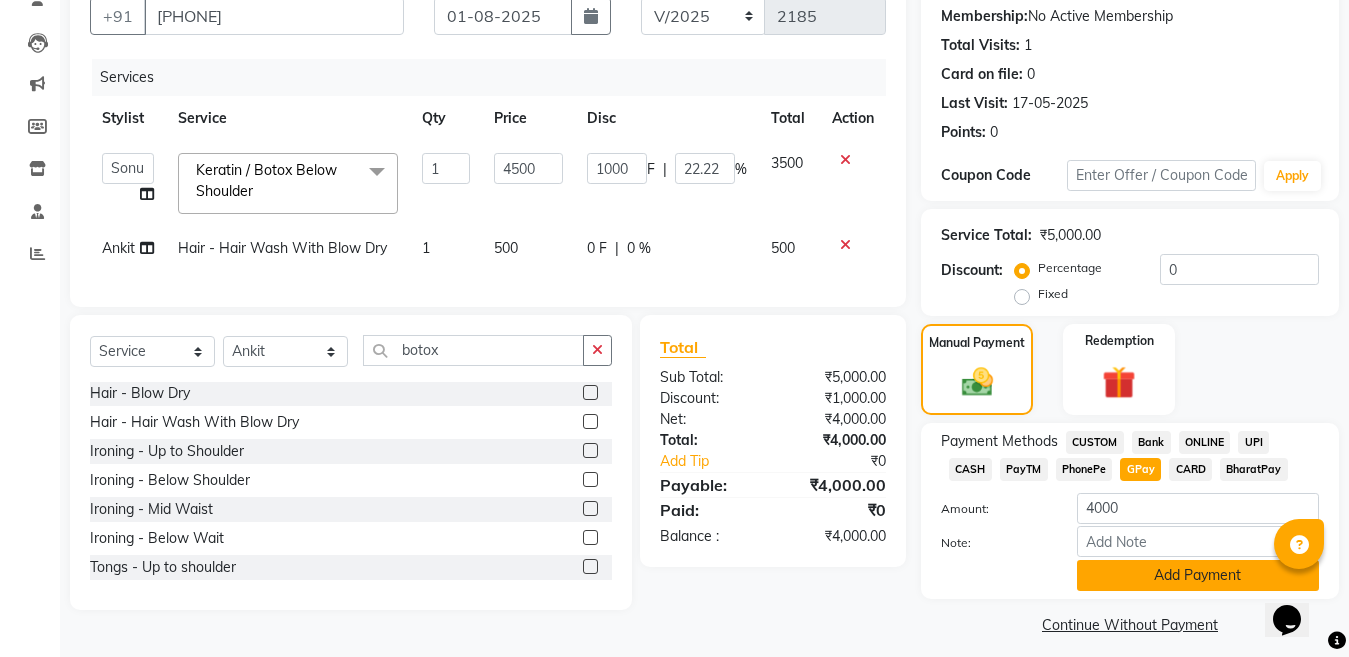 click on "Add Payment" 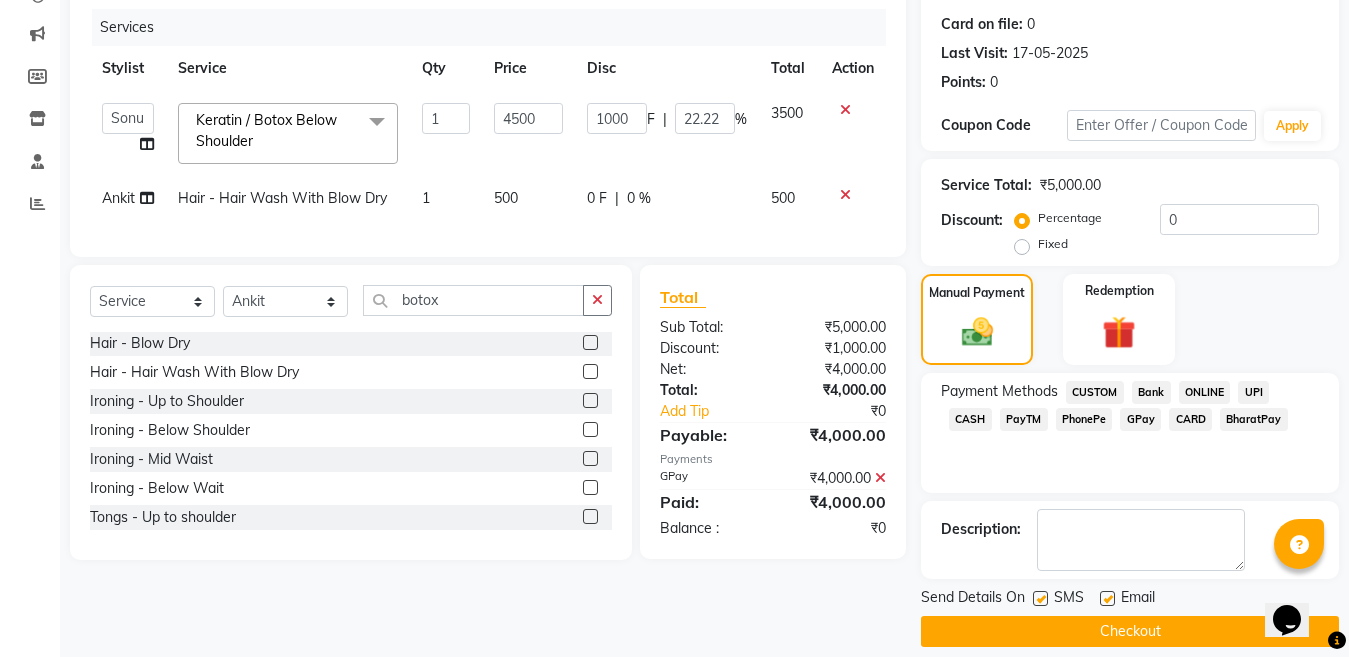 scroll, scrollTop: 259, scrollLeft: 0, axis: vertical 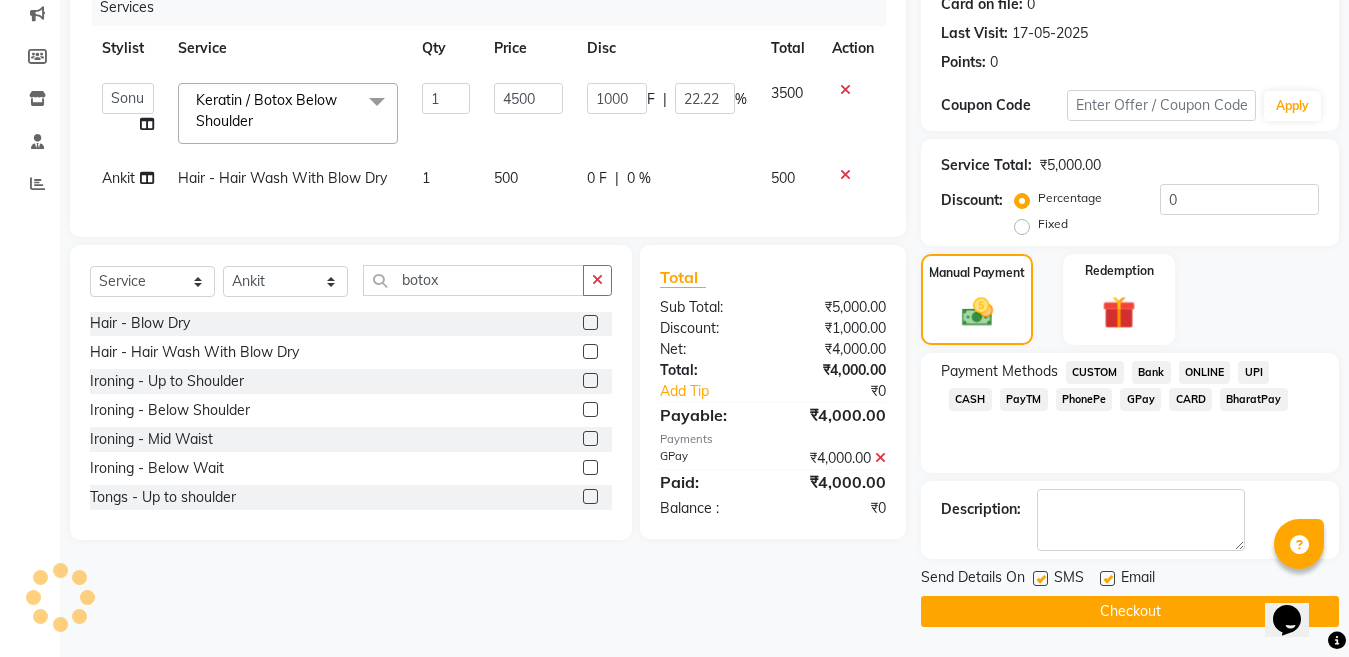 click 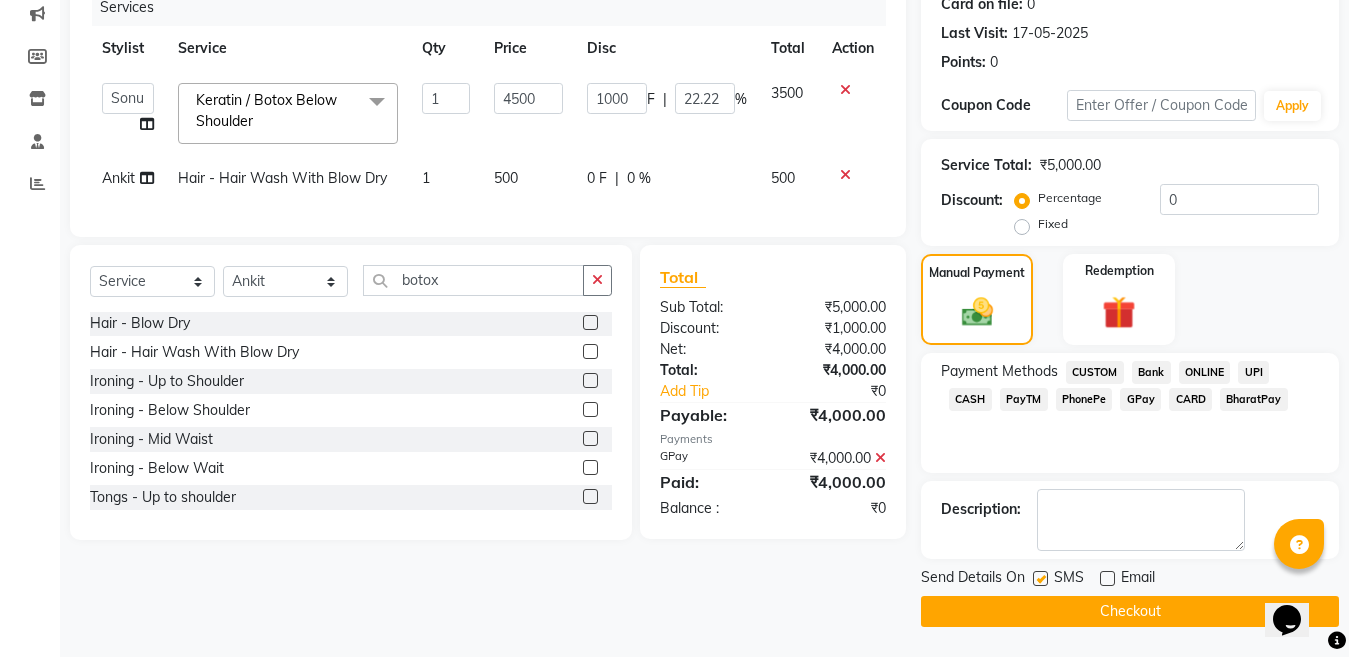 click 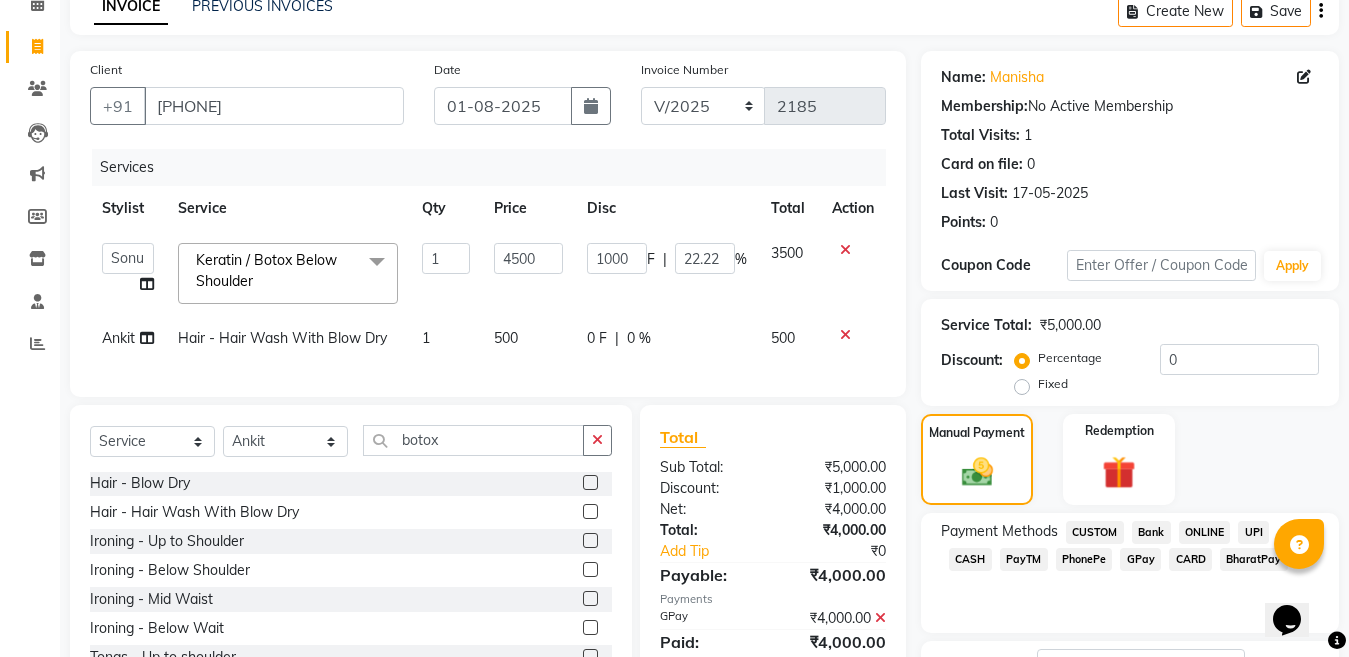 scroll, scrollTop: 259, scrollLeft: 0, axis: vertical 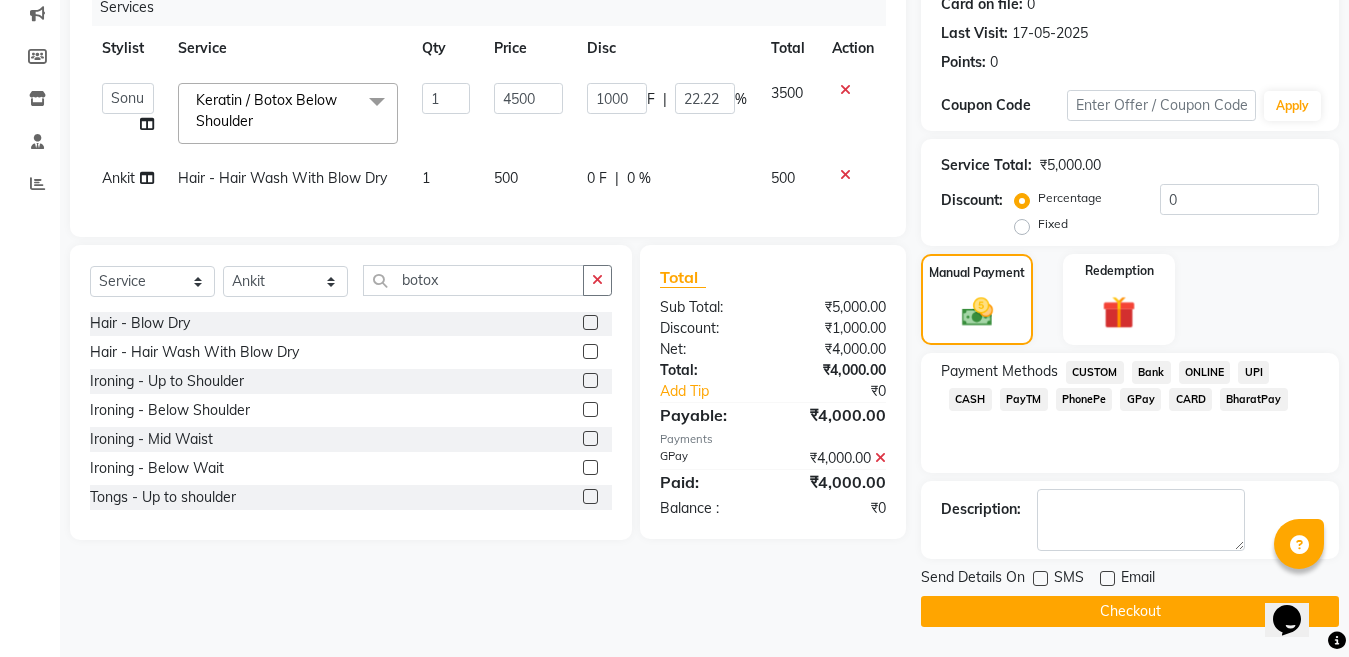 click on "Checkout" 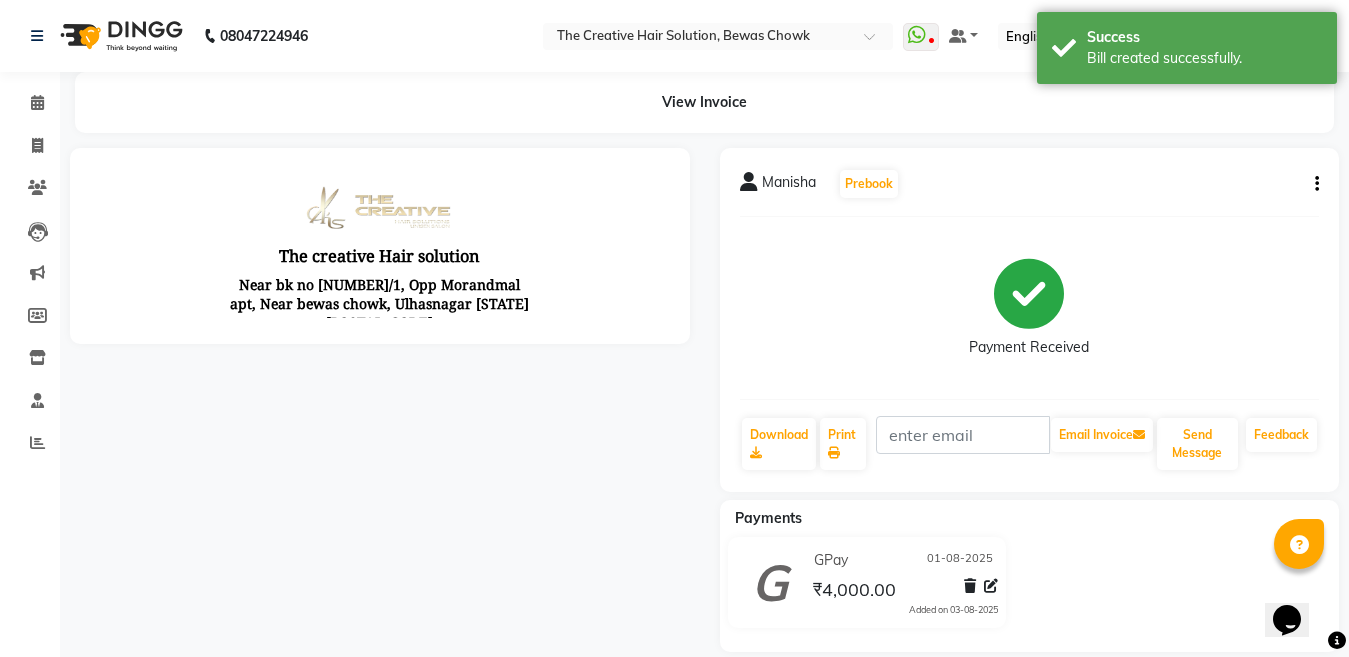 scroll, scrollTop: 0, scrollLeft: 0, axis: both 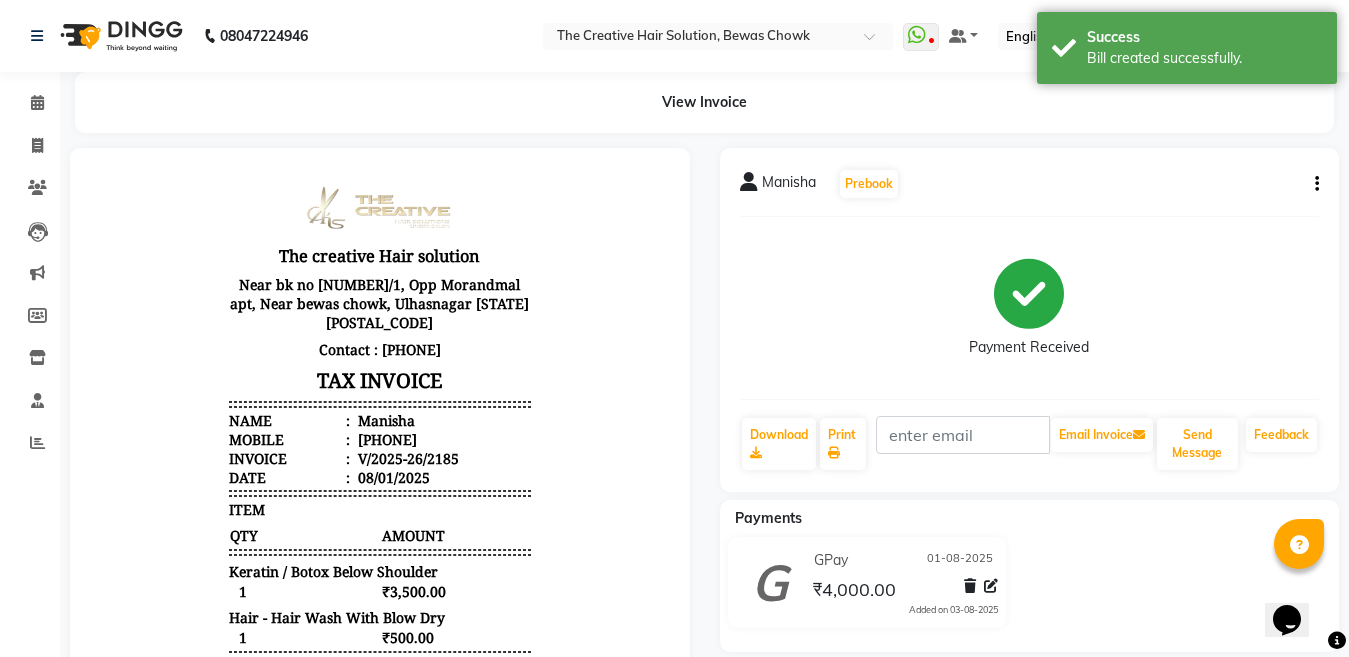 click 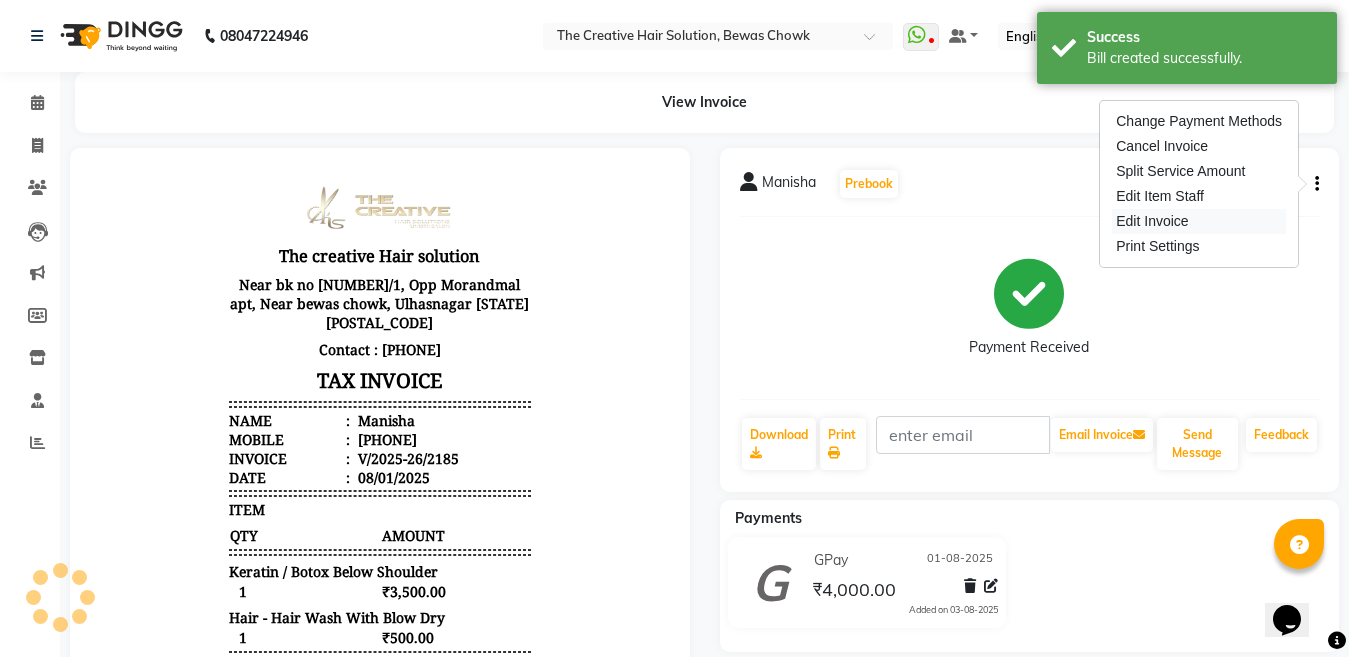click on "Edit Invoice" at bounding box center (1199, 221) 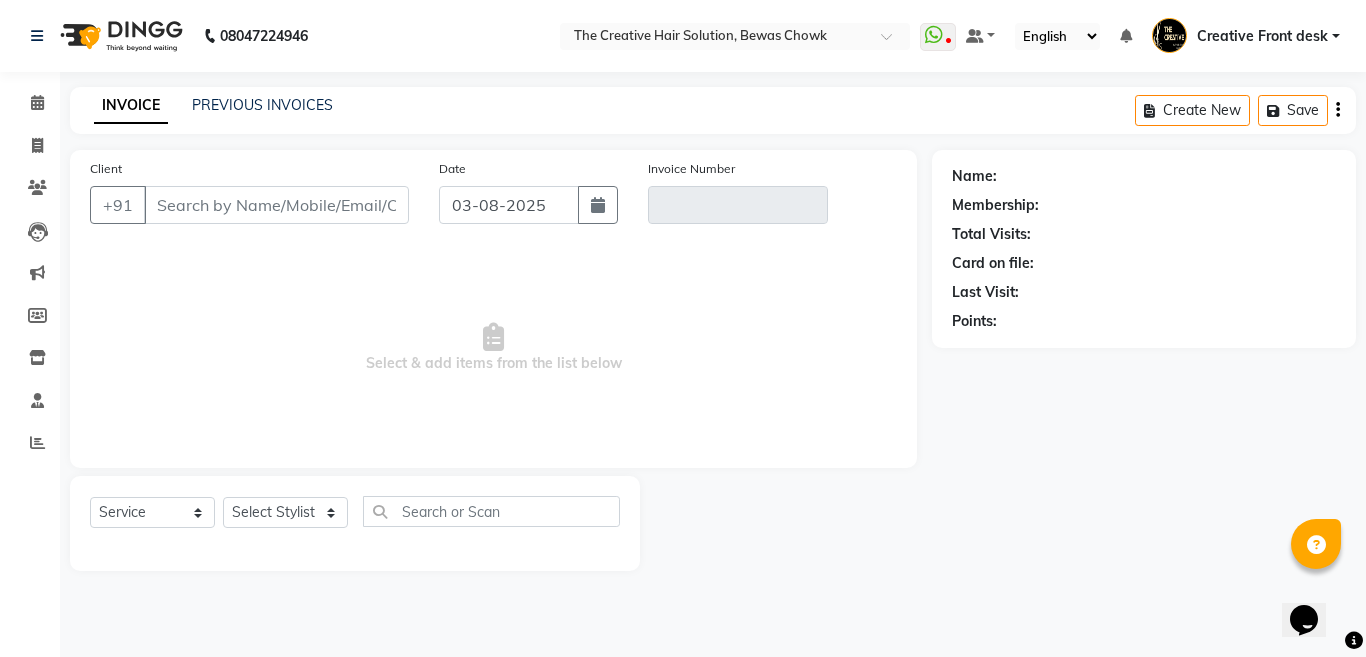 type on "[PHONE]" 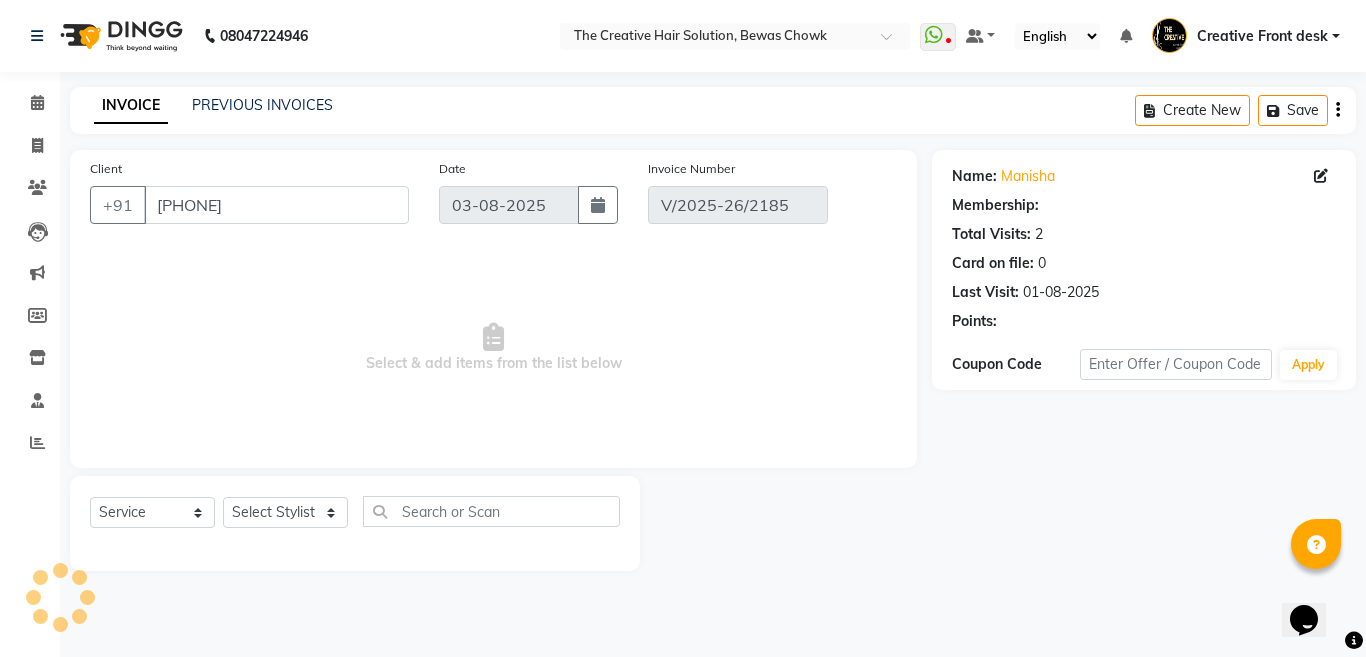 type on "01-08-2025" 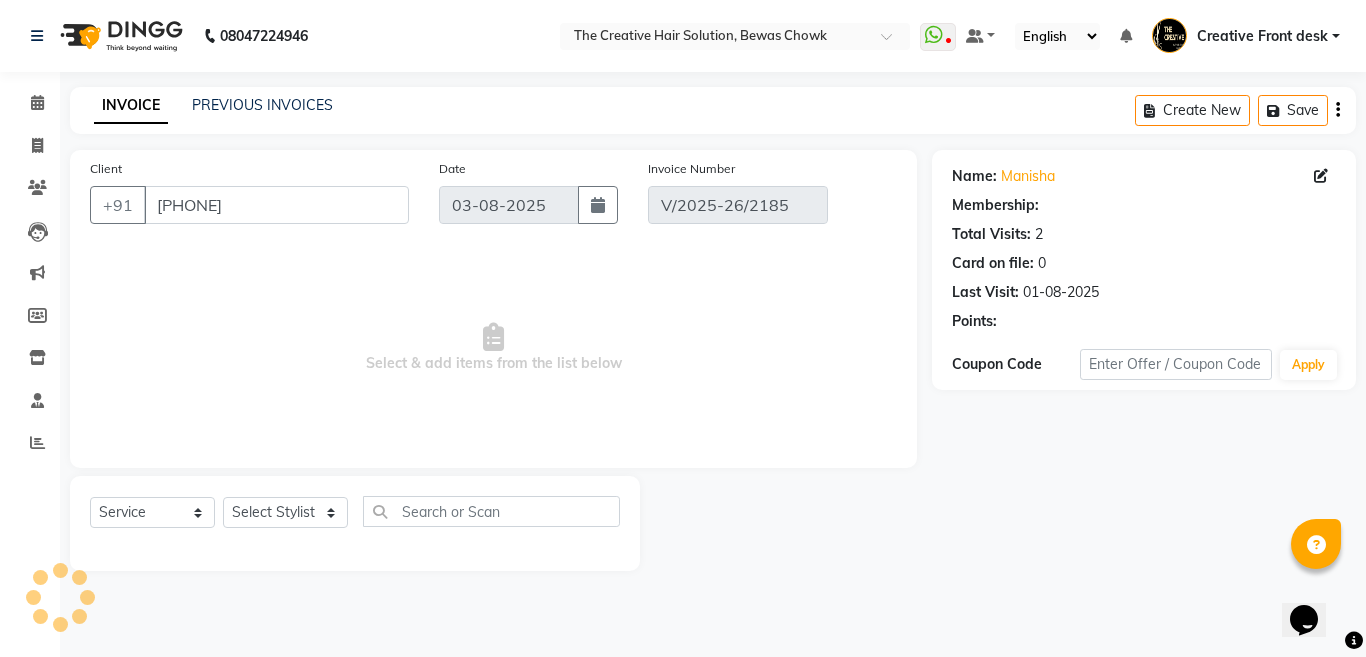 select on "select" 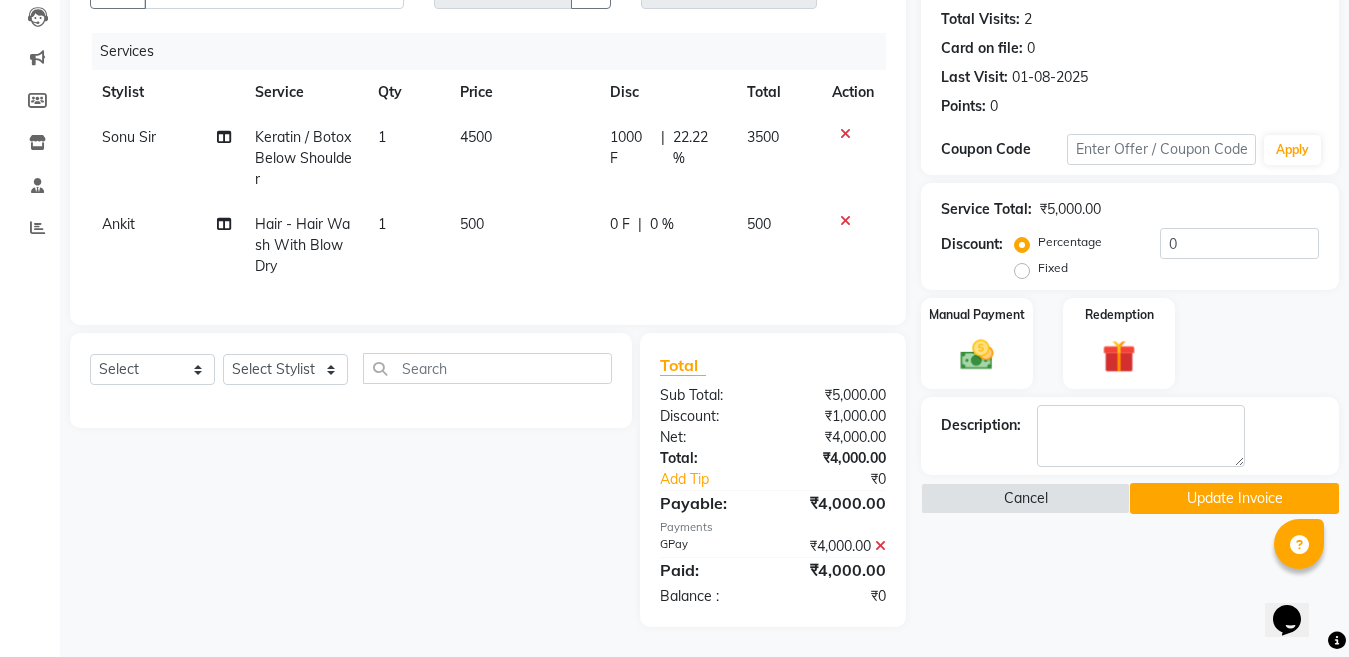 scroll, scrollTop: 232, scrollLeft: 0, axis: vertical 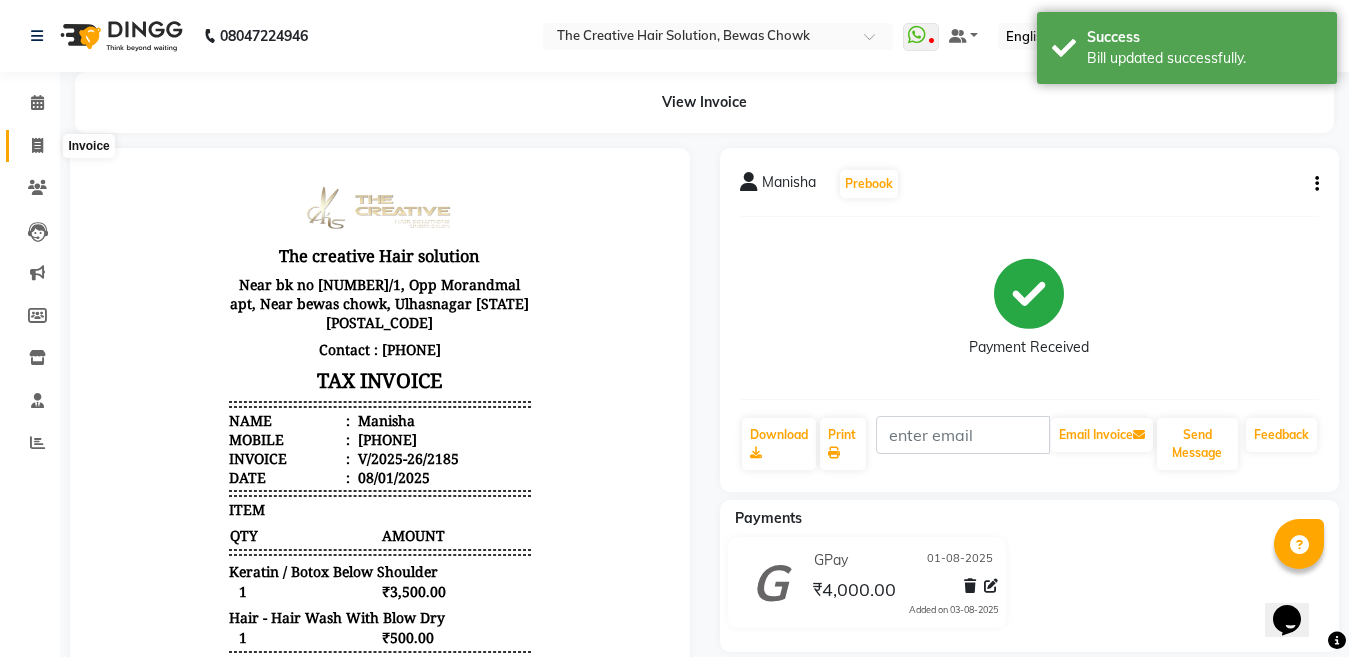 click 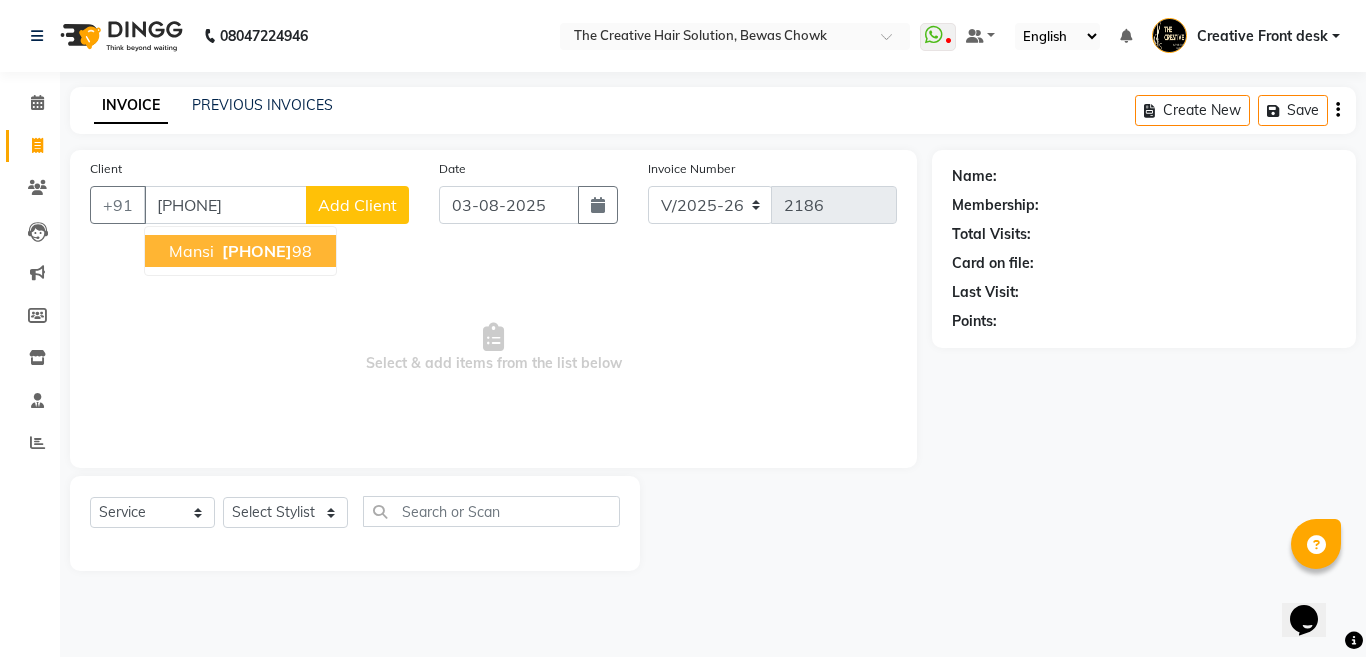 click on "Mansi" at bounding box center (191, 251) 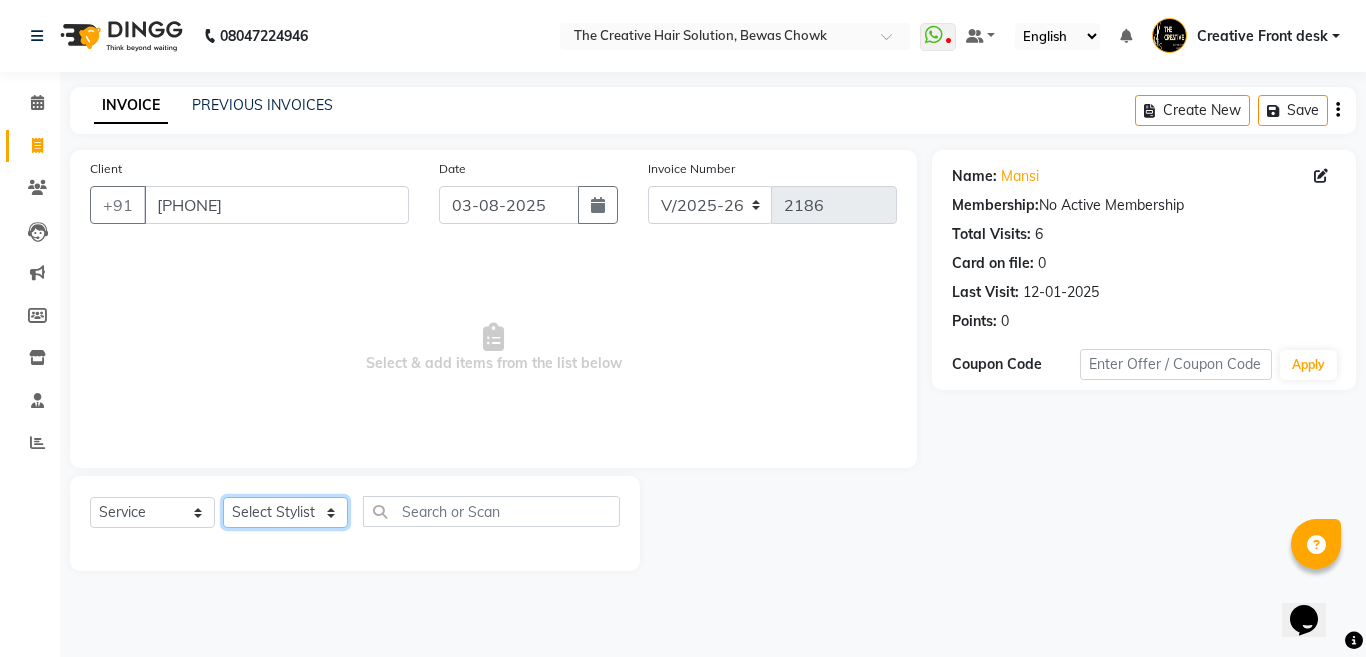 click on "Select Stylist Ankit Creative Front desk Deepak Firoz Geeta Golu Nisha Prince Priyanka Satyam Savita Shivam Shubham Sonu Sir Swapnil Taruna Panjwani Umesh Vidya" 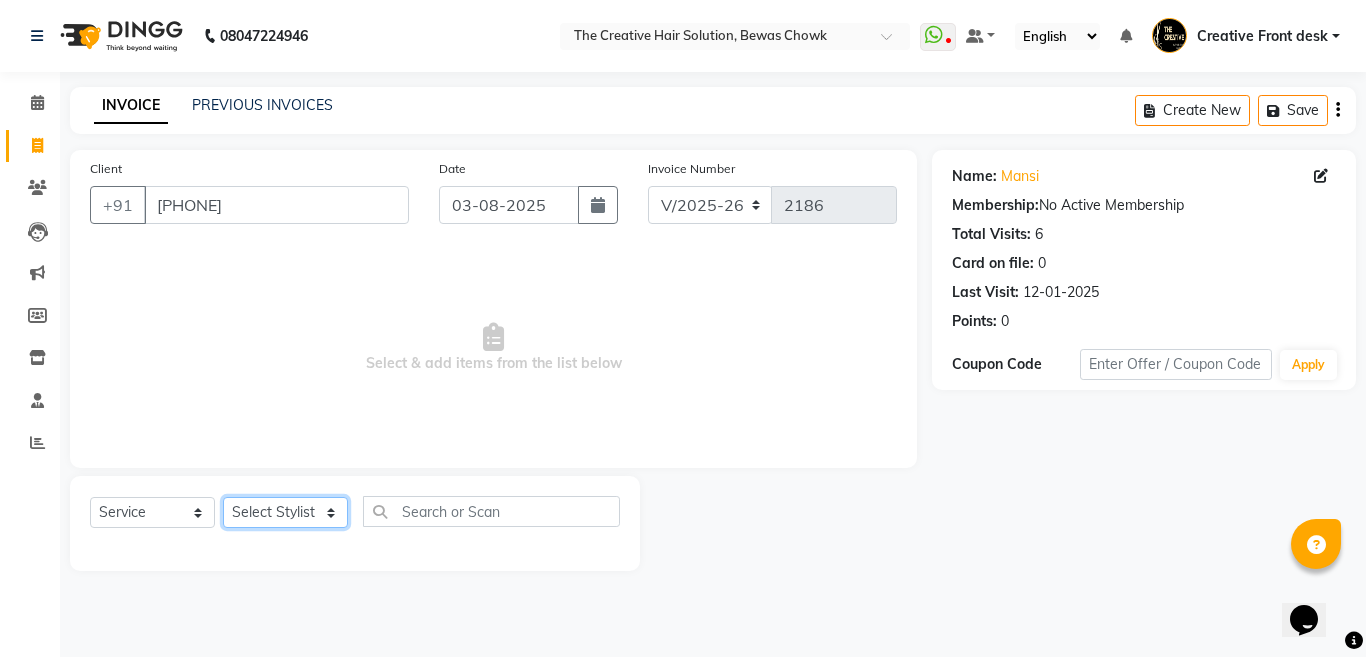 select on "28735" 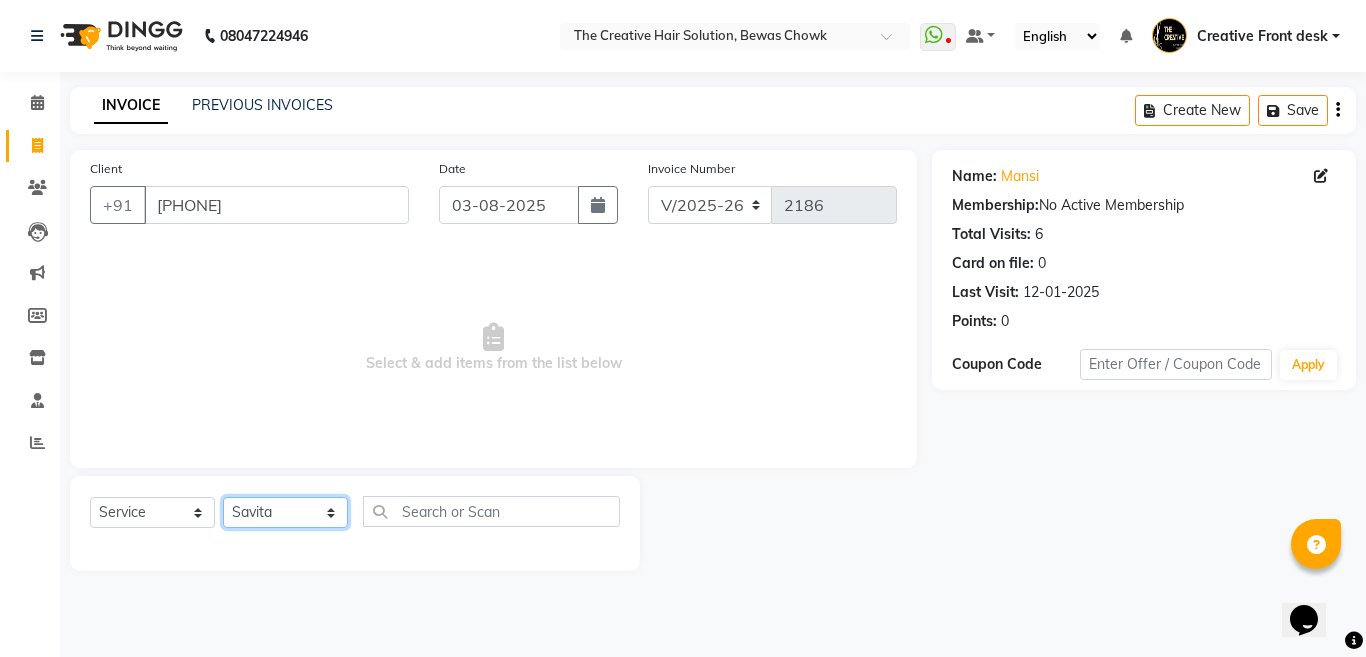 click on "Select Stylist Ankit Creative Front desk Deepak Firoz Geeta Golu Nisha Prince Priyanka Satyam Savita Shivam Shubham Sonu Sir Swapnil Taruna Panjwani Umesh Vidya" 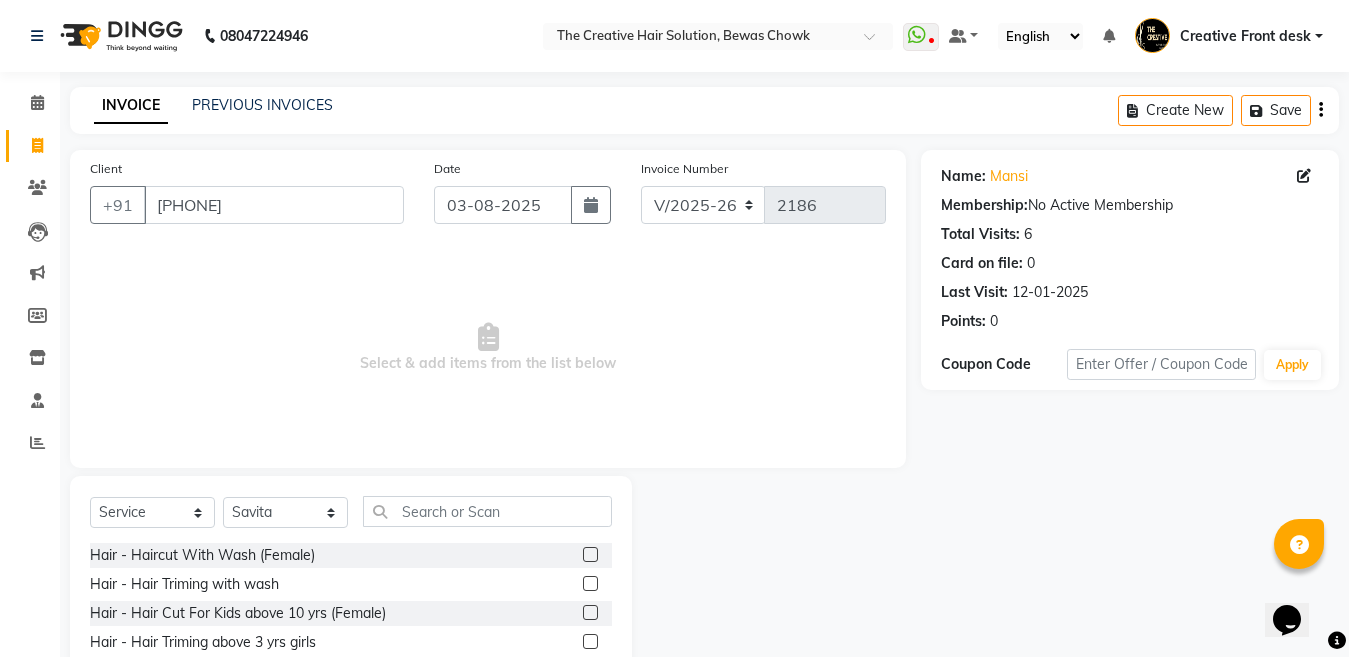 click on "Select & add items from the list below" at bounding box center (488, 348) 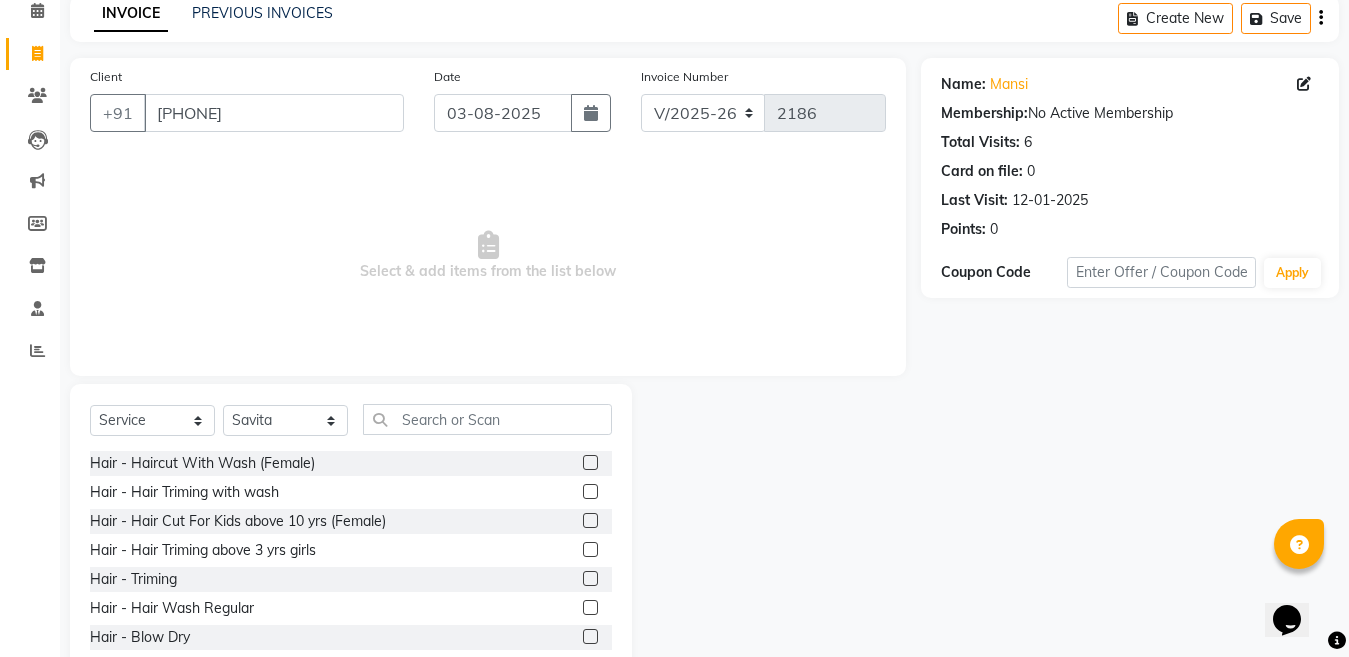 scroll, scrollTop: 144, scrollLeft: 0, axis: vertical 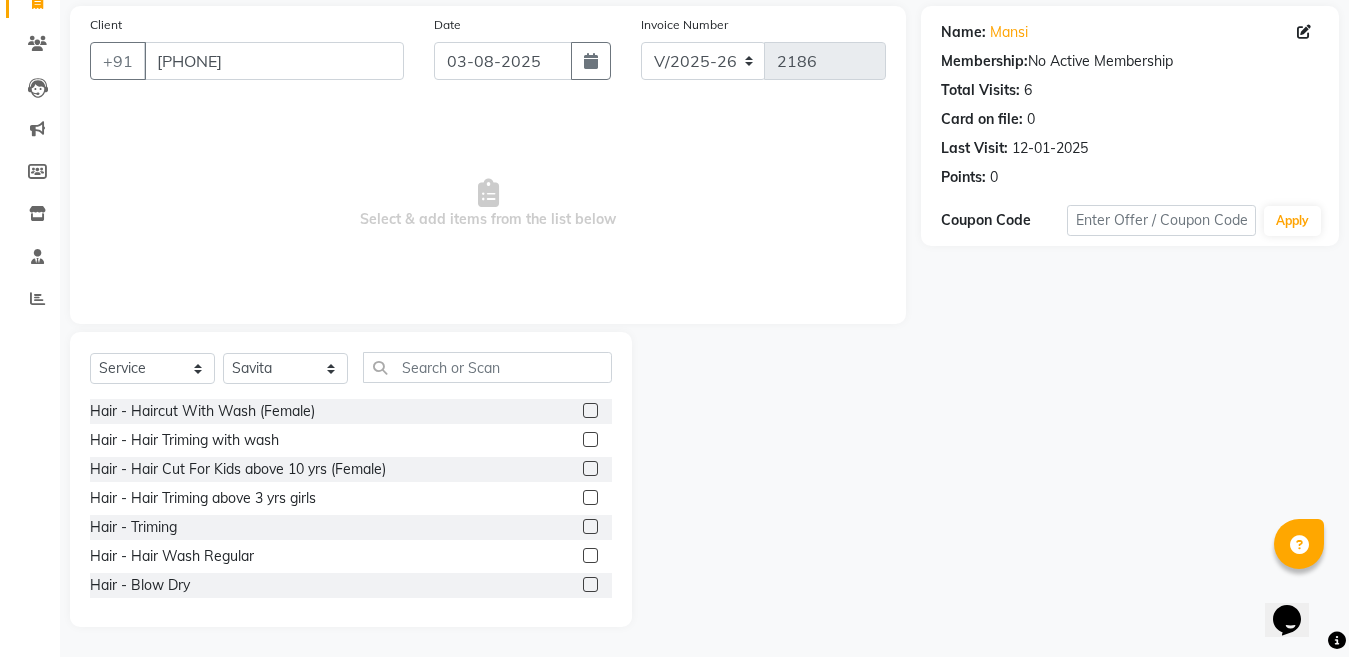 click 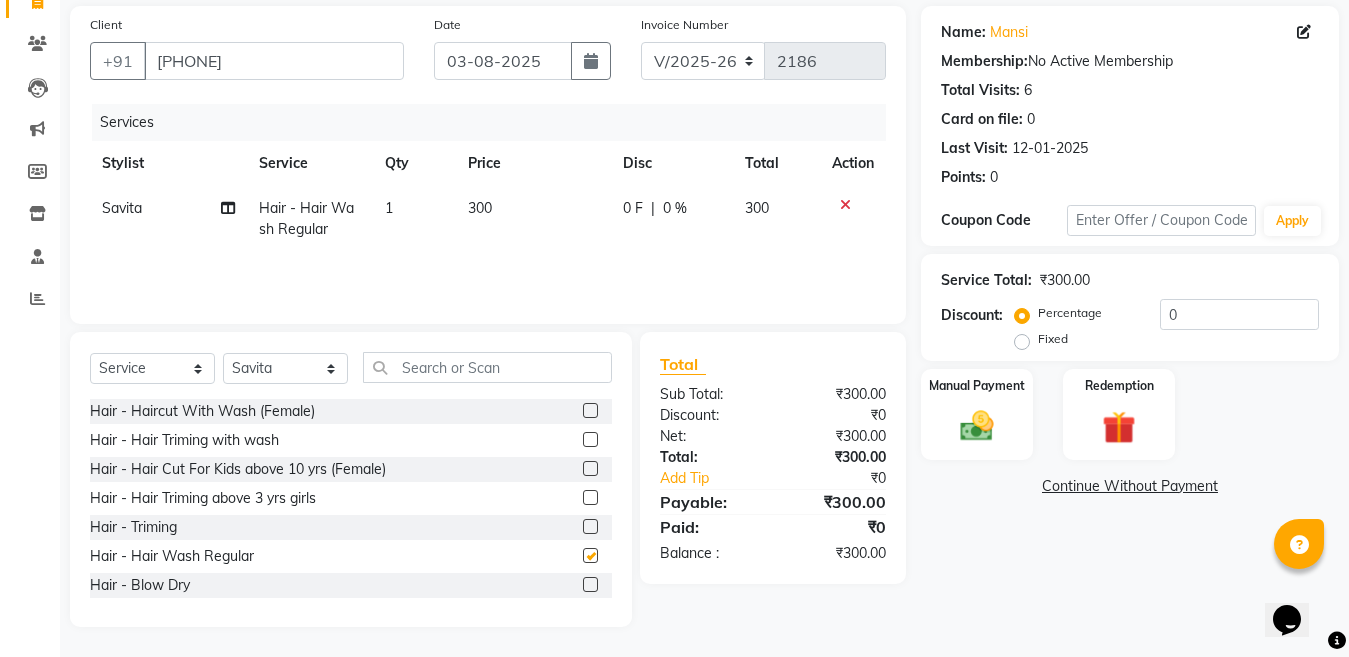 checkbox on "false" 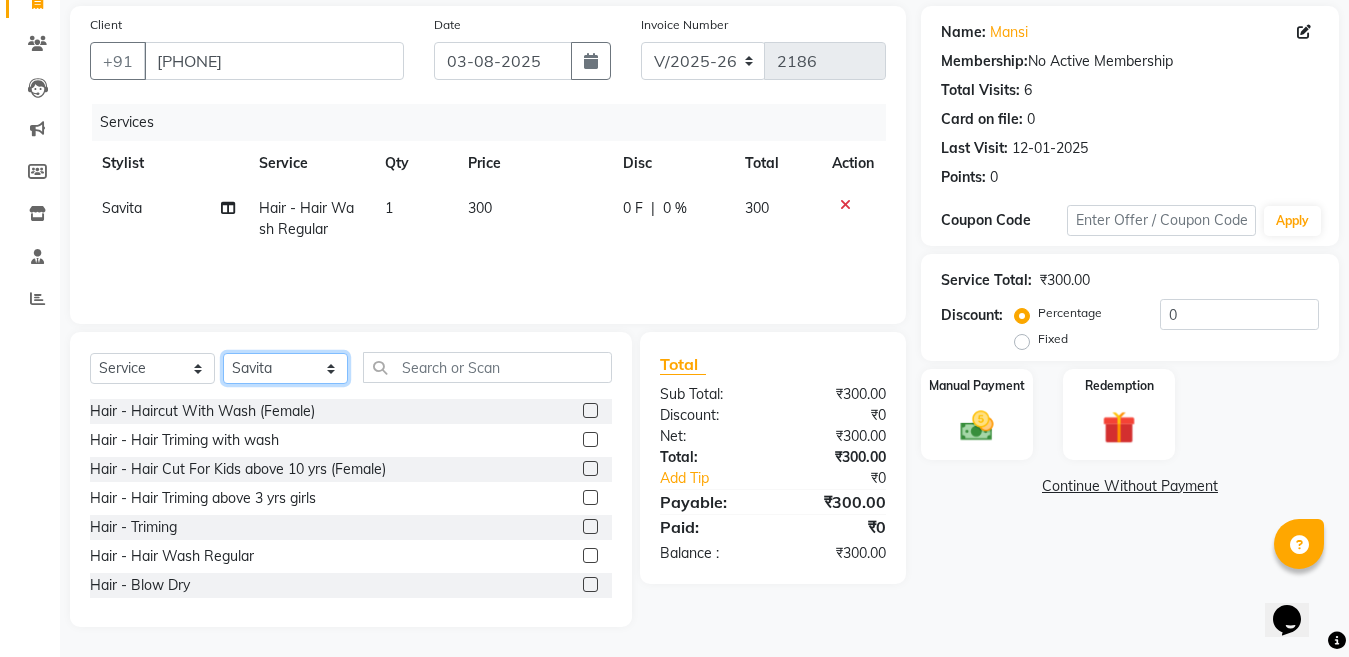 click on "Select Stylist Ankit Creative Front desk Deepak Firoz Geeta Golu Nisha Prince Priyanka Satyam Savita Shivam Shubham Sonu Sir Swapnil Taruna Panjwani Umesh Vidya" 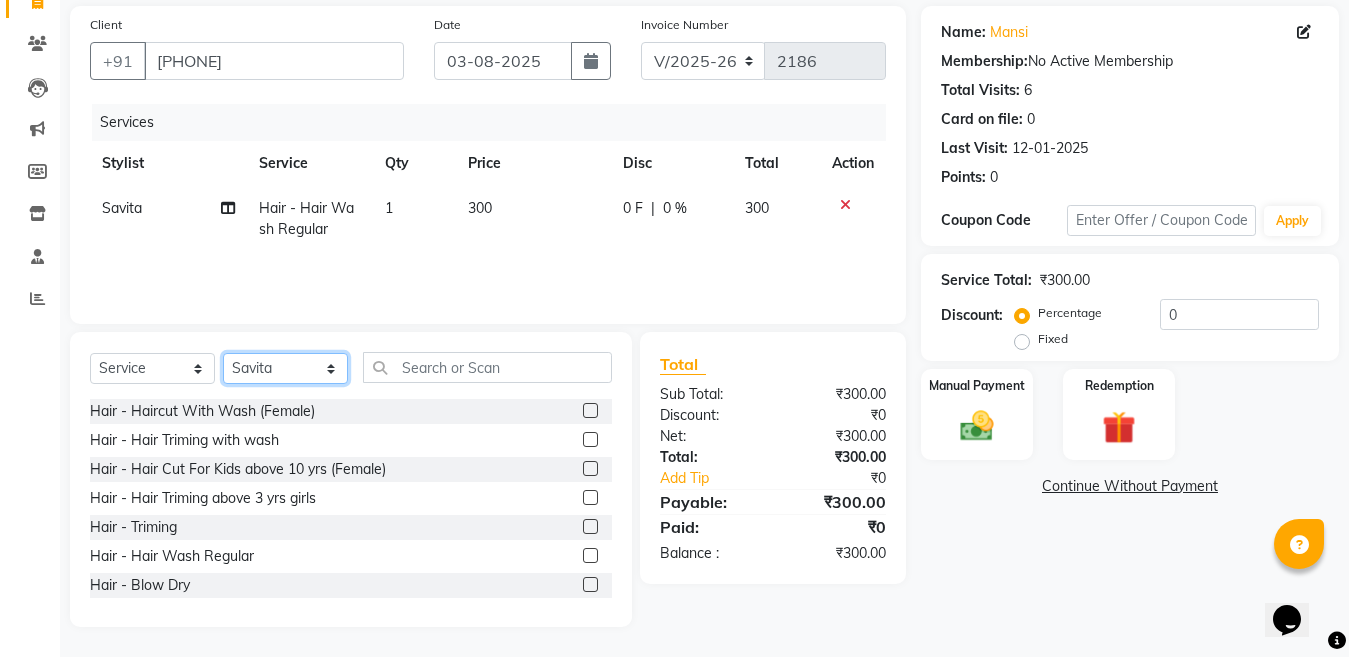 select on "4198" 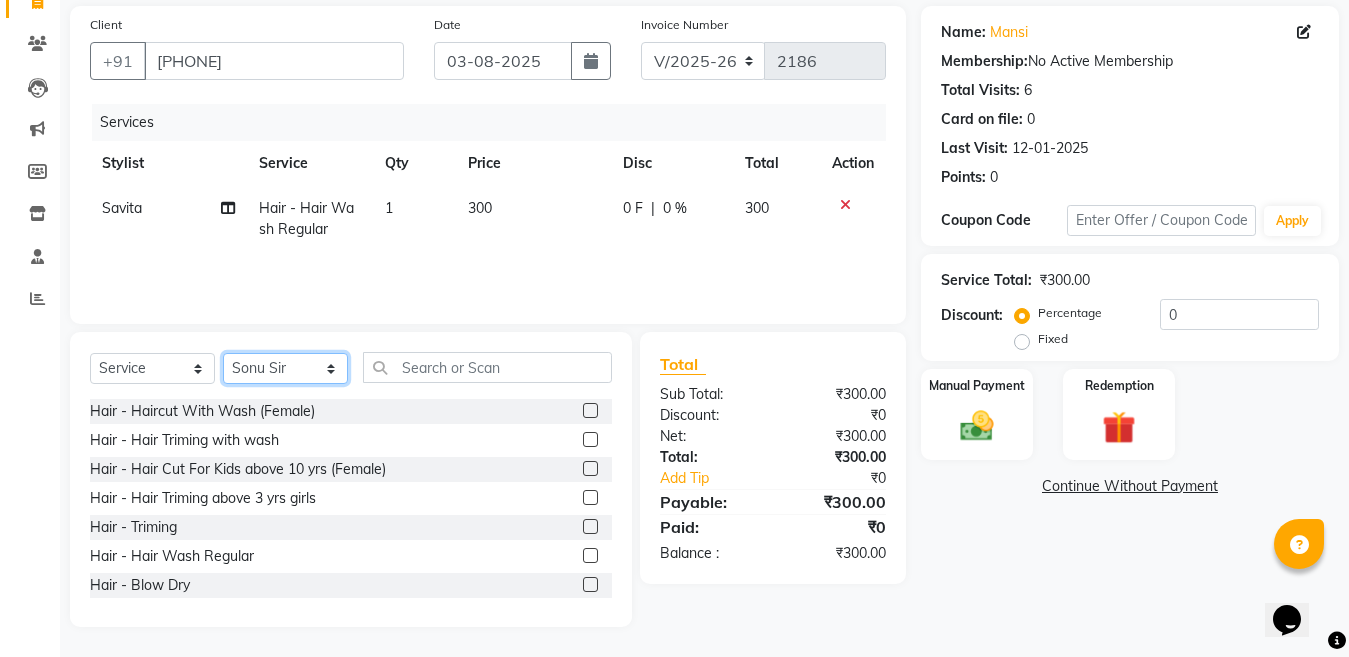 click on "Select Stylist Ankit Creative Front desk Deepak Firoz Geeta Golu Nisha Prince Priyanka Satyam Savita Shivam Shubham Sonu Sir Swapnil Taruna Panjwani Umesh Vidya" 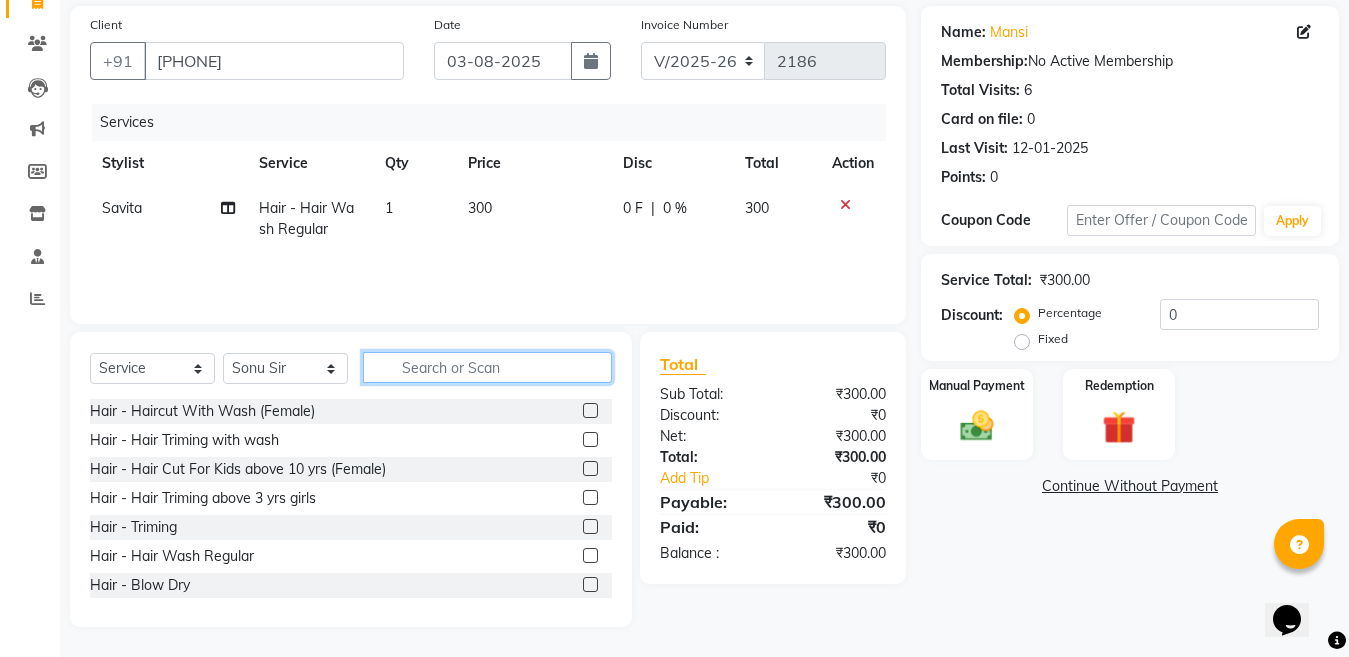click 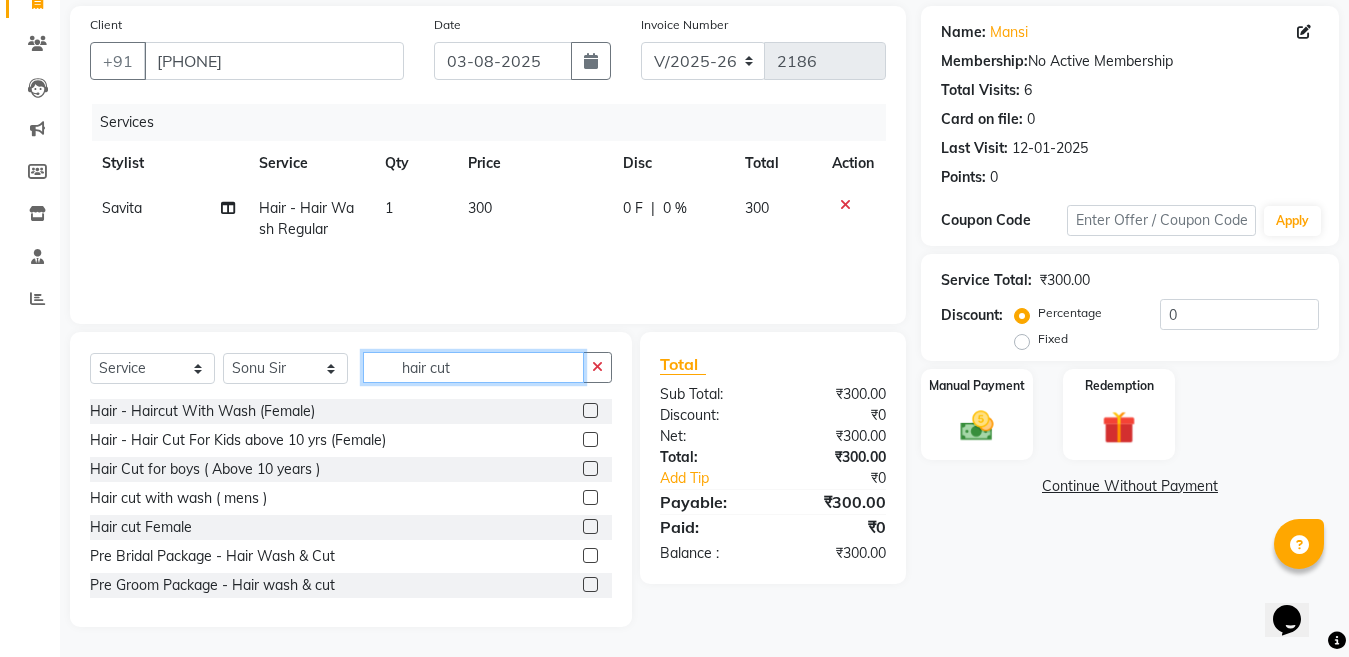 type on "hair cut" 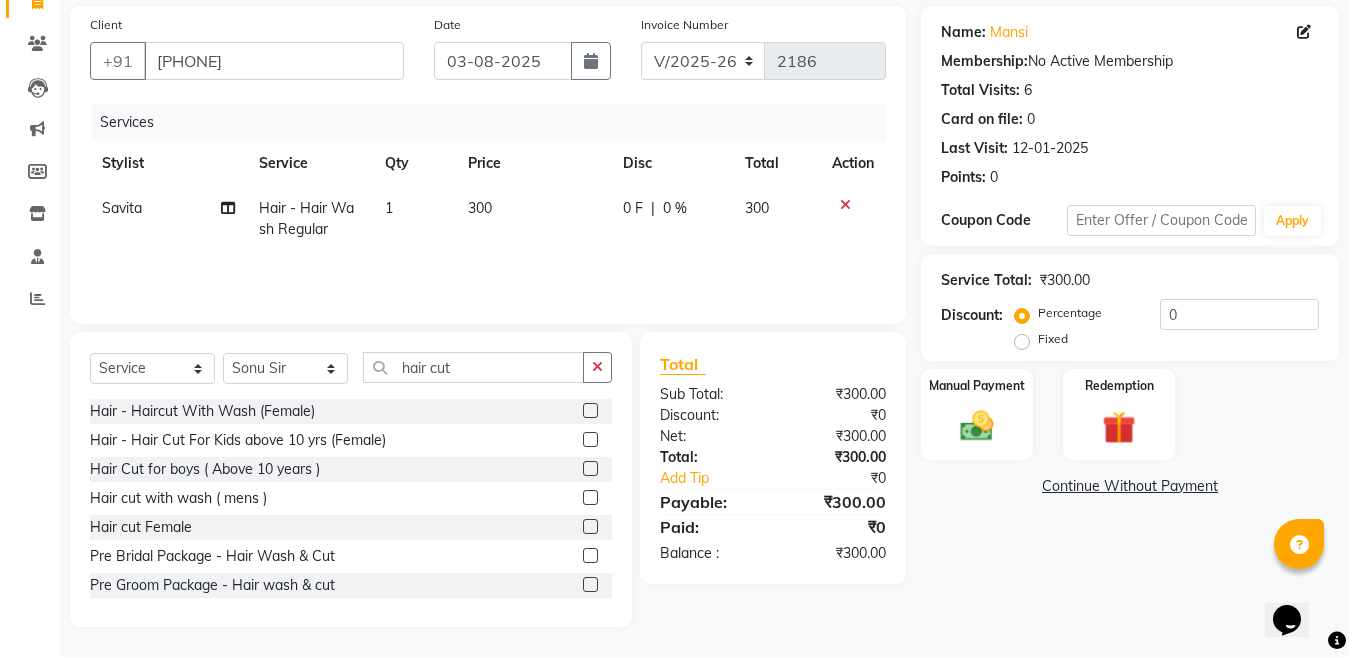 click 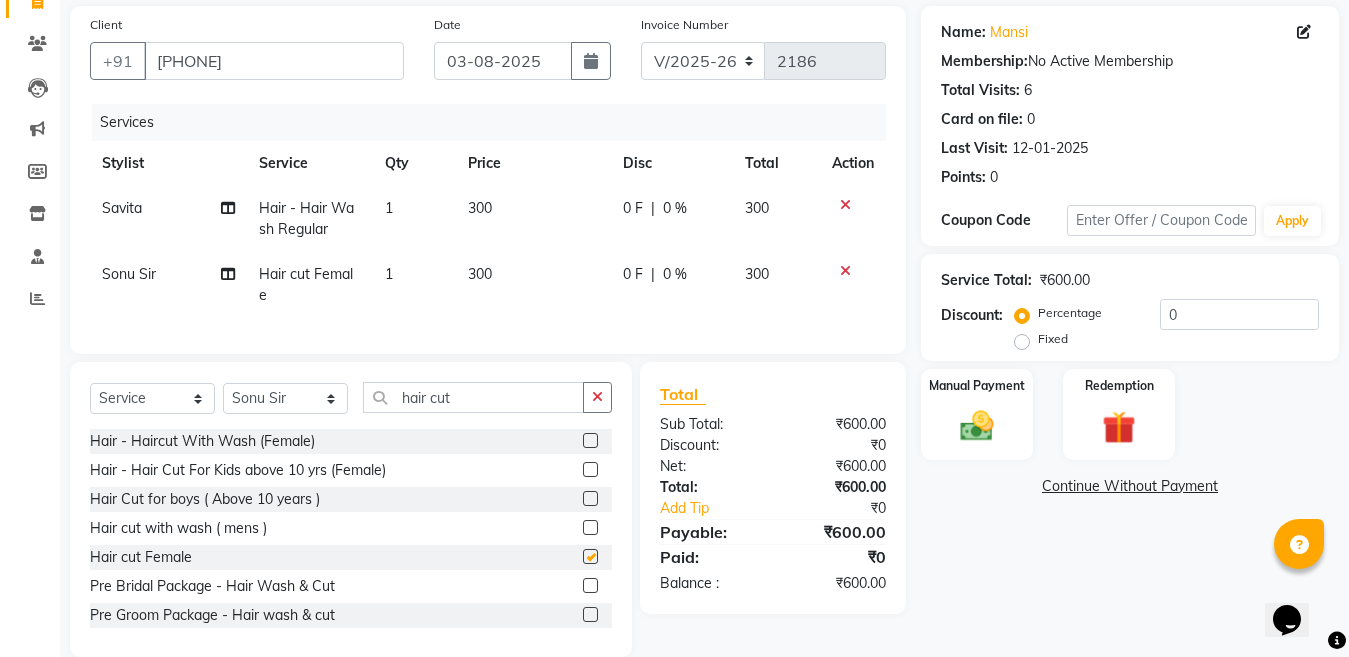 checkbox on "false" 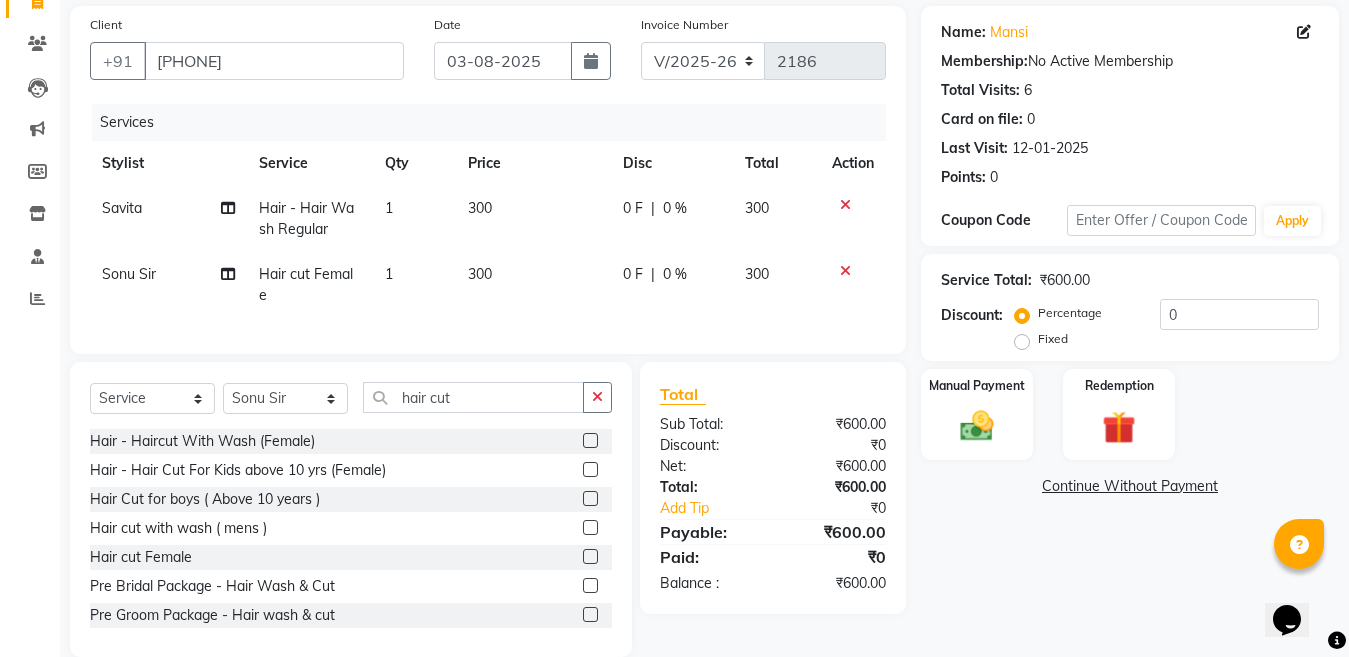 click on "300" 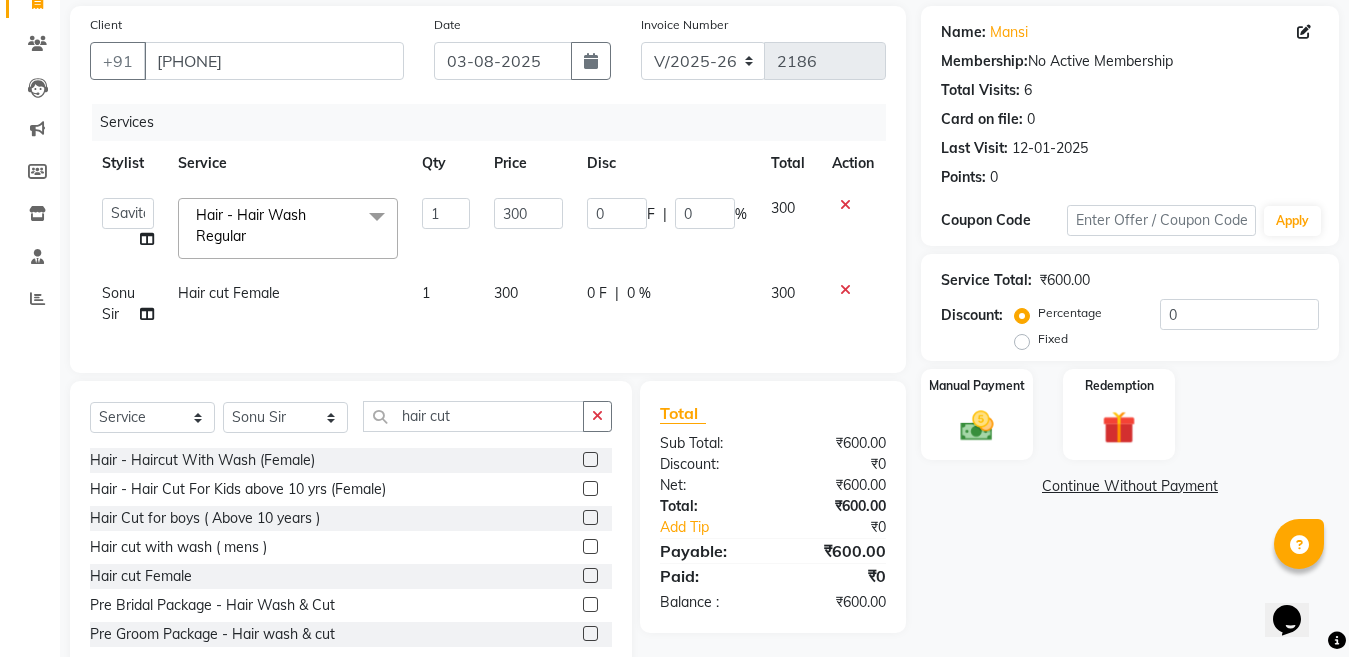 click on "300" 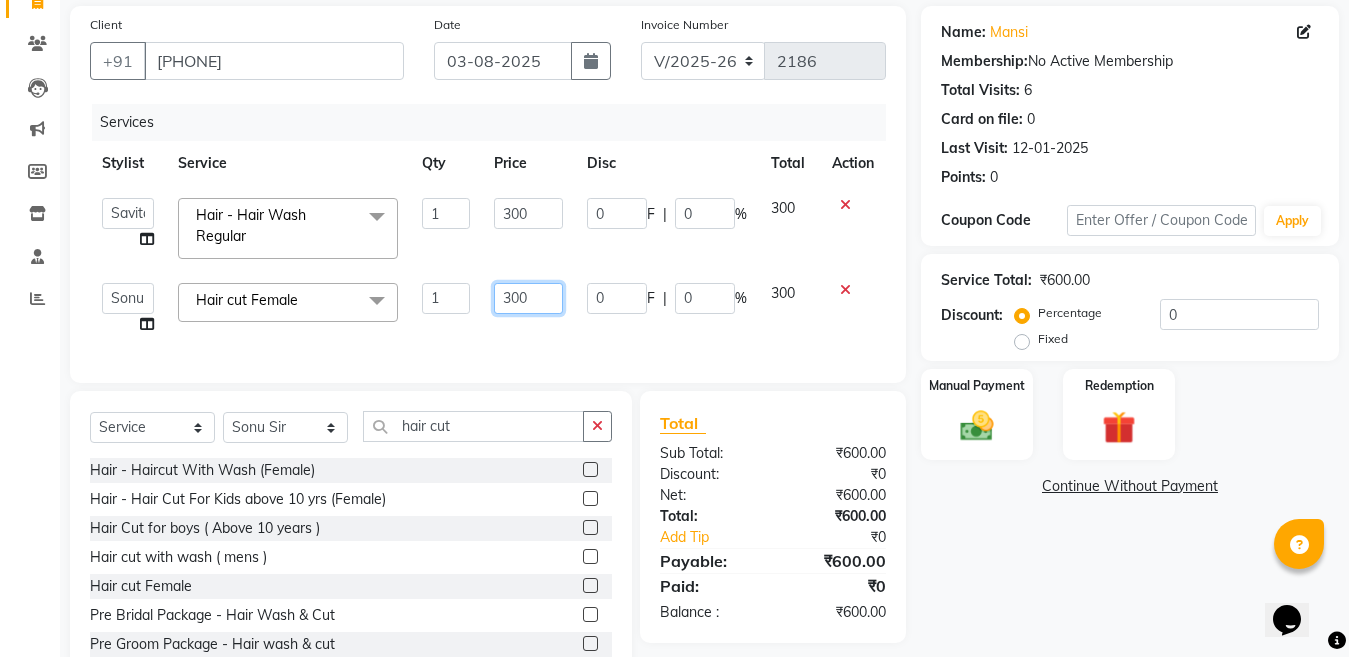 click on "300" 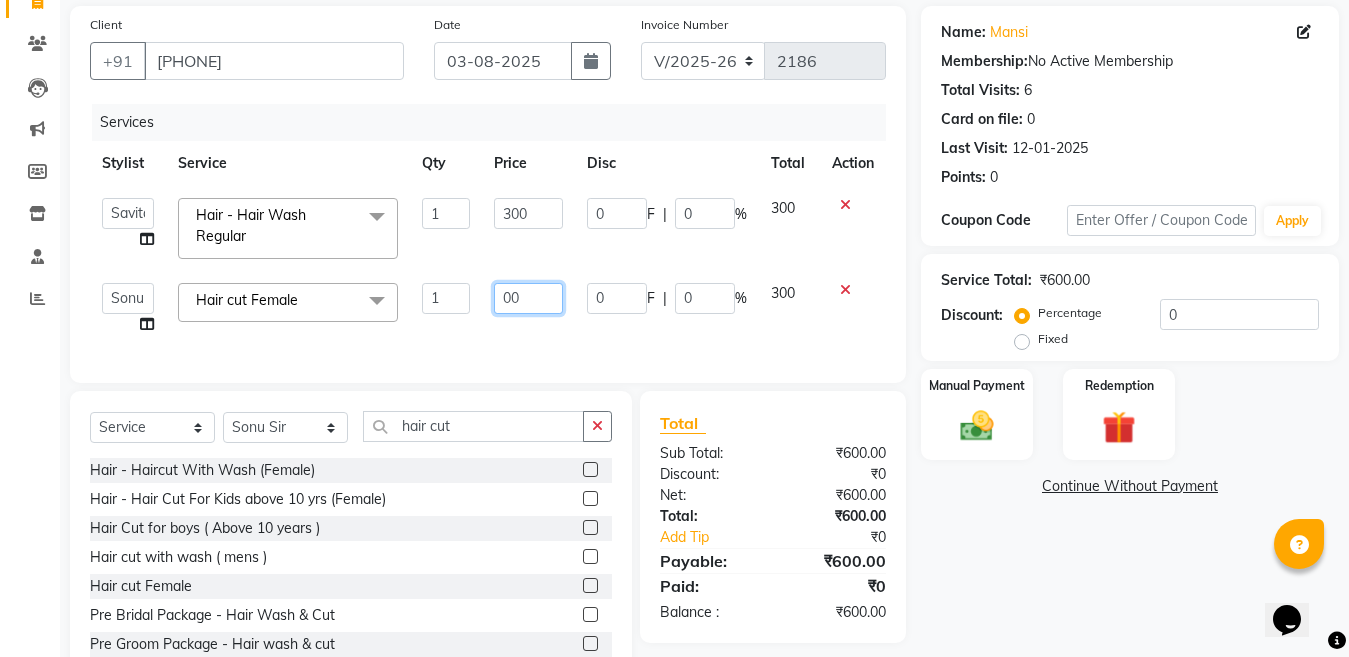 type on "400" 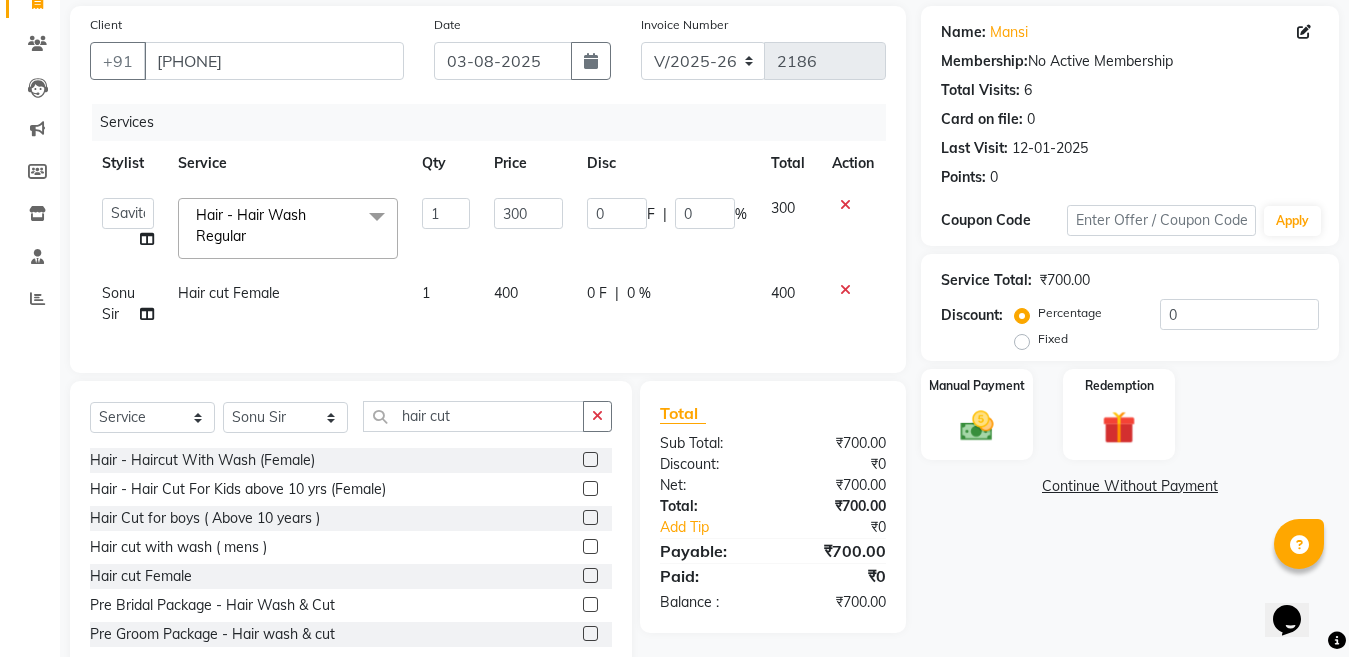 click on "Services Stylist Service Qty Price Disc Total Action  Ankit   Creative Front desk   Deepak   Firoz   Geeta   Golu   Nisha   Prince   Priyanka   Satyam   Savita   Shivam   Shubham   Sonu Sir   Swapnil   Taruna Panjwani   Umesh   Vidya  Hair - Hair Wash Regular   x Hair - Haircut With Wash (Female) Hair - Hair Triming with wash Hair - Hair Cut For Kids above 10 yrs (Female) Hair - Hair Triming above 3 yrs girls Hair - Triming  Hair - Hair Wash Regular  Hair - Blow Dry Hair - Hair Wash With Blow Dry Ironing - Up to Shoulder  Ironing - Below Shoulder  Ironing - Mid Waist Ironing - Below Wait Tongs - Up to shoulder Tongs - Below Shoulder Tongs - Mid Waist Tongs - Below Waist  Head Massage with oil ( 30 Min ) Head massage with oil & steam ( 30 Min ) Head Massage with aroma oil & steam ( 30 Min ) Hair Spa - Up to shoulder  Hair Spa - Below Shoulder Hair Spa - Mid Waist Hair Spa - Below Waist Hair - Ola plex ( Up to neck ) Hair - Ola Plex  ( Up to shoulder ) Hair - Ola Plex  ( Below shoulder ) Hair -Smooth treatment" 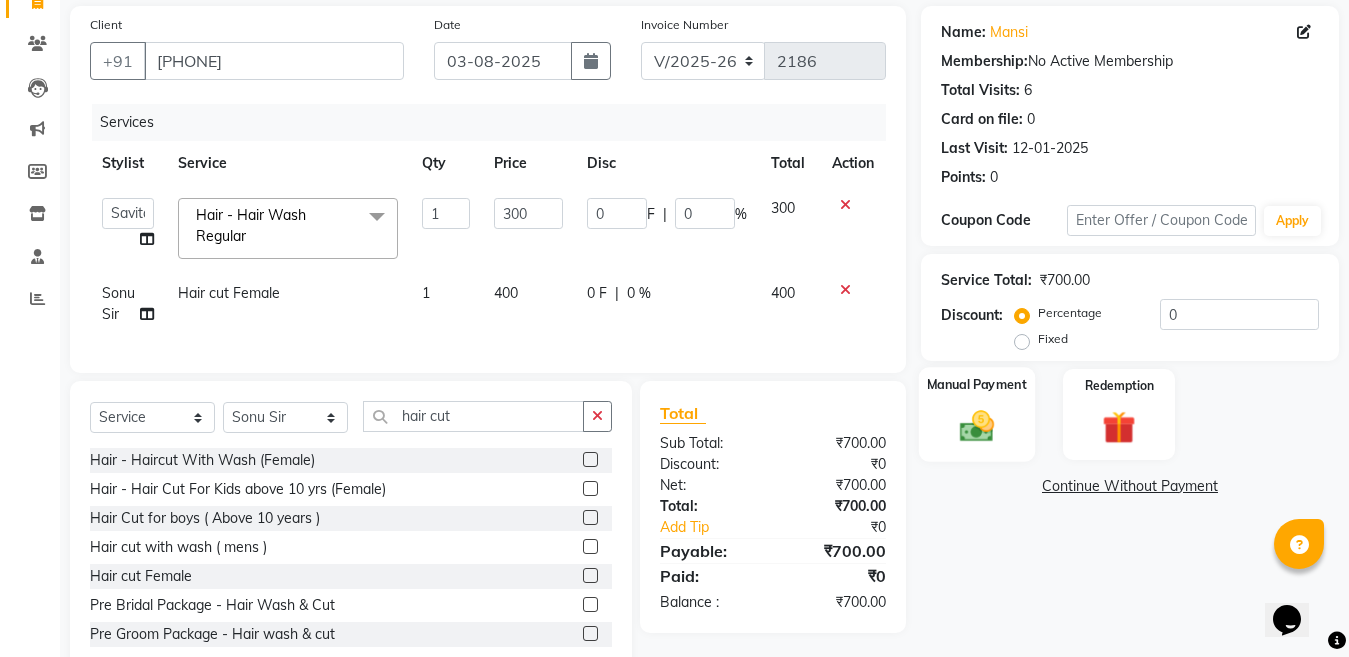 click 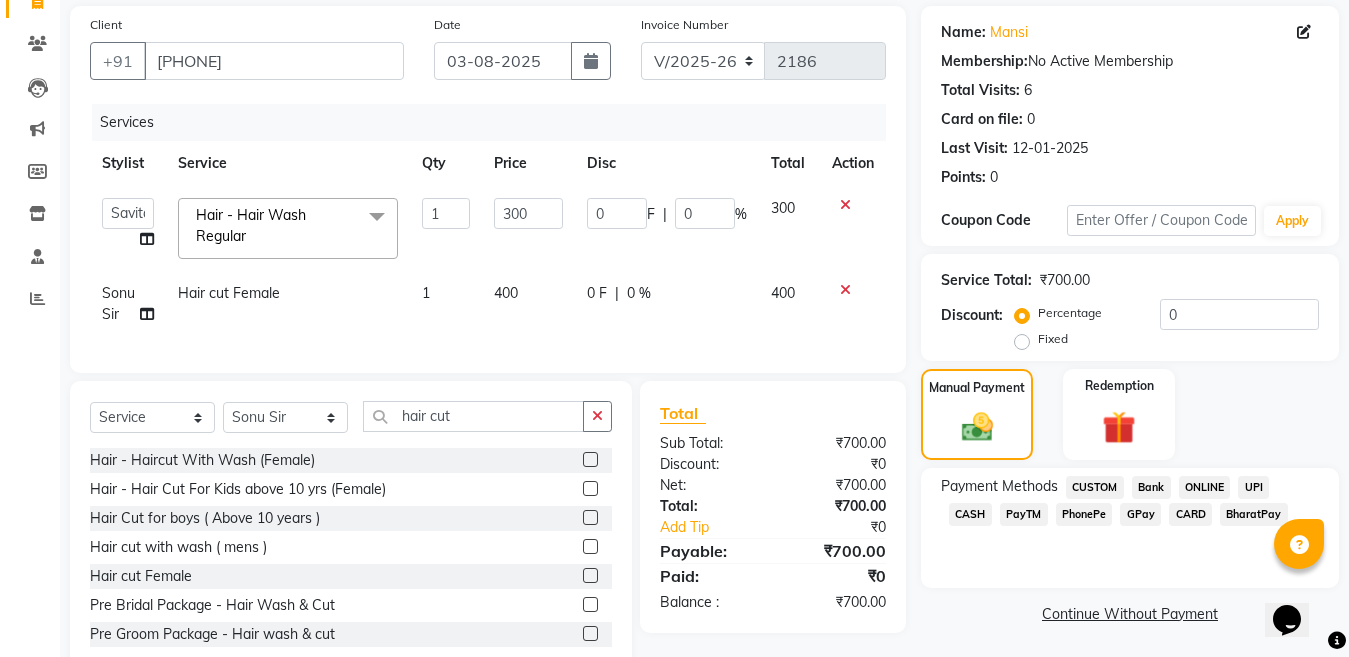 click on "CASH" 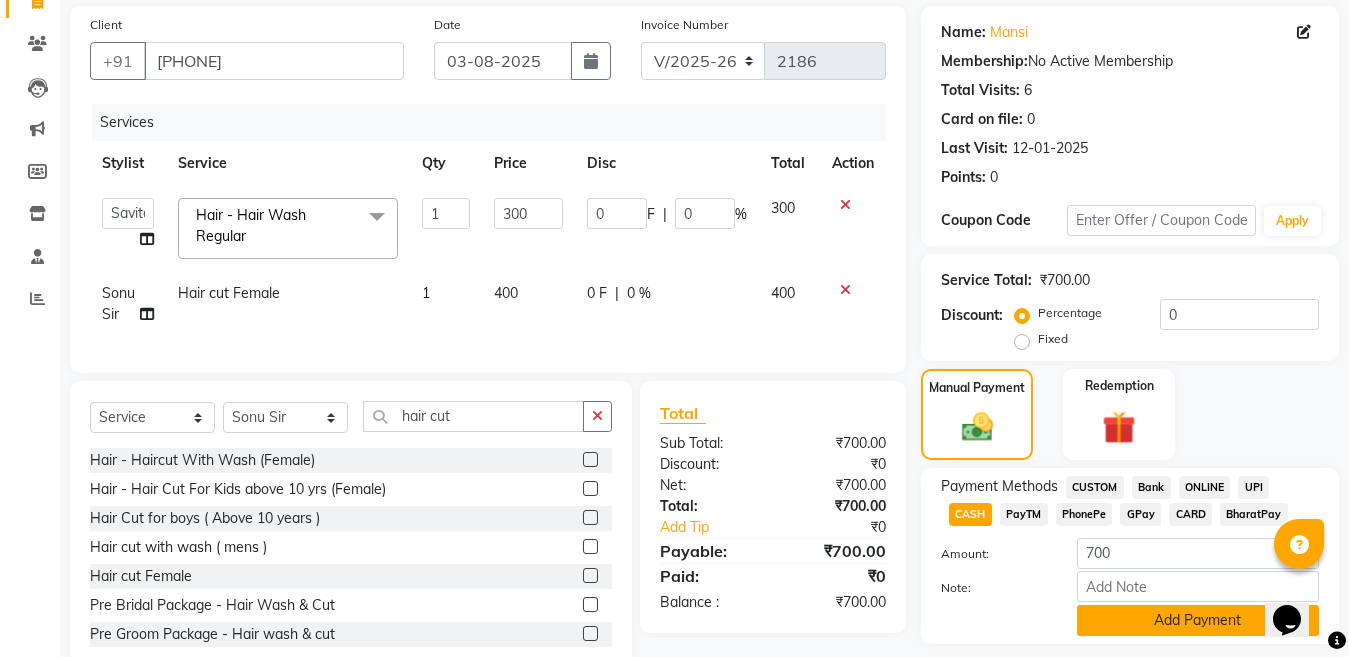 click on "Add Payment" 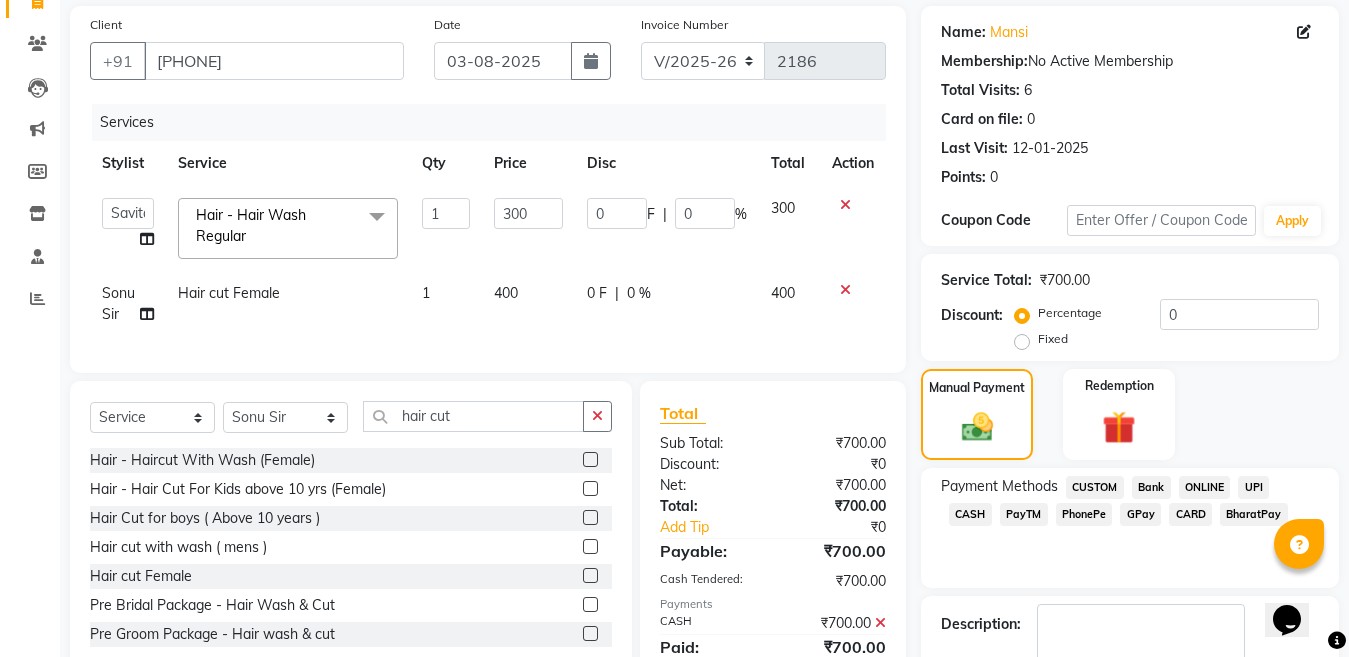 scroll, scrollTop: 259, scrollLeft: 0, axis: vertical 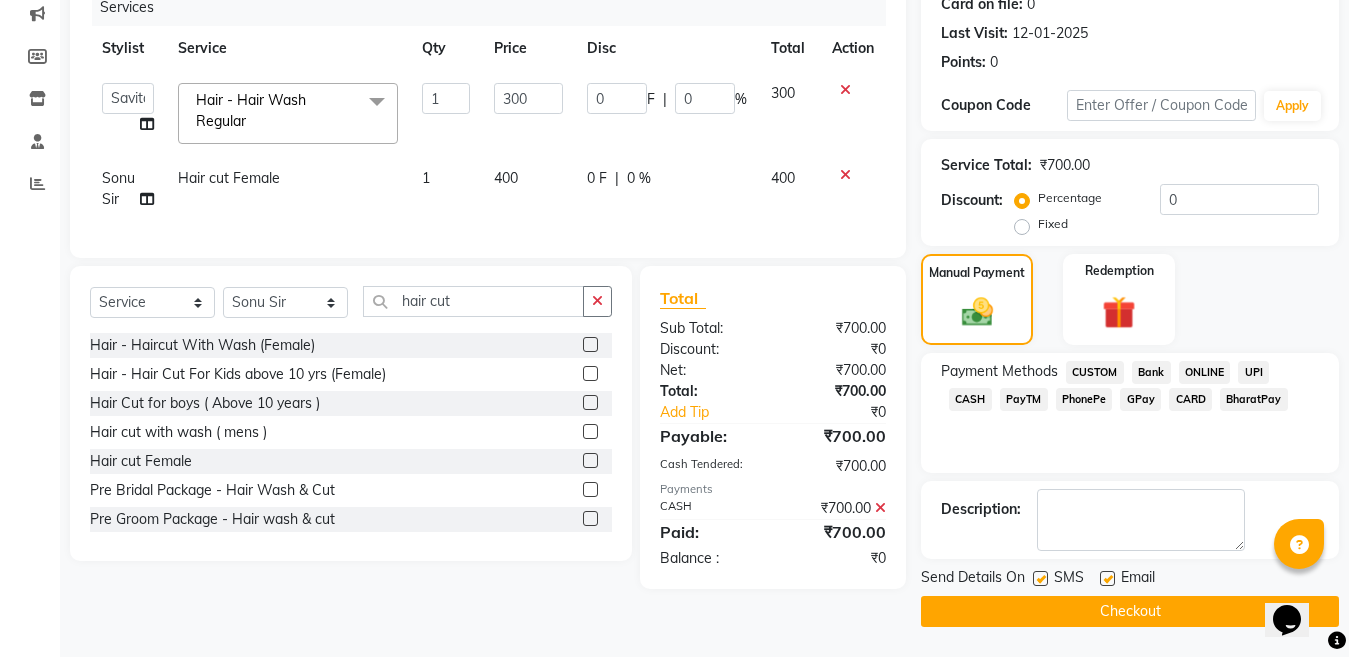 click 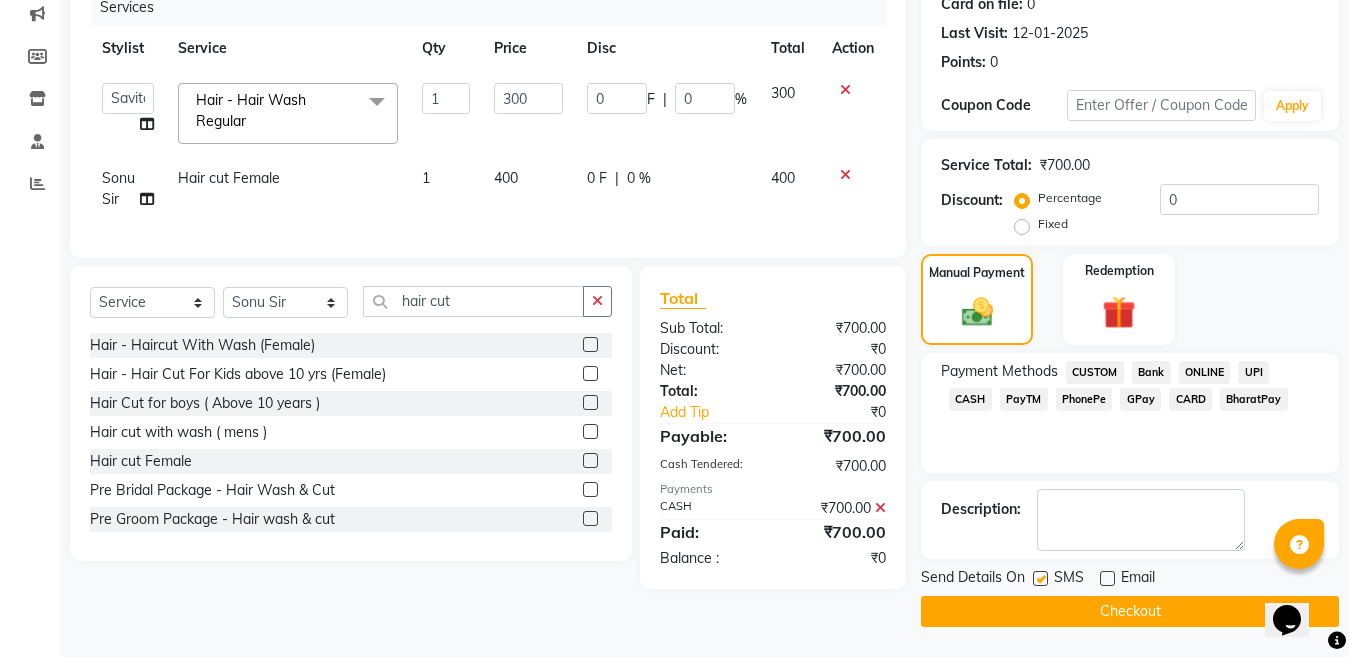 click on "Checkout" 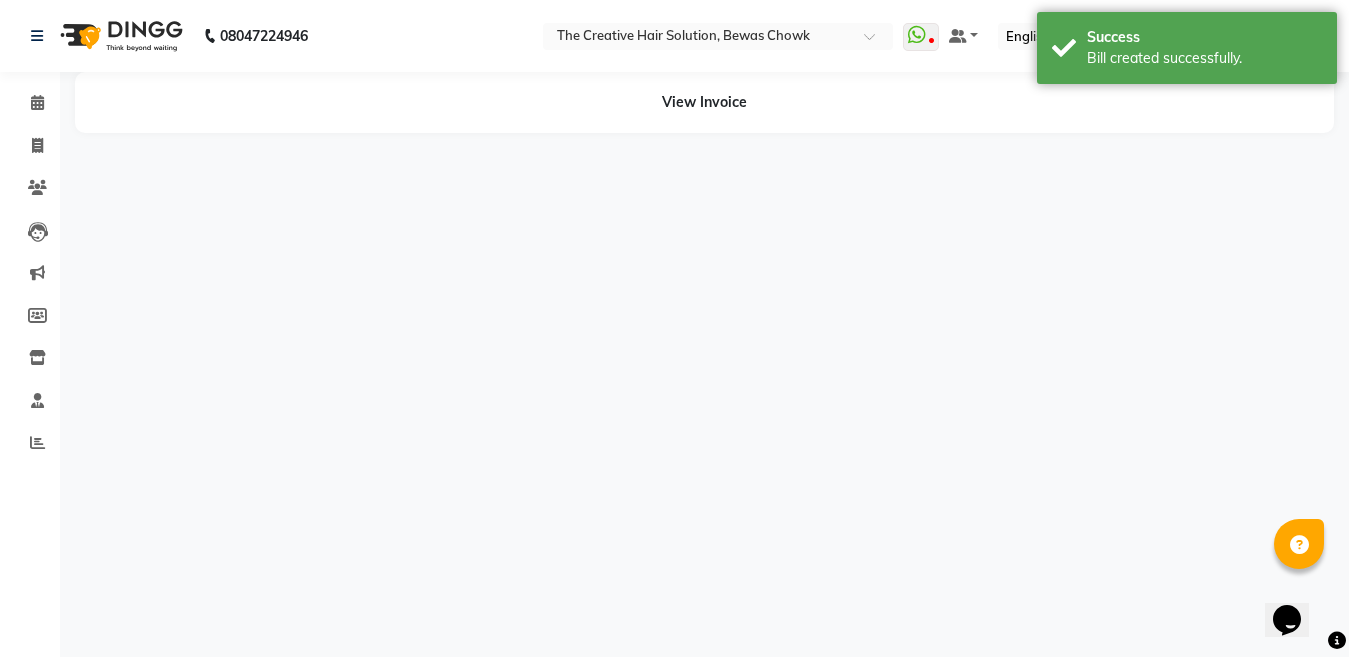 scroll, scrollTop: 0, scrollLeft: 0, axis: both 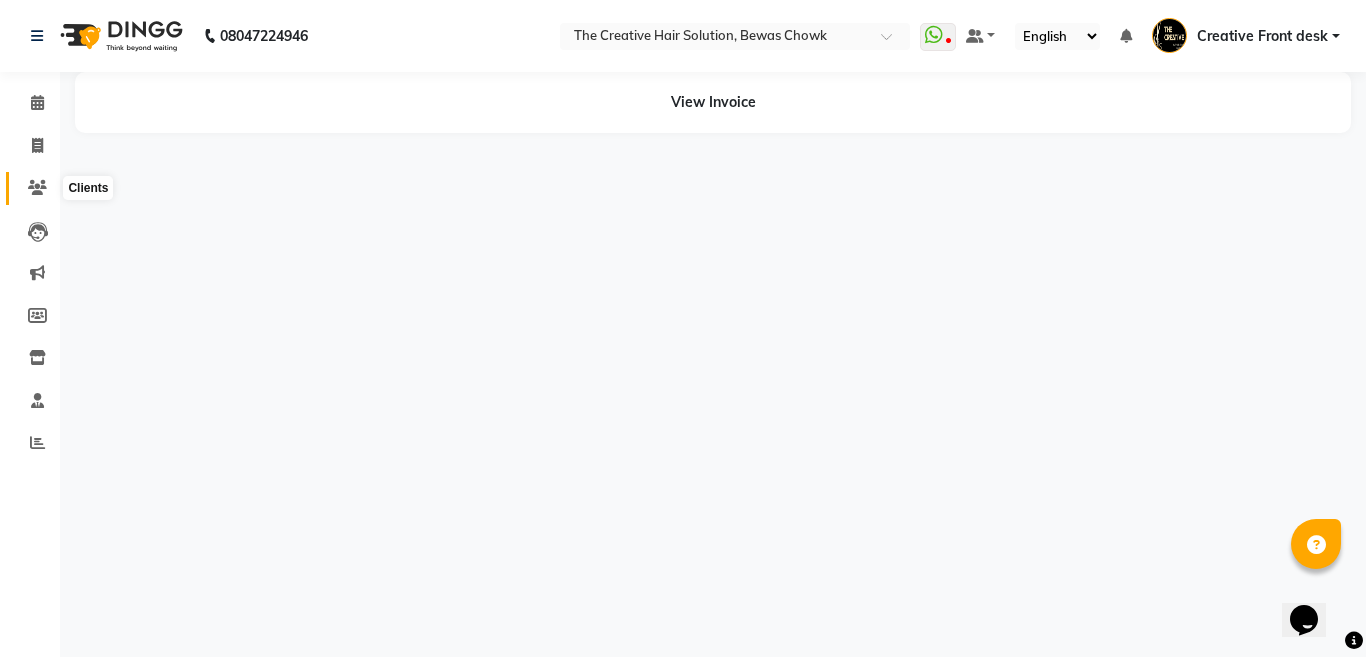 click 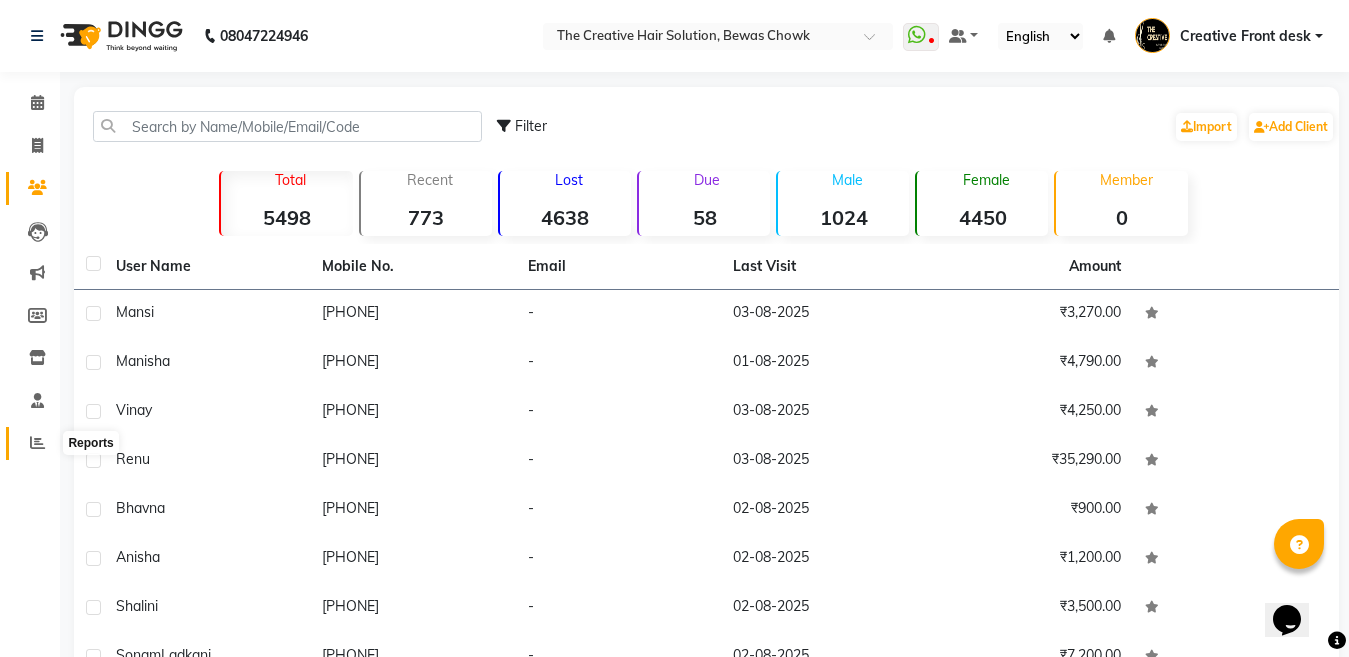click 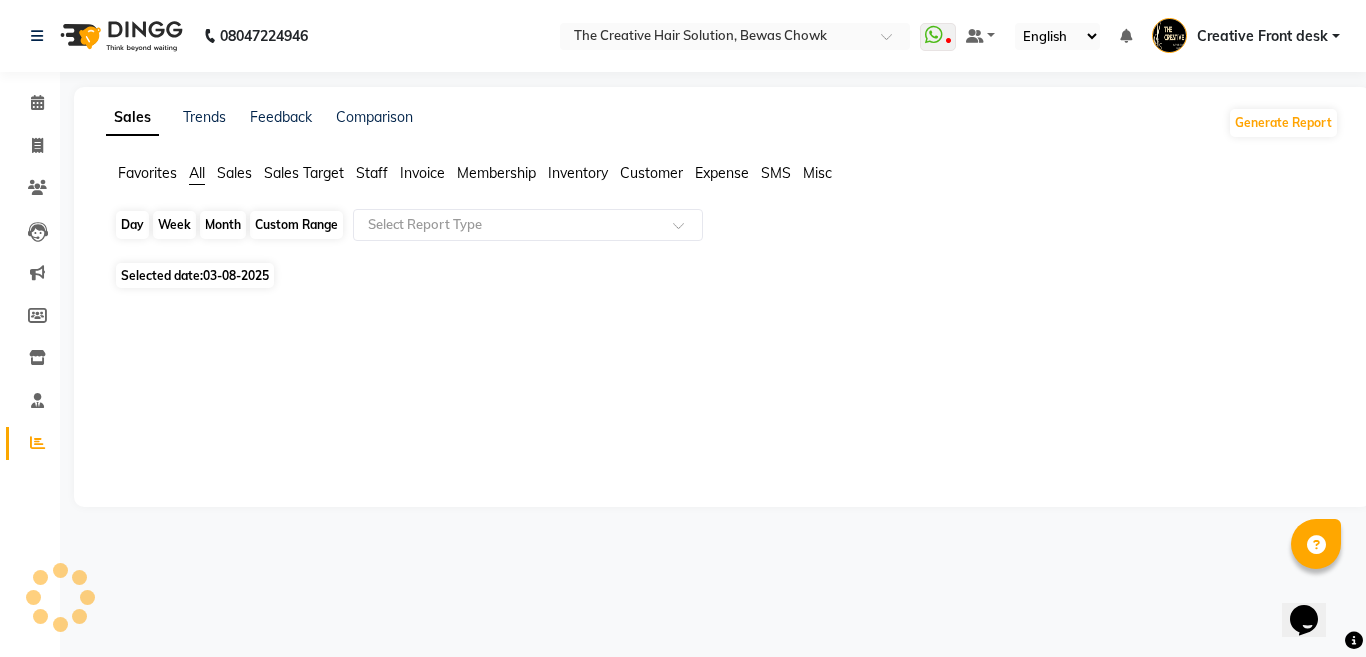 click on "Day" 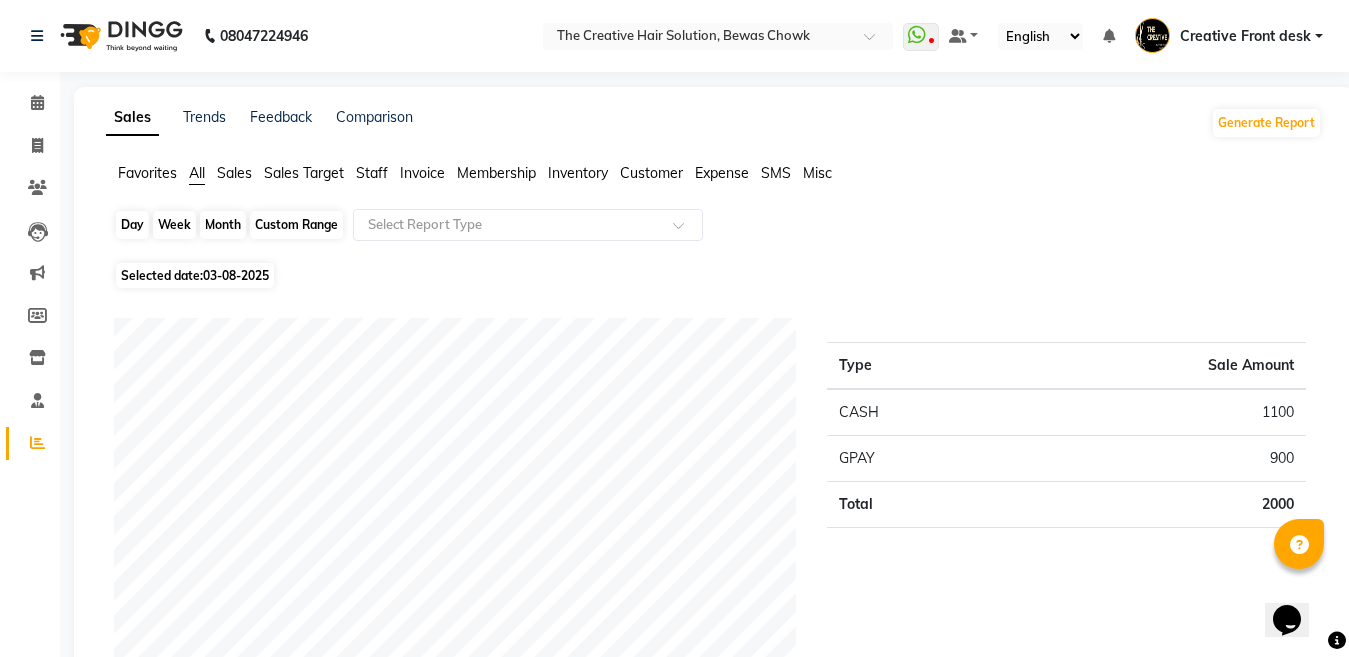 click on "Day" 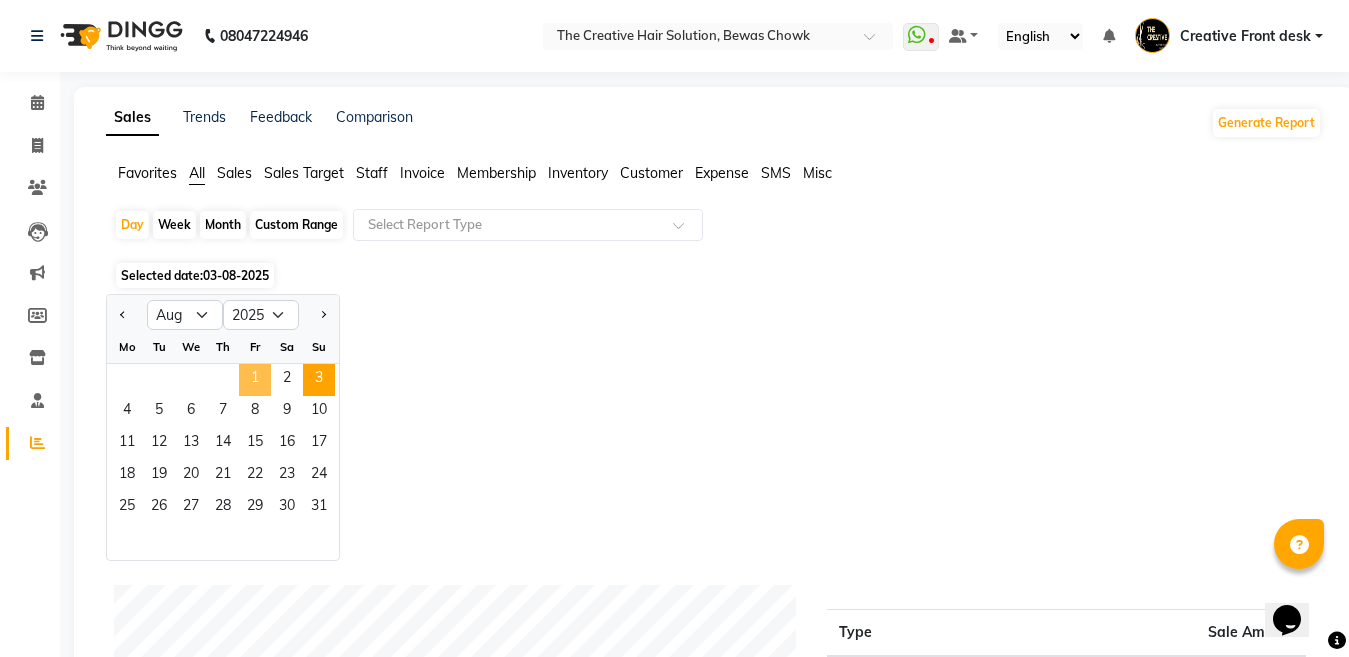 click on "1" 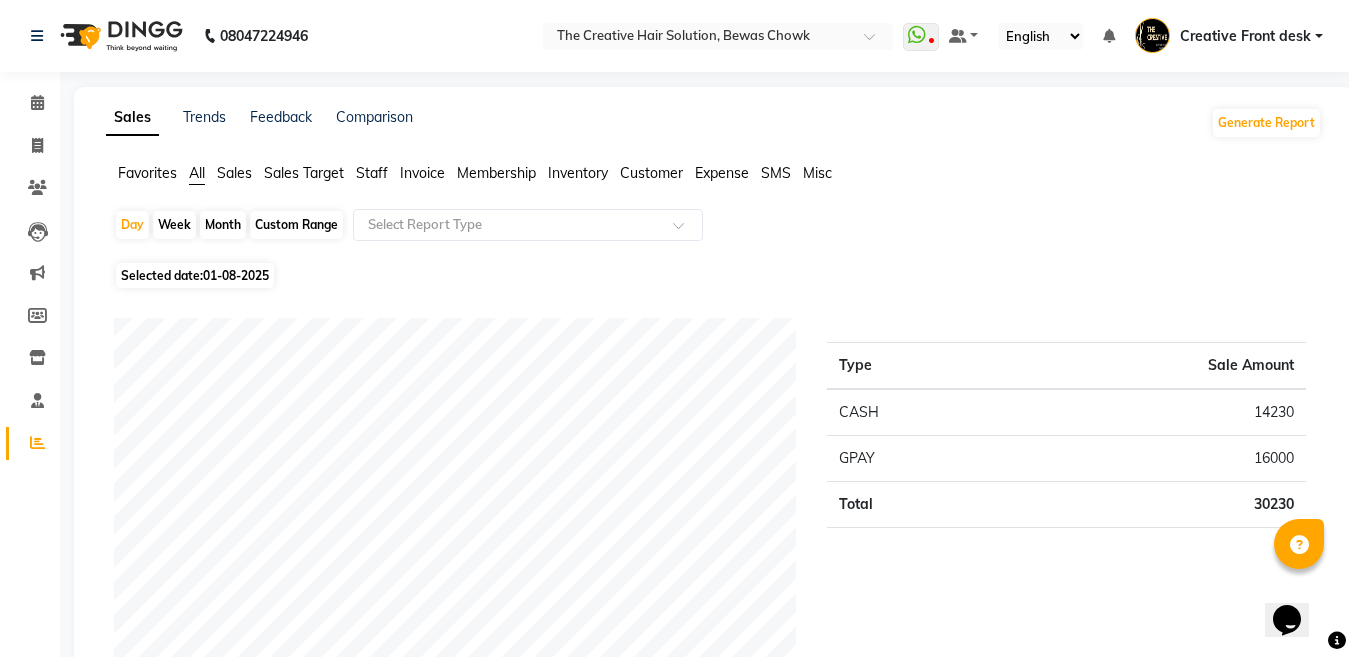 click on "Selected date:  01-08-2025" 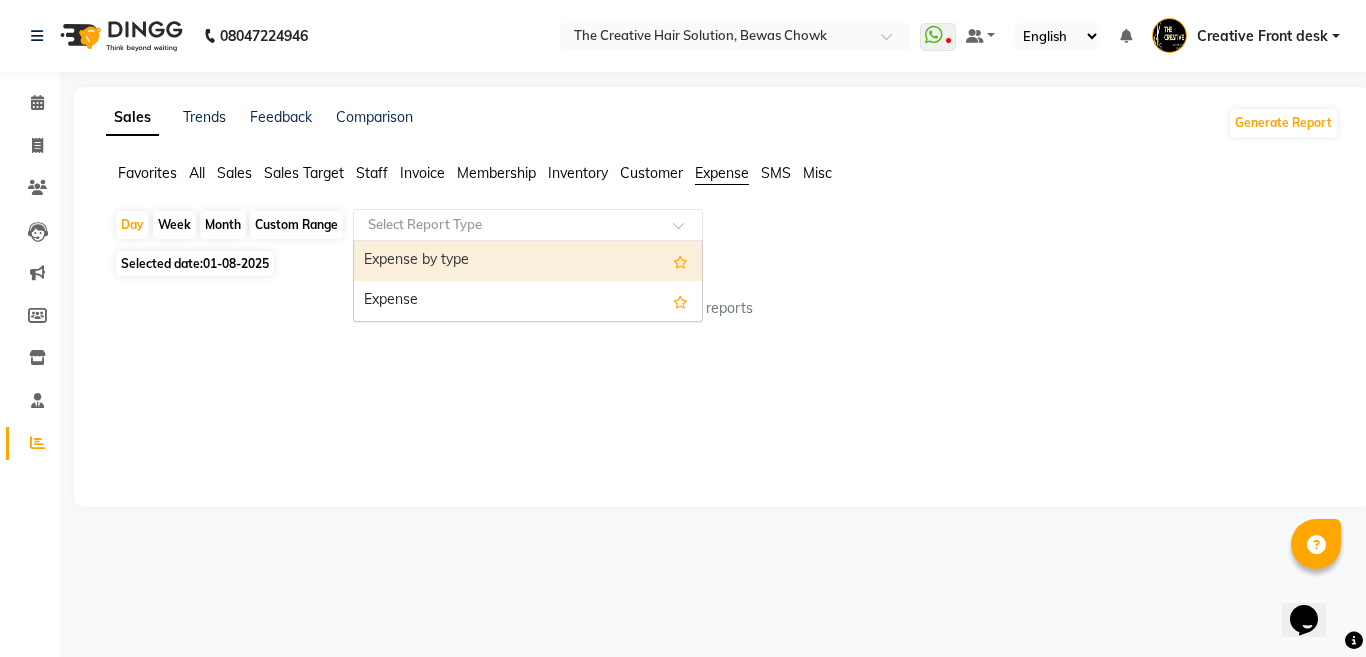 click 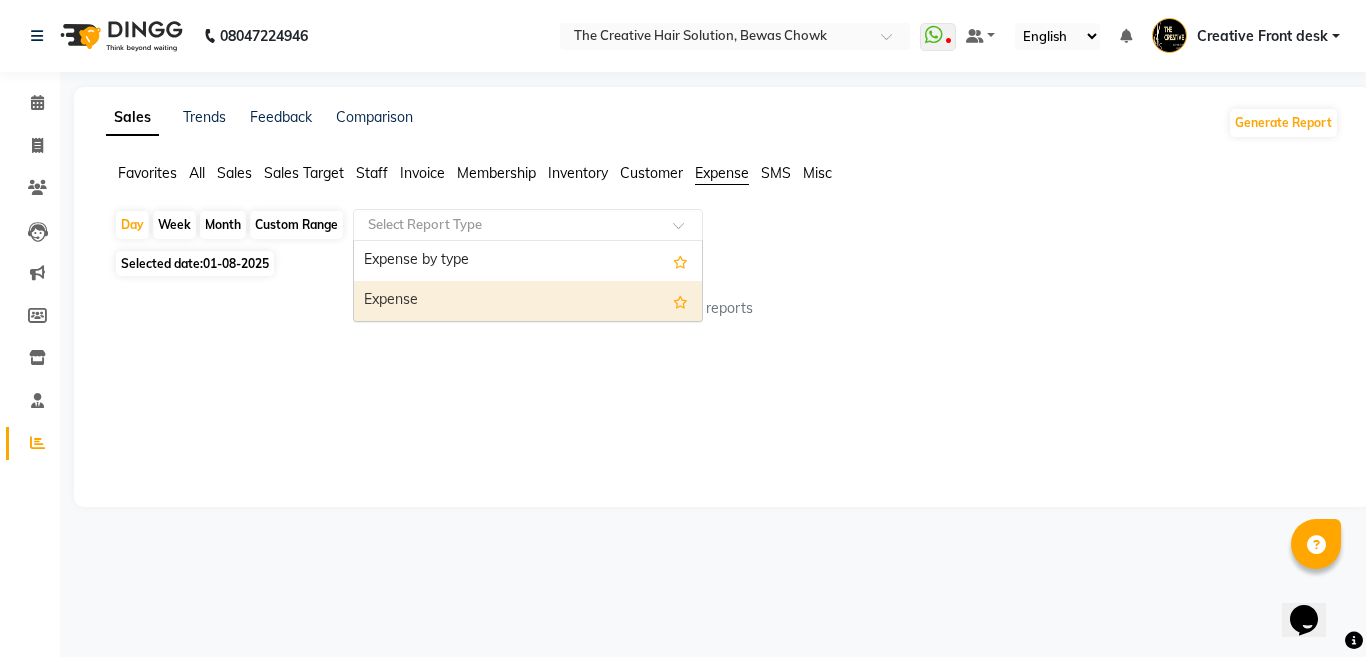click on "Expense" at bounding box center [528, 301] 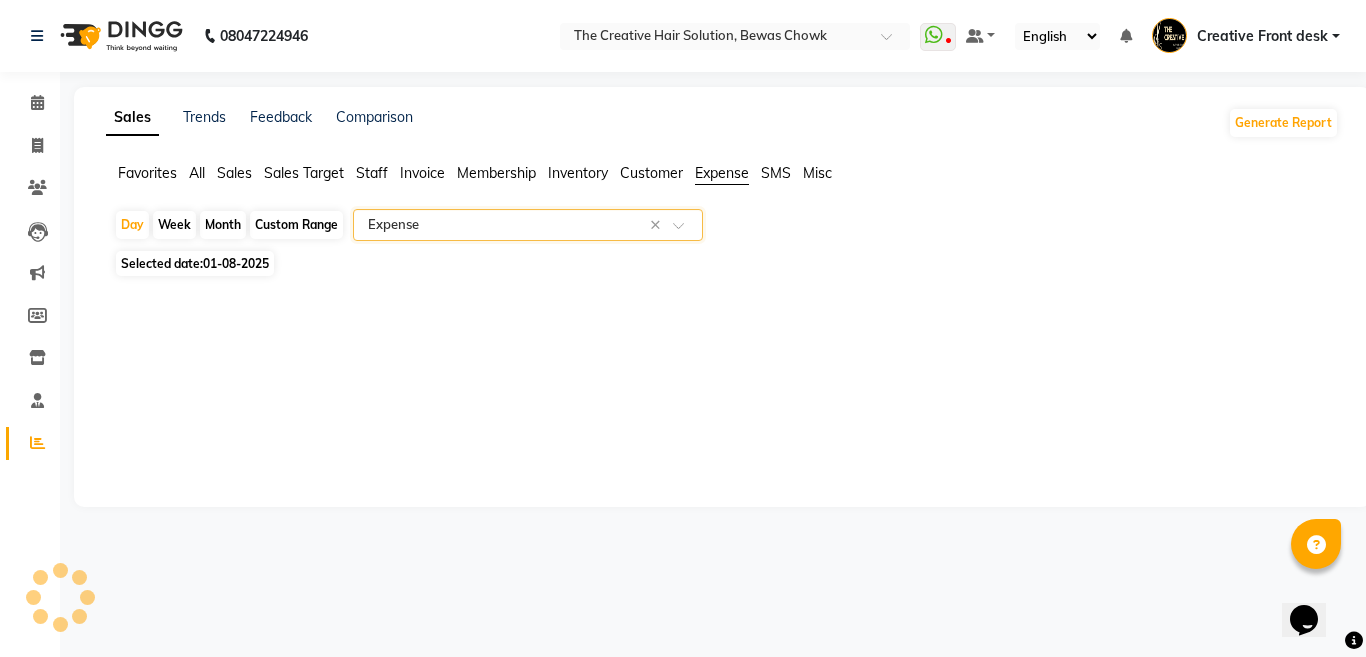 select on "pdf" 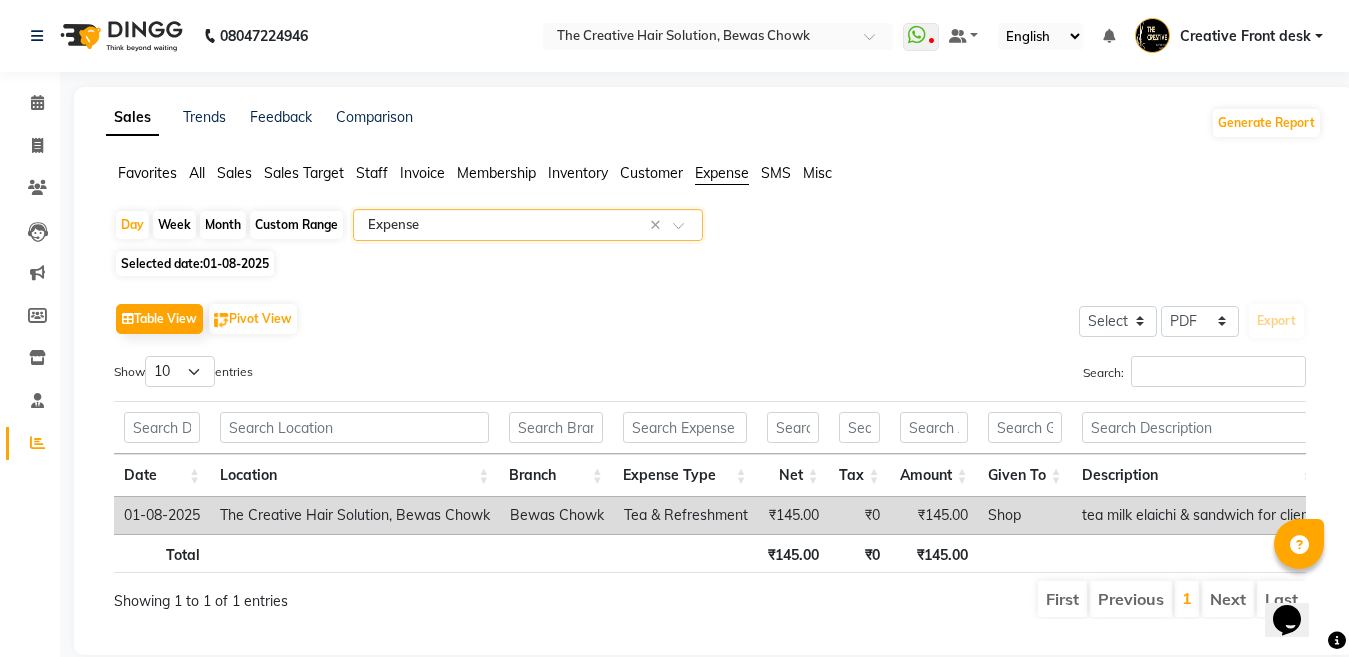 click on "Table View   Pivot View  Select Select CSV PDF  Export  Show  10 25 50 100  entries Search: Date Location Branch Expense Type Net Tax Amount Given To Description Payment Mode Date Location Branch Expense Type Net Tax Amount Given To Description Payment Mode Total ₹145.00 ₹0 ₹145.00 01-08-2025 The Creative Hair Solution, Bewas Chowk Bewas Chowk Tea & Refreshment ₹145.00 ₹0 ₹145.00 Shop tea milk elaichi & sandwich for client CASH Total ₹145.00 ₹0 ₹145.00 Showing 1 to 1 of 1 entries First Previous 1 Next Last" 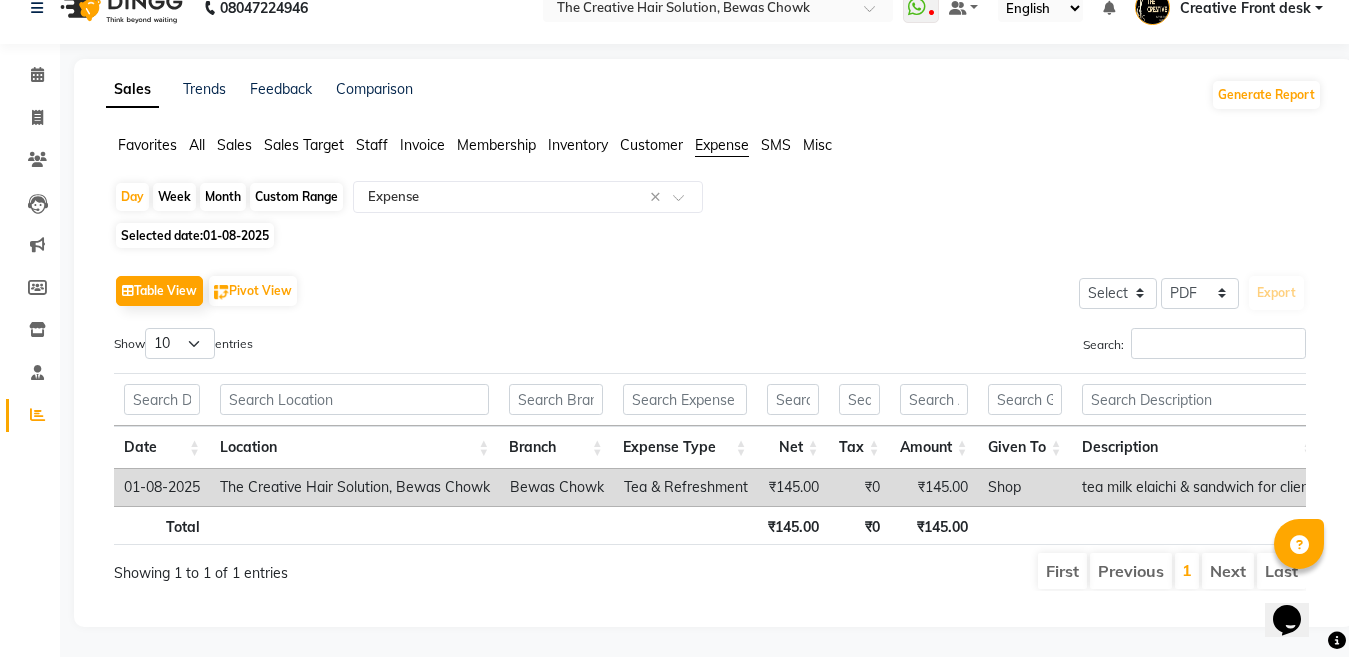 scroll, scrollTop: 40, scrollLeft: 0, axis: vertical 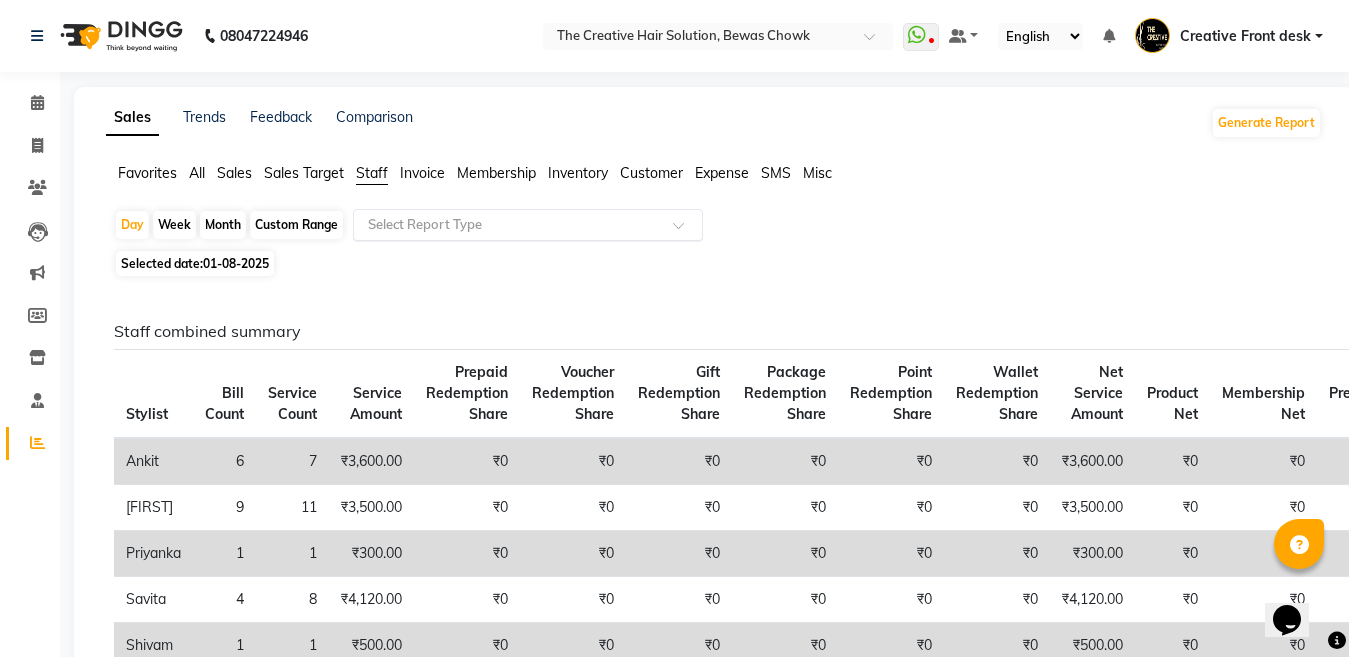 click 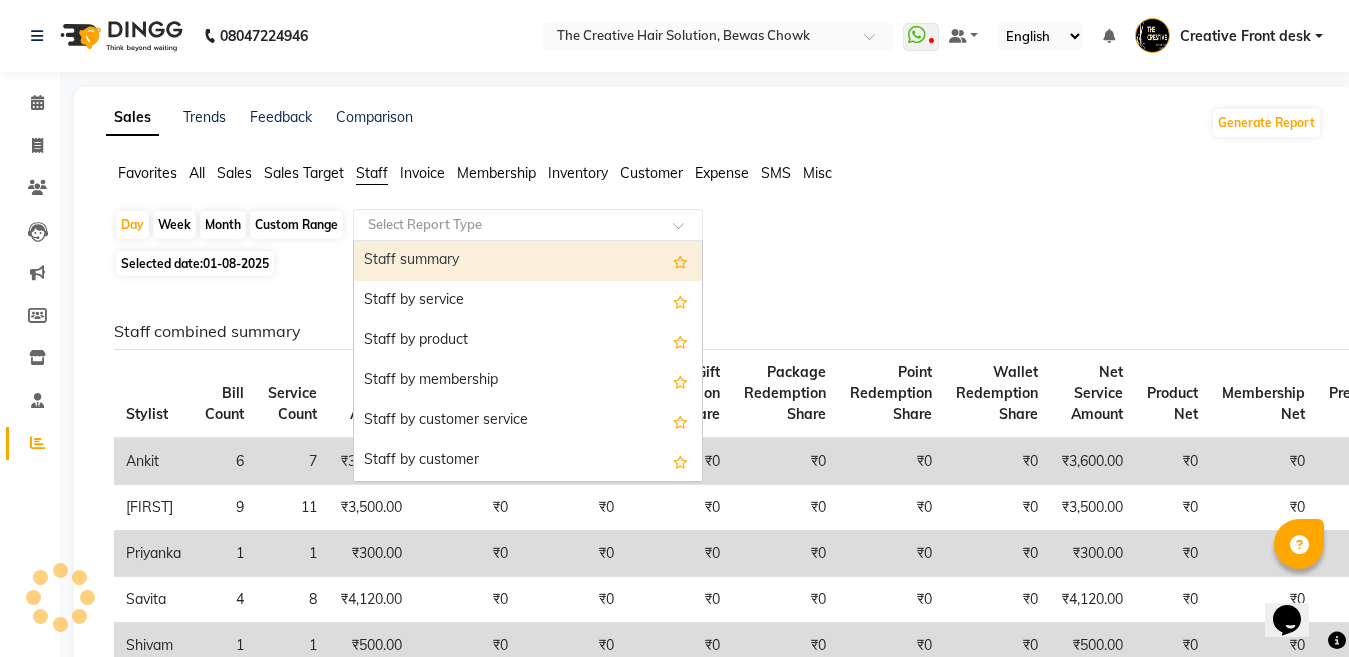 click on "Staff summary" at bounding box center (528, 261) 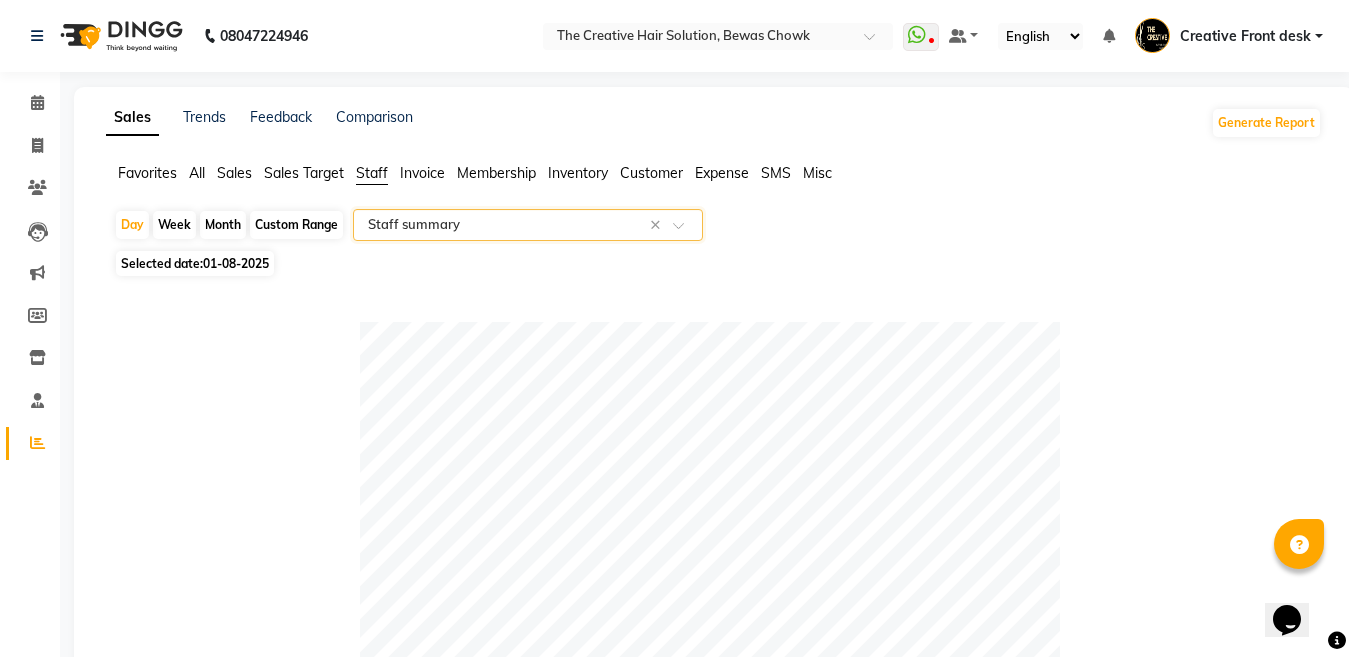 click on "Selected date:  01-08-2025" 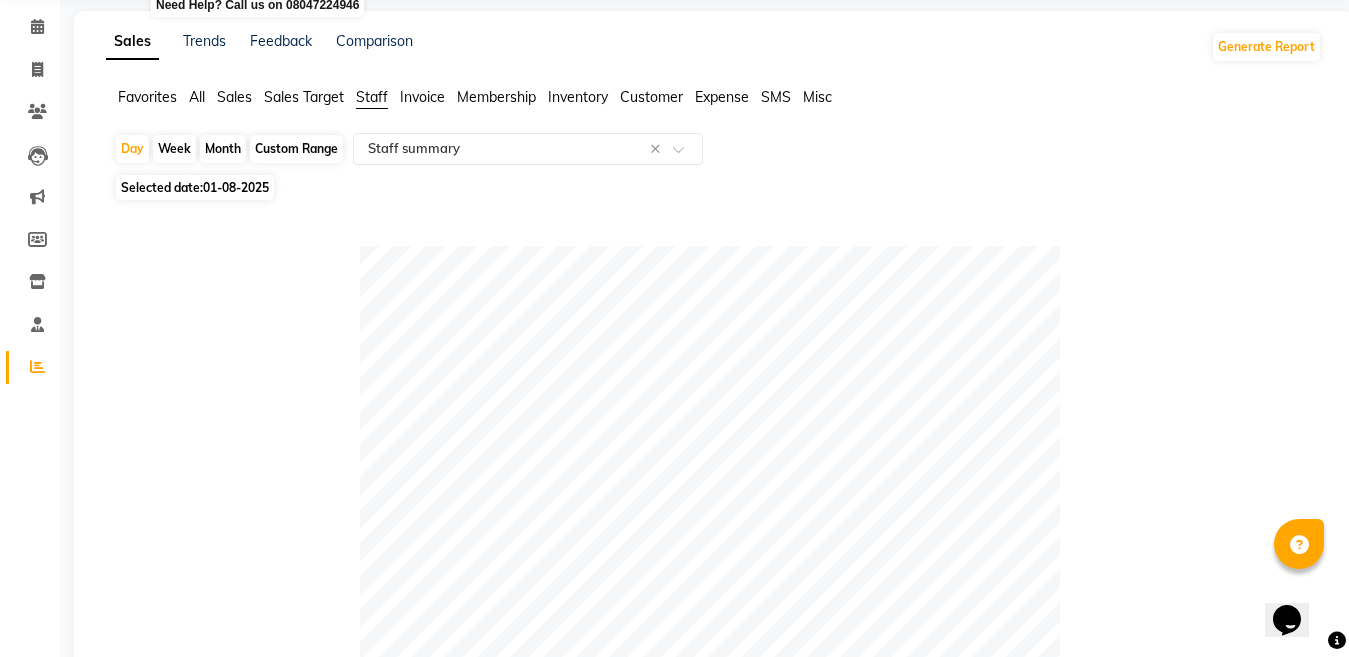 scroll, scrollTop: 0, scrollLeft: 0, axis: both 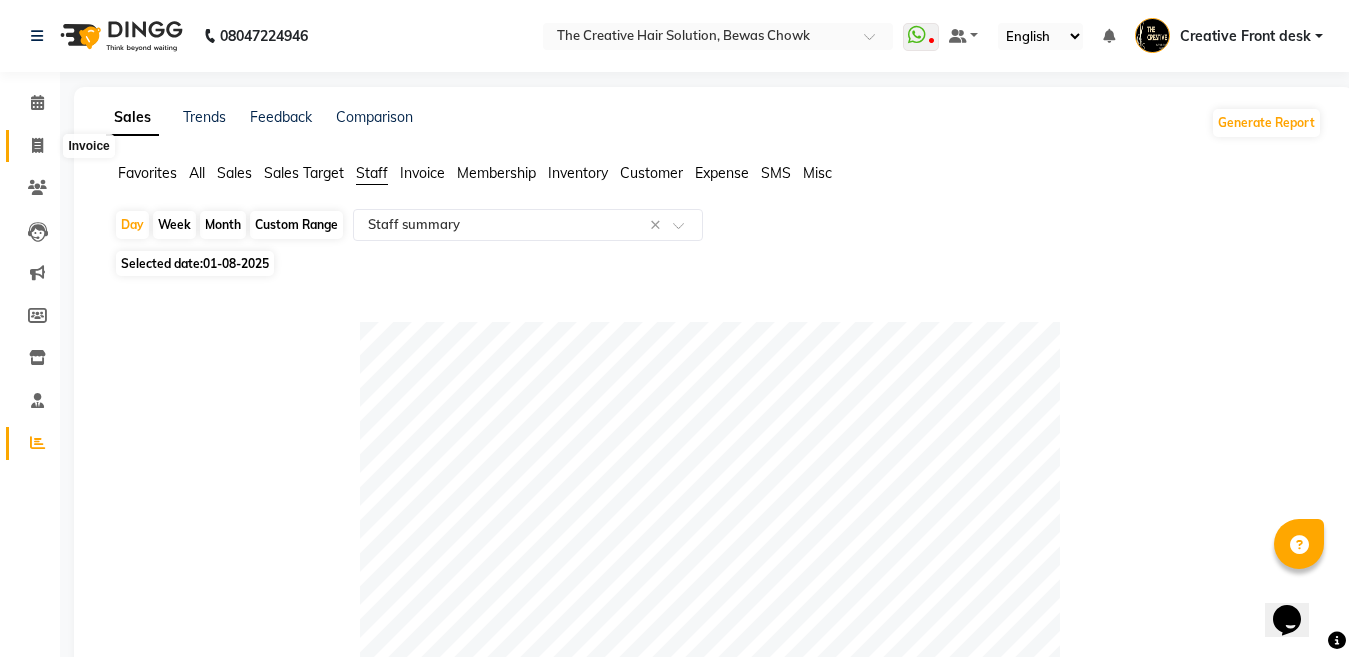 click 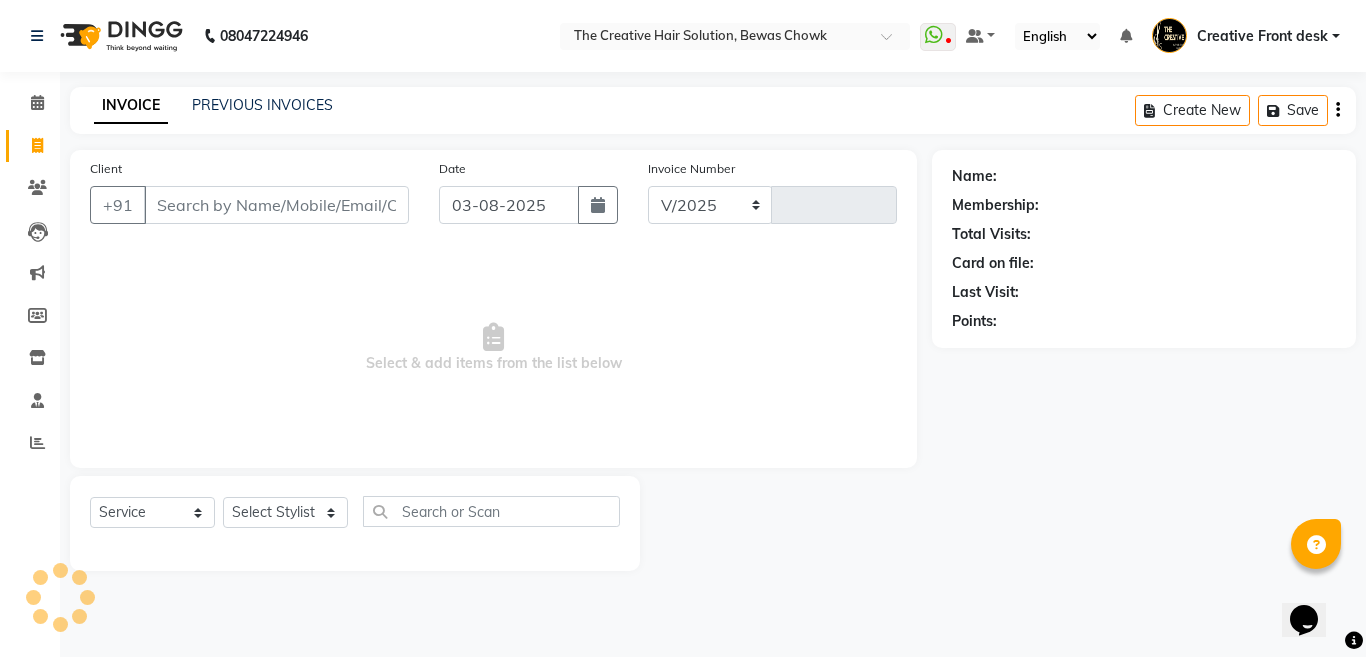 select on "146" 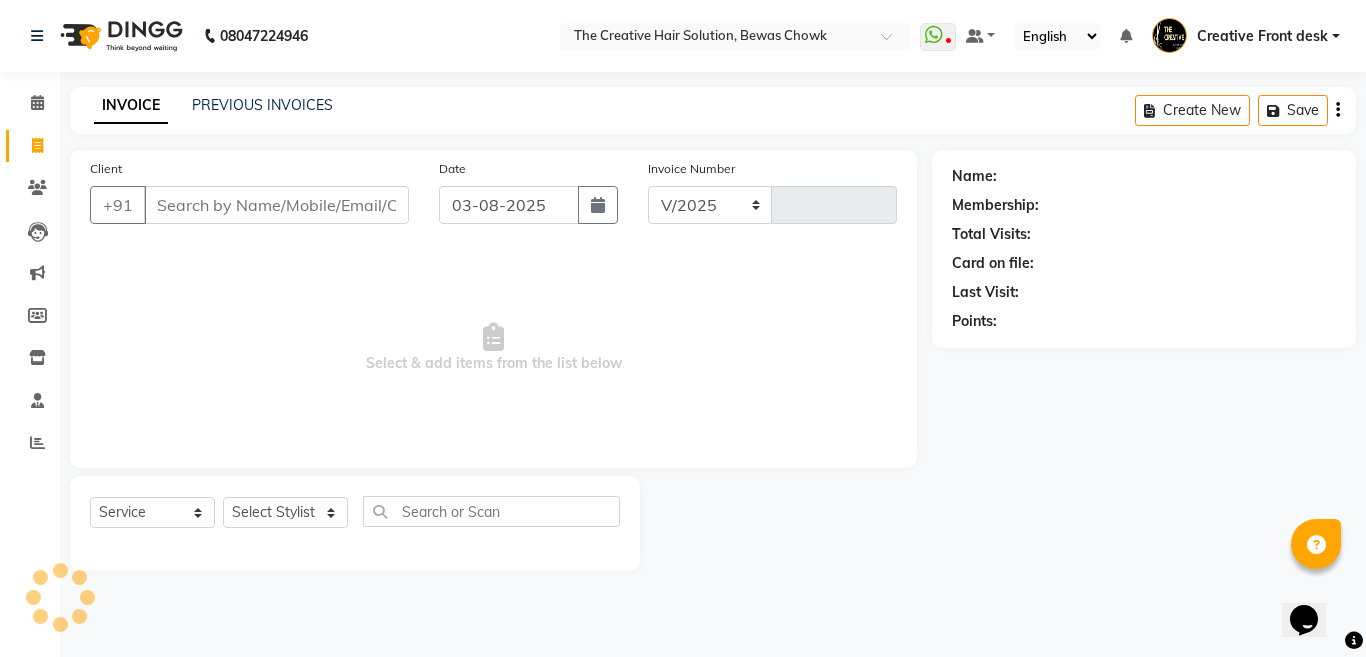 type on "2187" 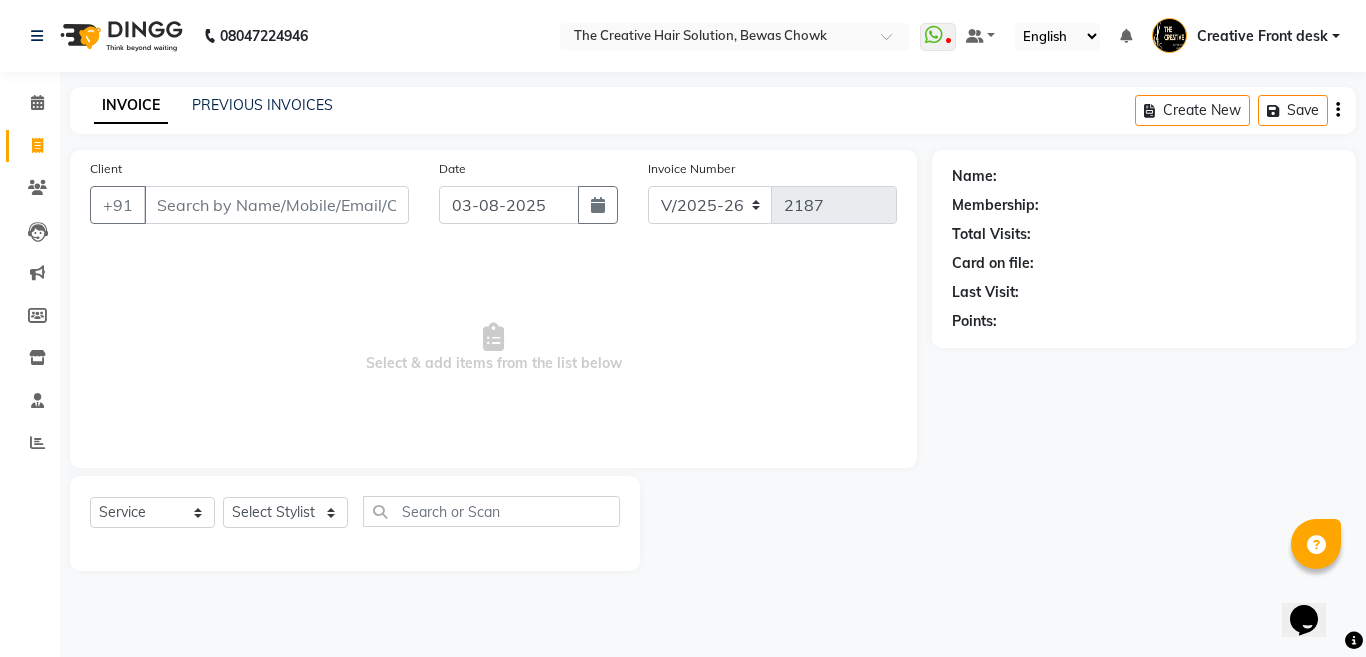 click on "Client" at bounding box center (276, 205) 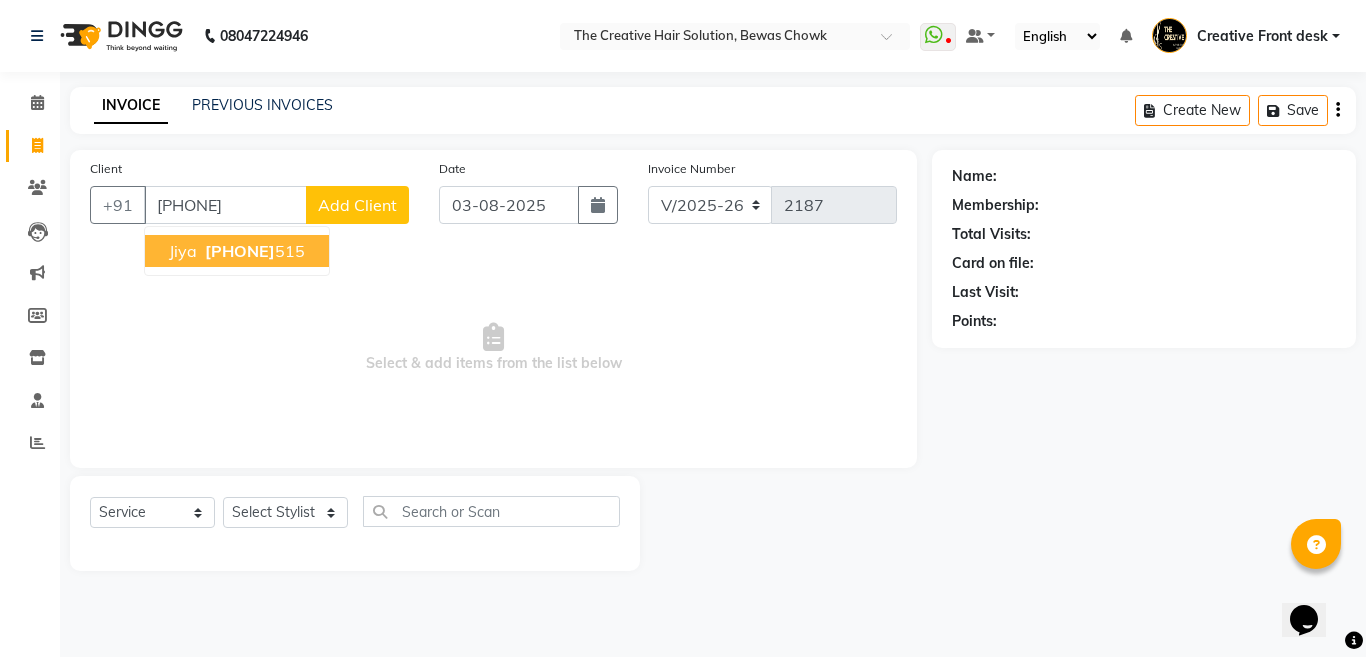 click on "[PHONE]" at bounding box center (253, 251) 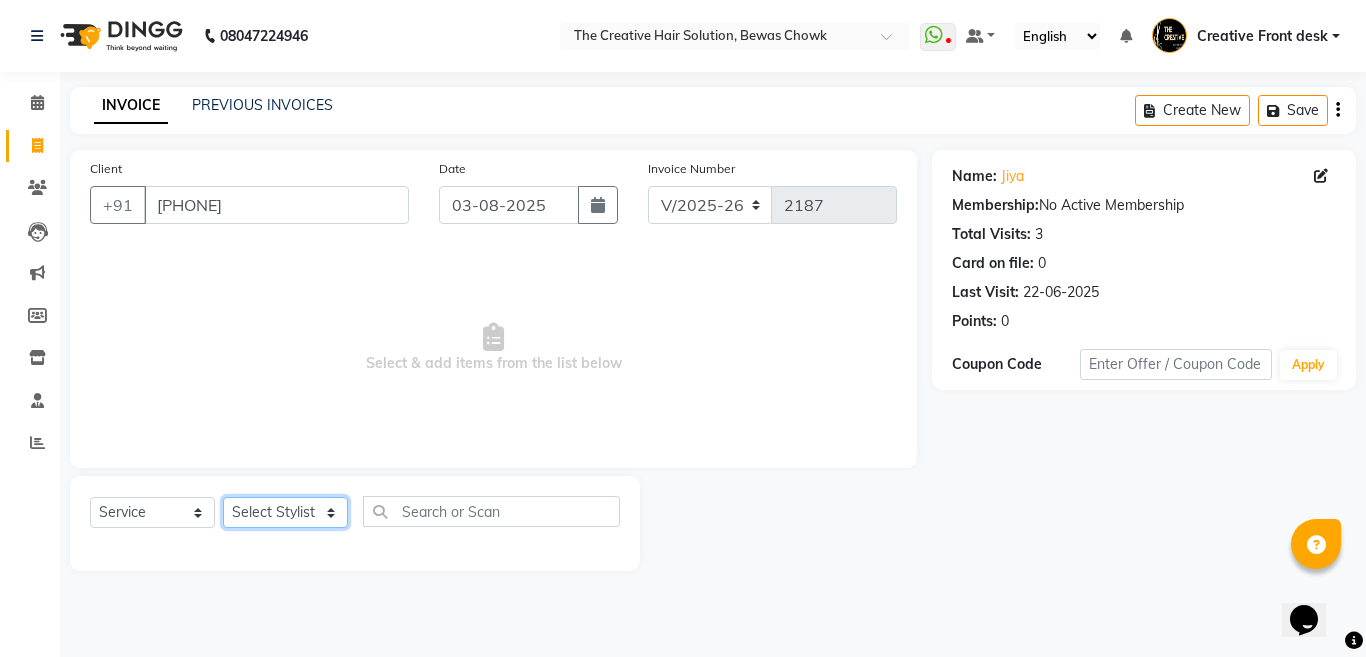 click on "Select Stylist Ankit Creative Front desk Deepak Firoz Geeta Golu Nisha Prince Priyanka Satyam Savita Shivam Shubham Sonu Sir Swapnil Taruna Panjwani Umesh Vidya" 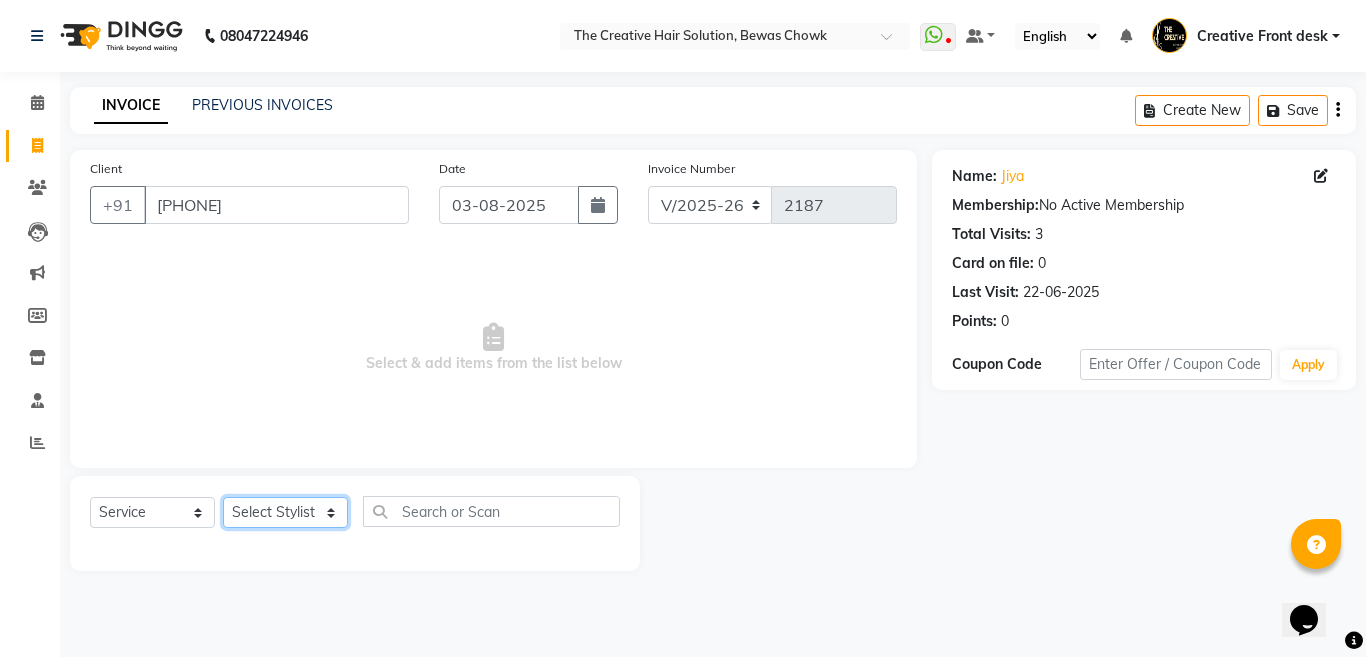 select on "4199" 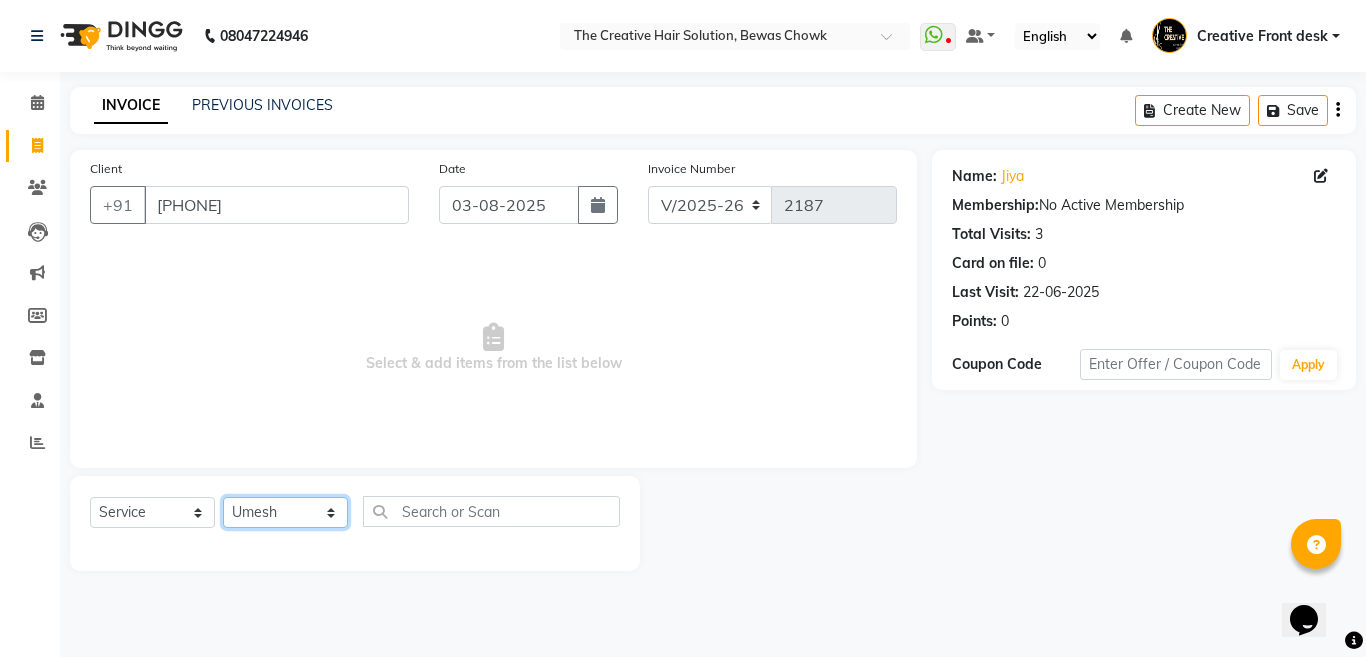 click on "Select Stylist Ankit Creative Front desk Deepak Firoz Geeta Golu Nisha Prince Priyanka Satyam Savita Shivam Shubham Sonu Sir Swapnil Taruna Panjwani Umesh Vidya" 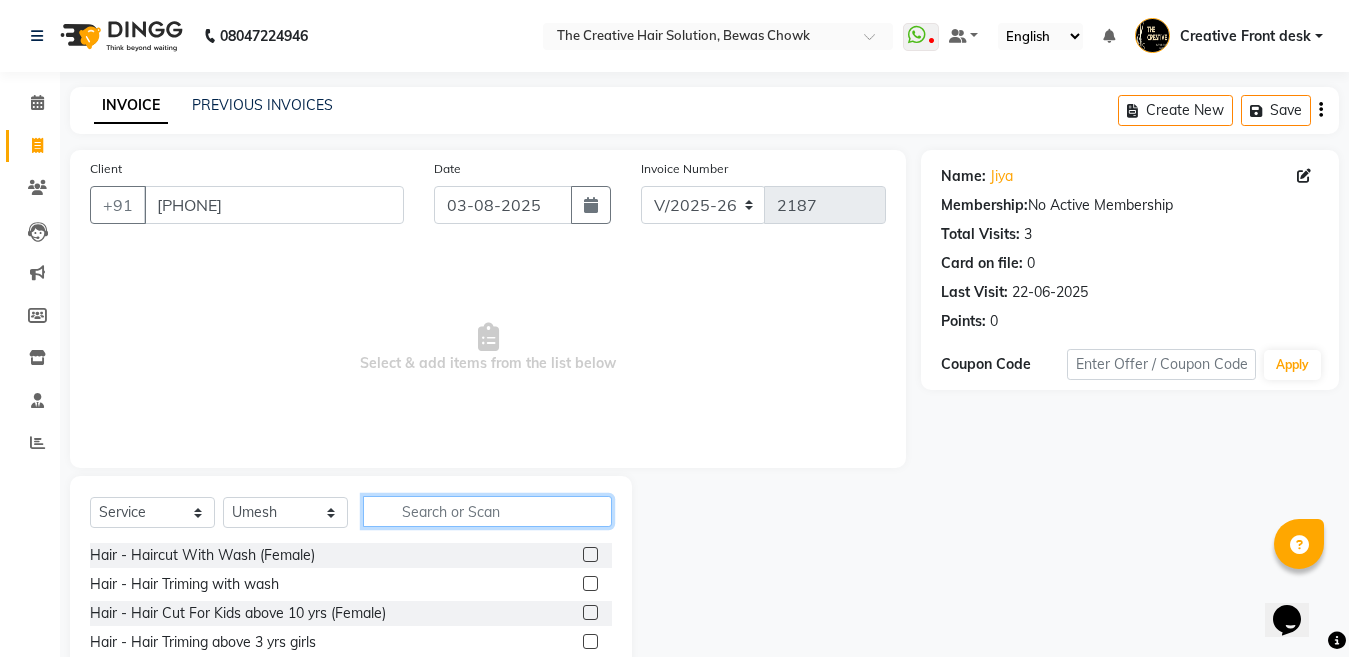 click 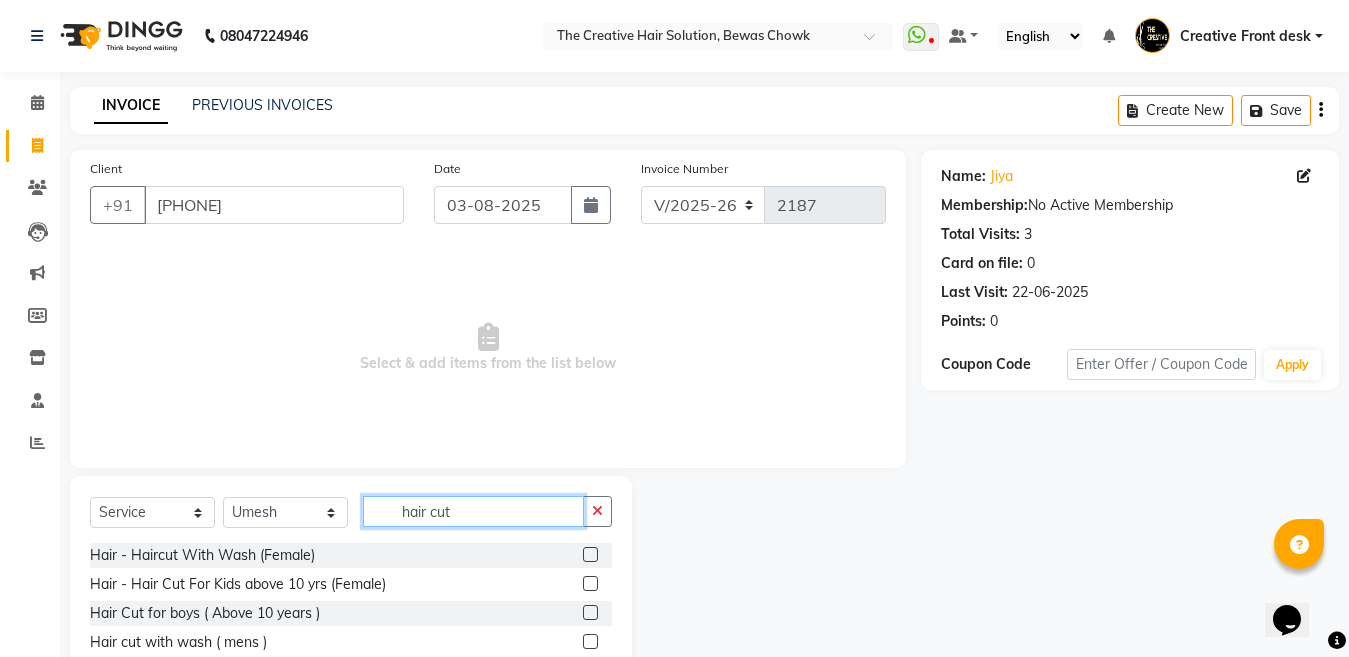 type on "hair cut" 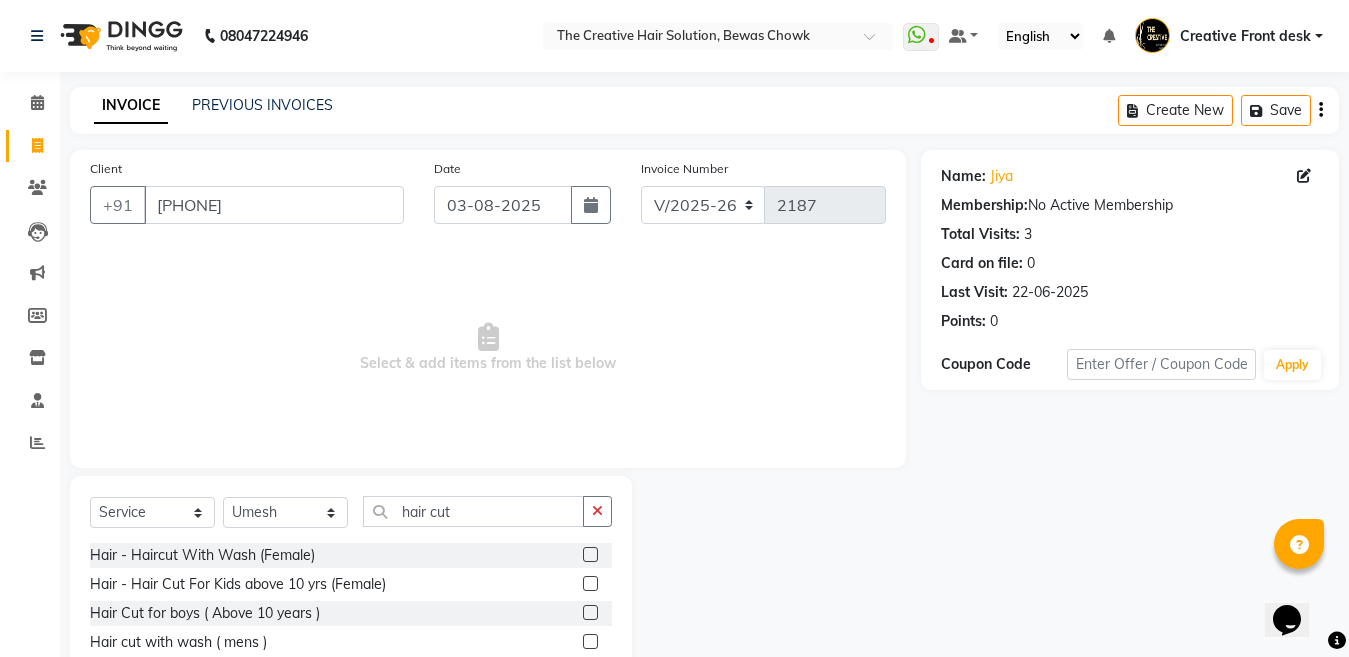 click 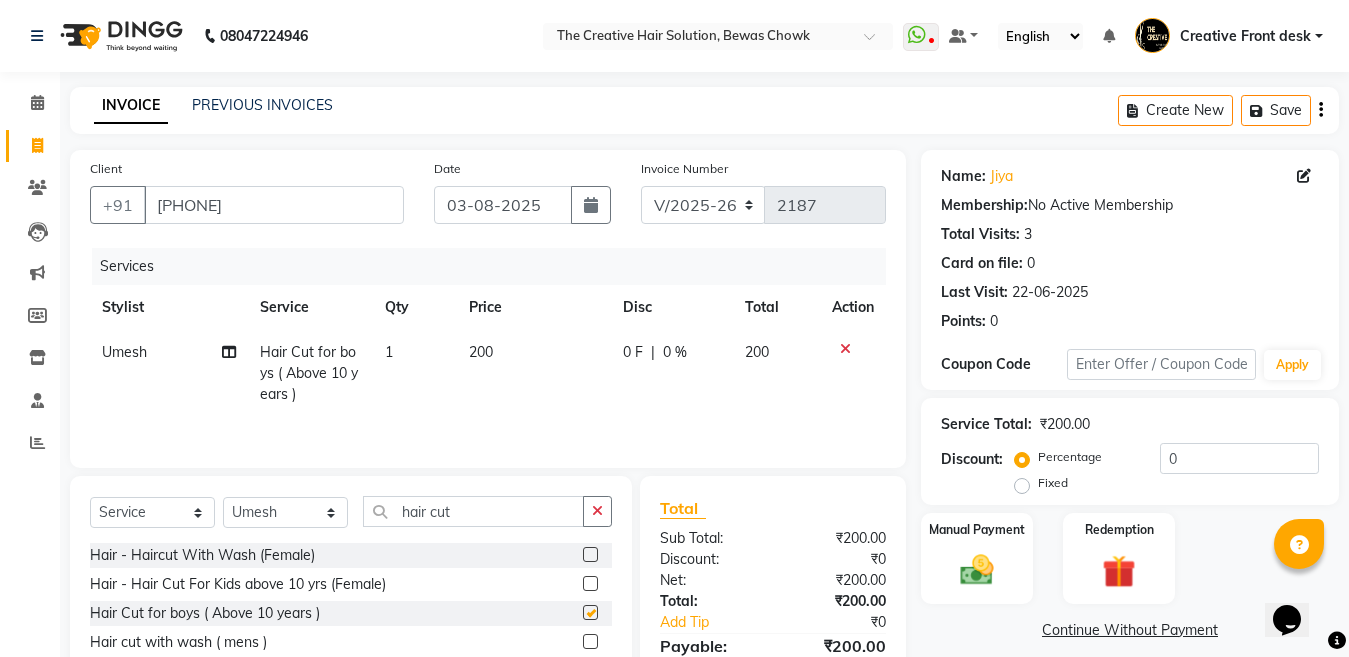 checkbox on "false" 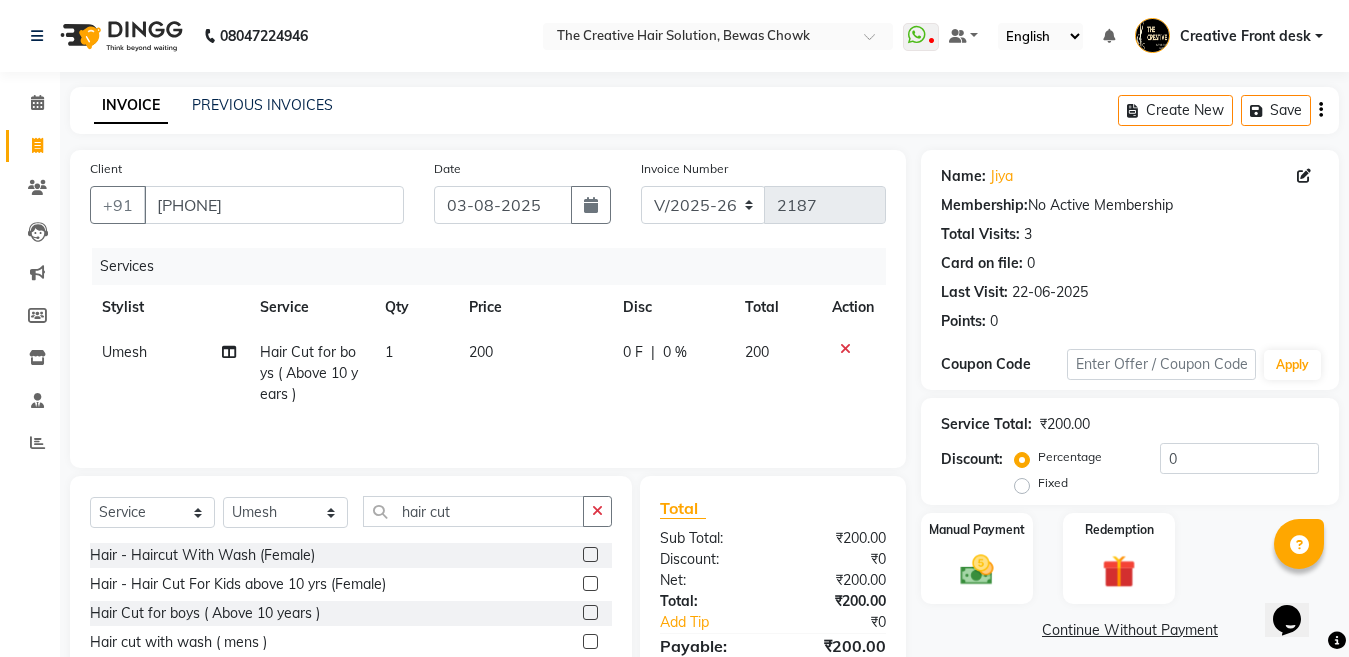 click on "200" 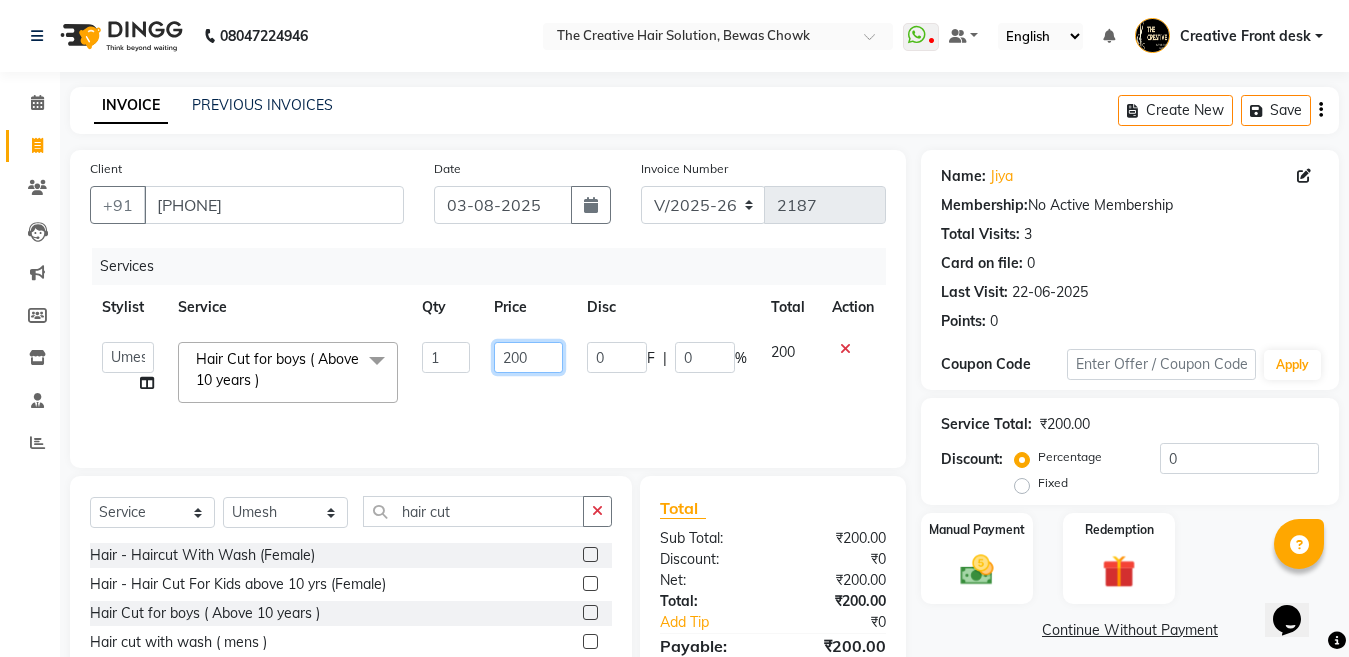 click on "200" 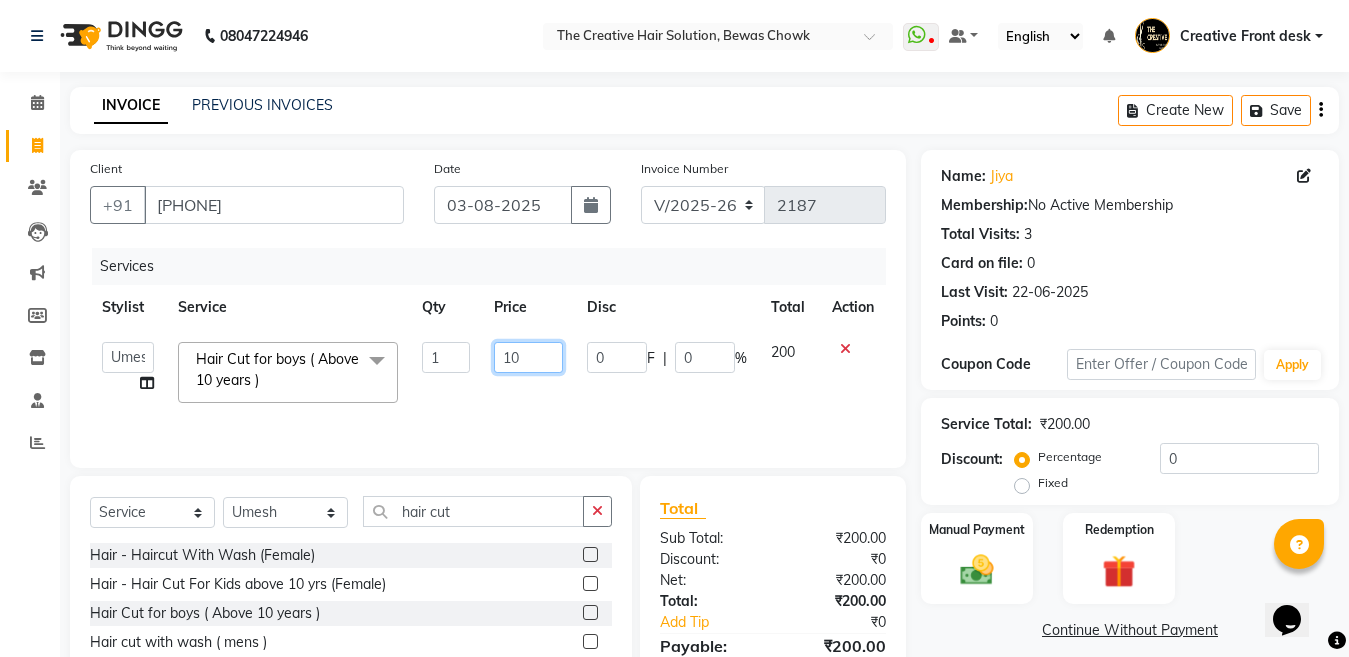 type on "150" 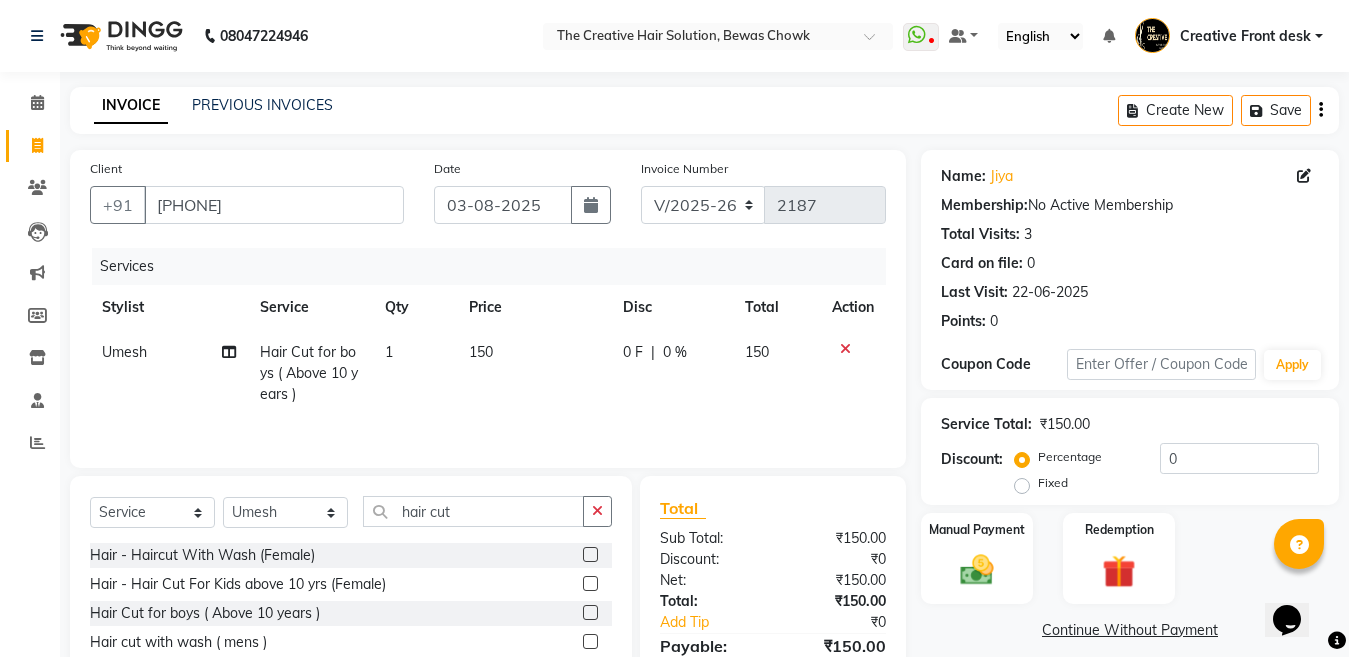 click on "150" 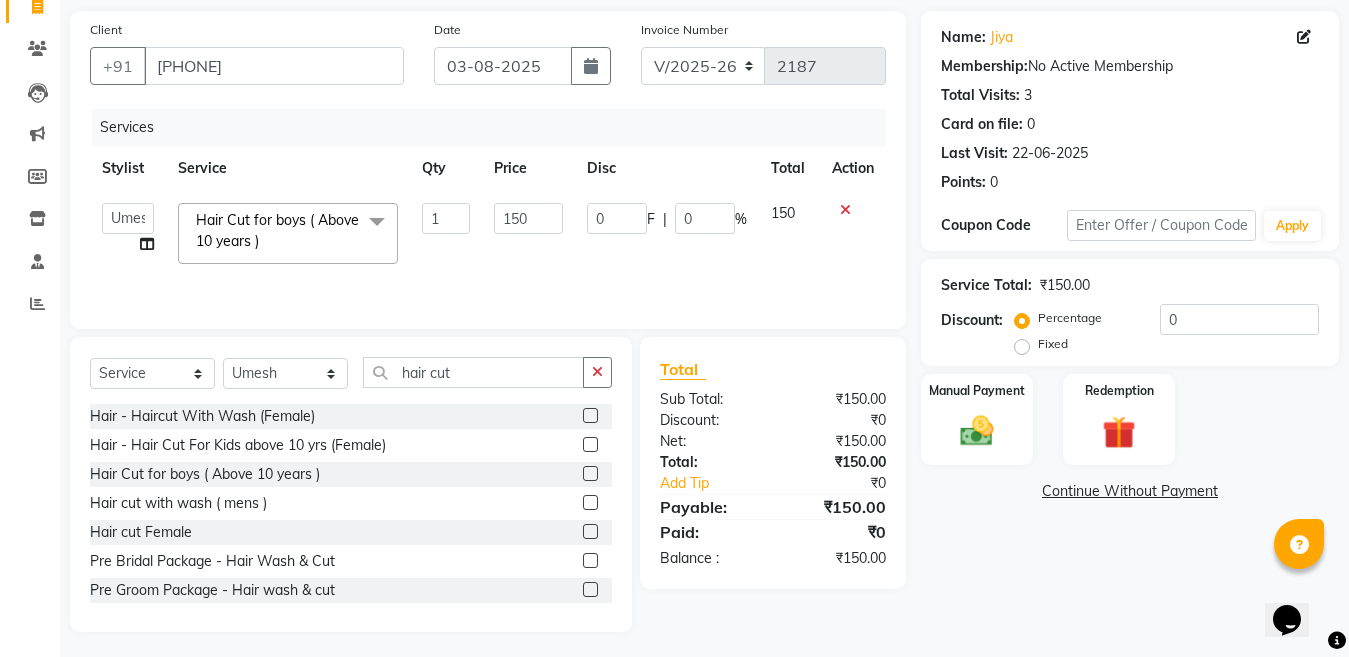 scroll, scrollTop: 144, scrollLeft: 0, axis: vertical 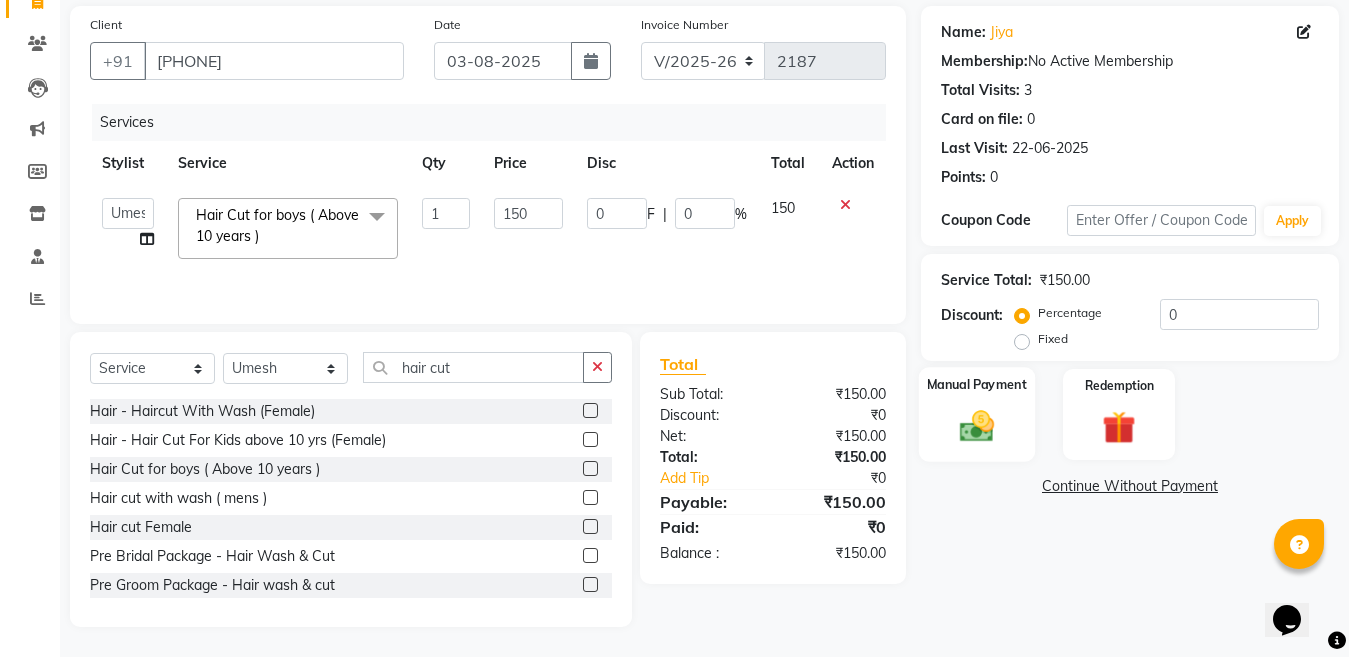click on "Manual Payment" 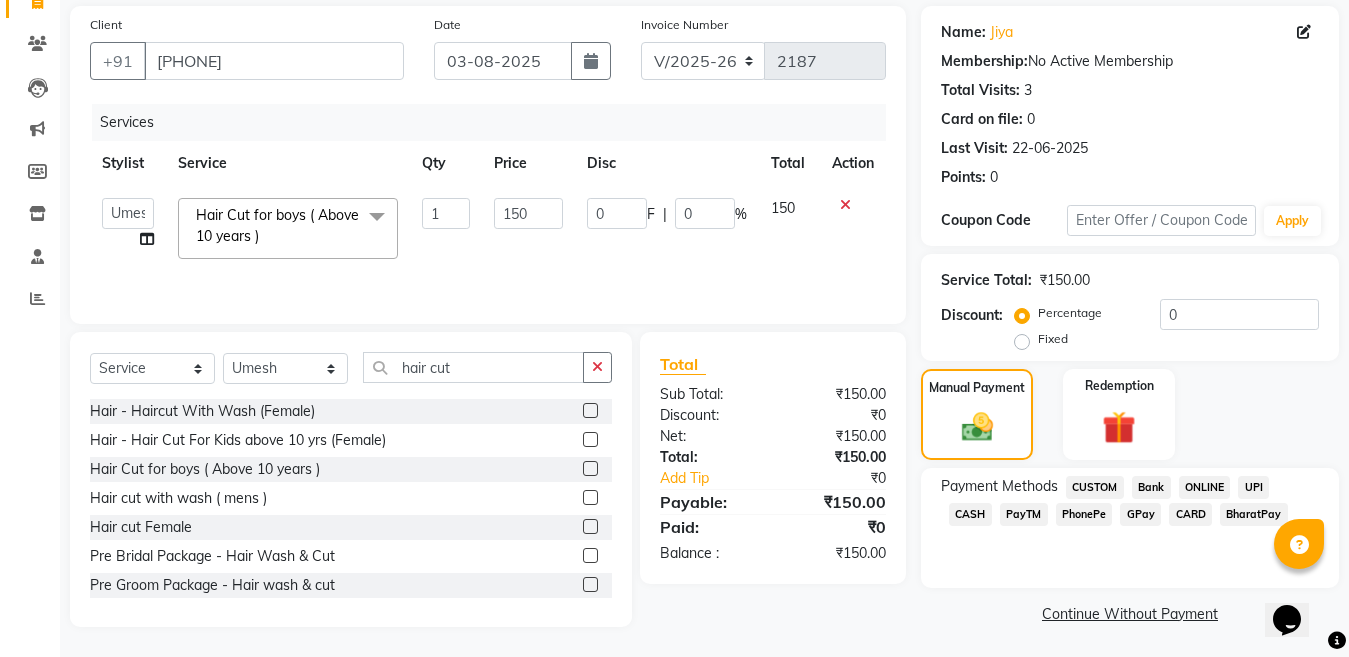 click on "CASH" 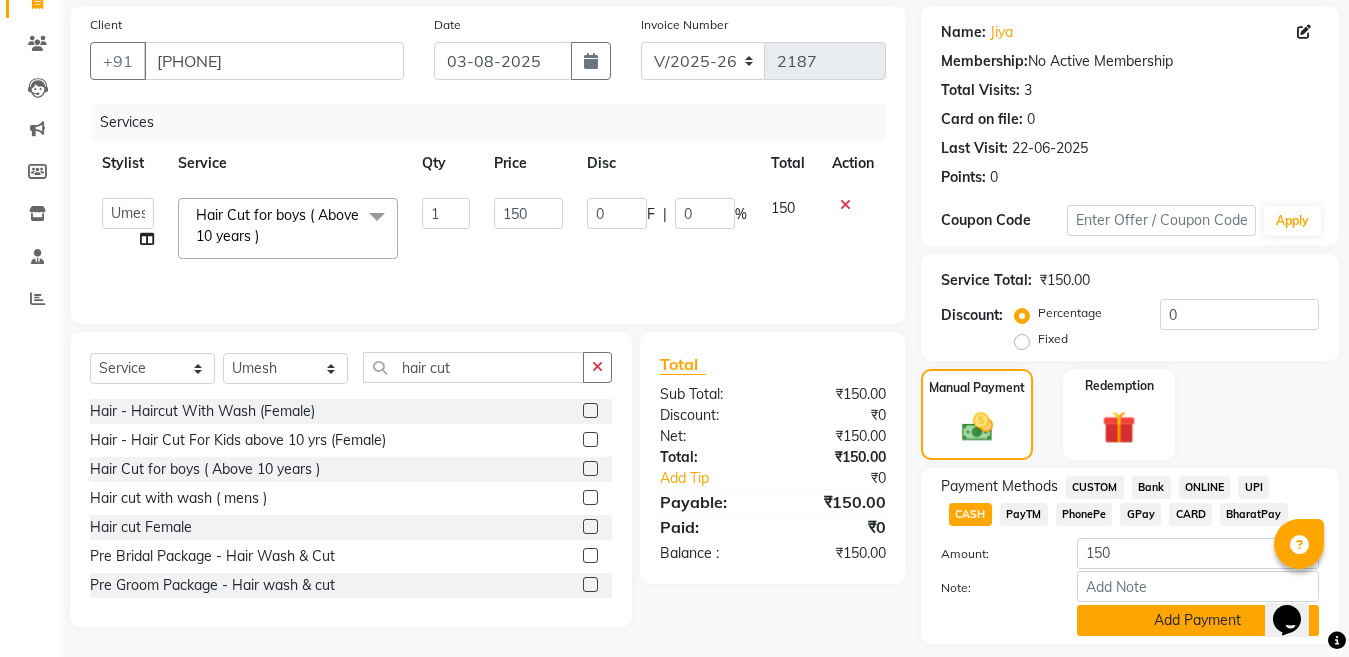 click on "Add Payment" 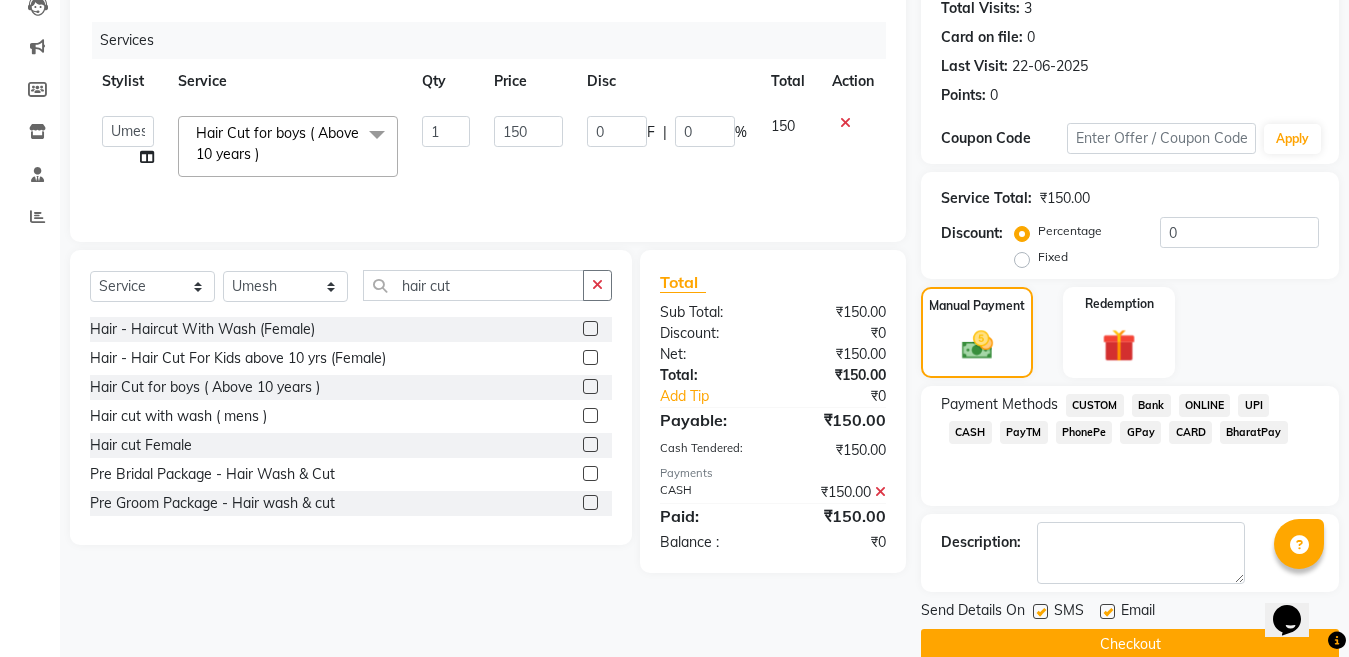 scroll, scrollTop: 259, scrollLeft: 0, axis: vertical 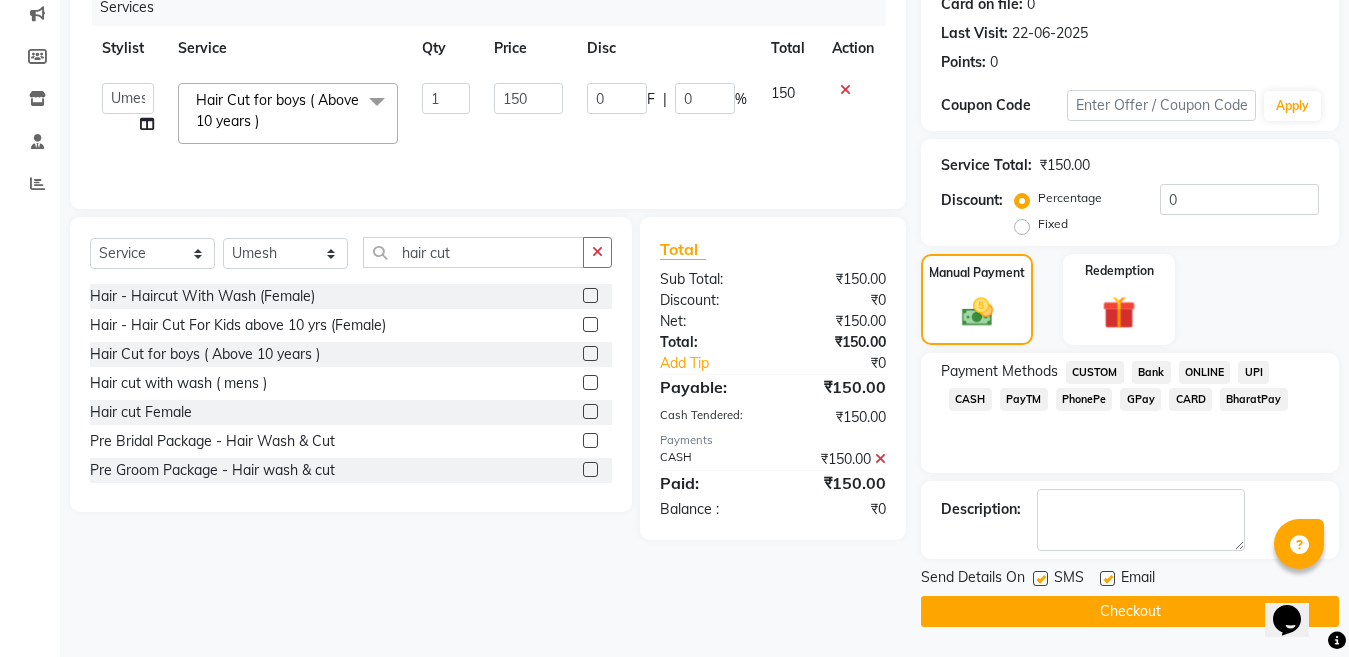 click 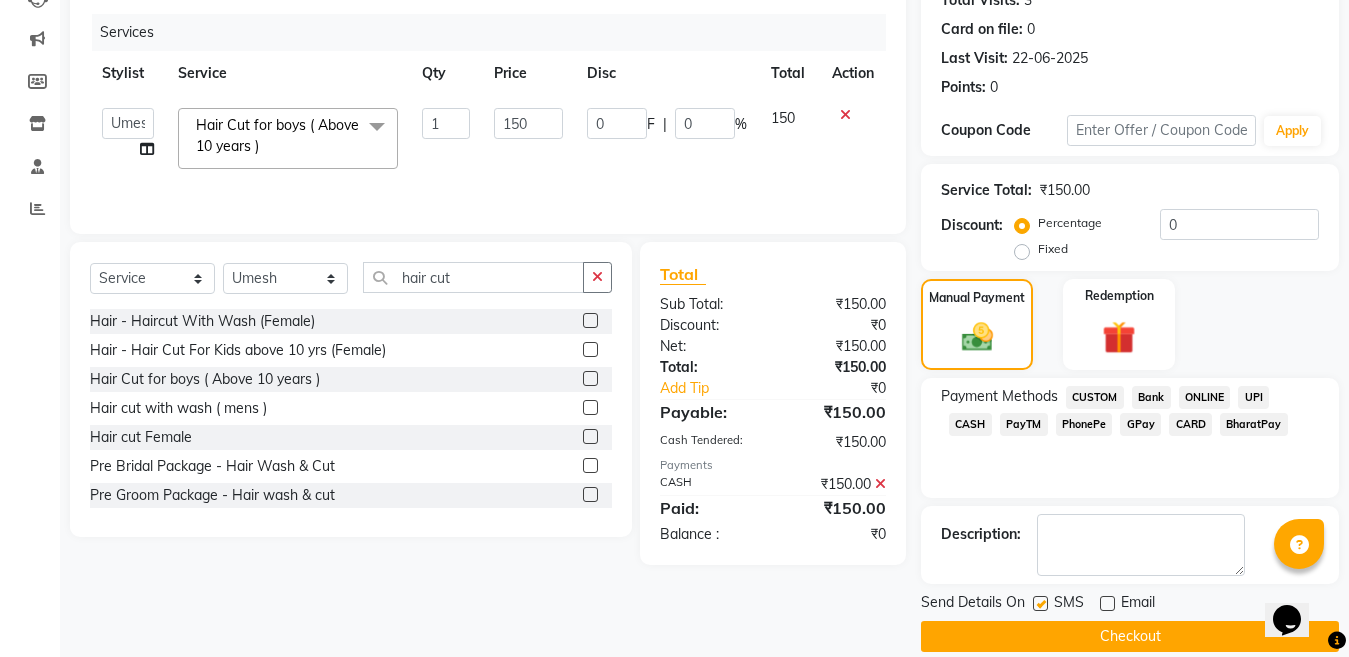 scroll, scrollTop: 259, scrollLeft: 0, axis: vertical 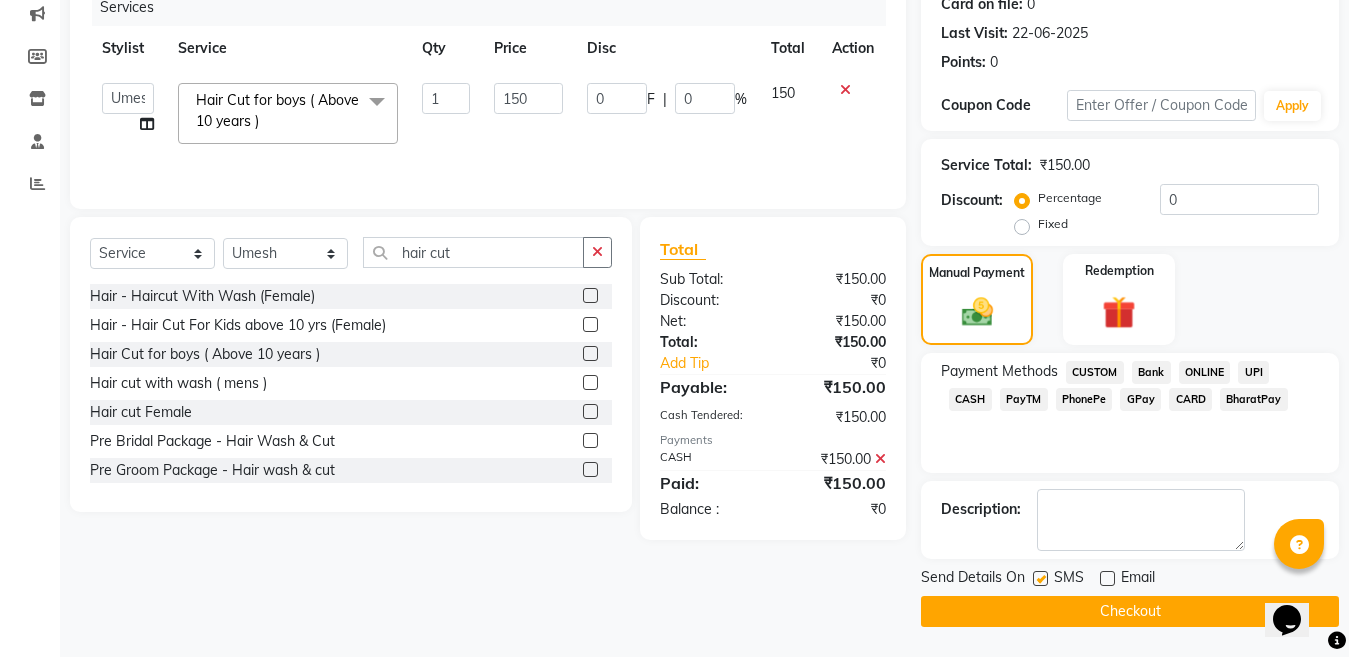 click on "Checkout" 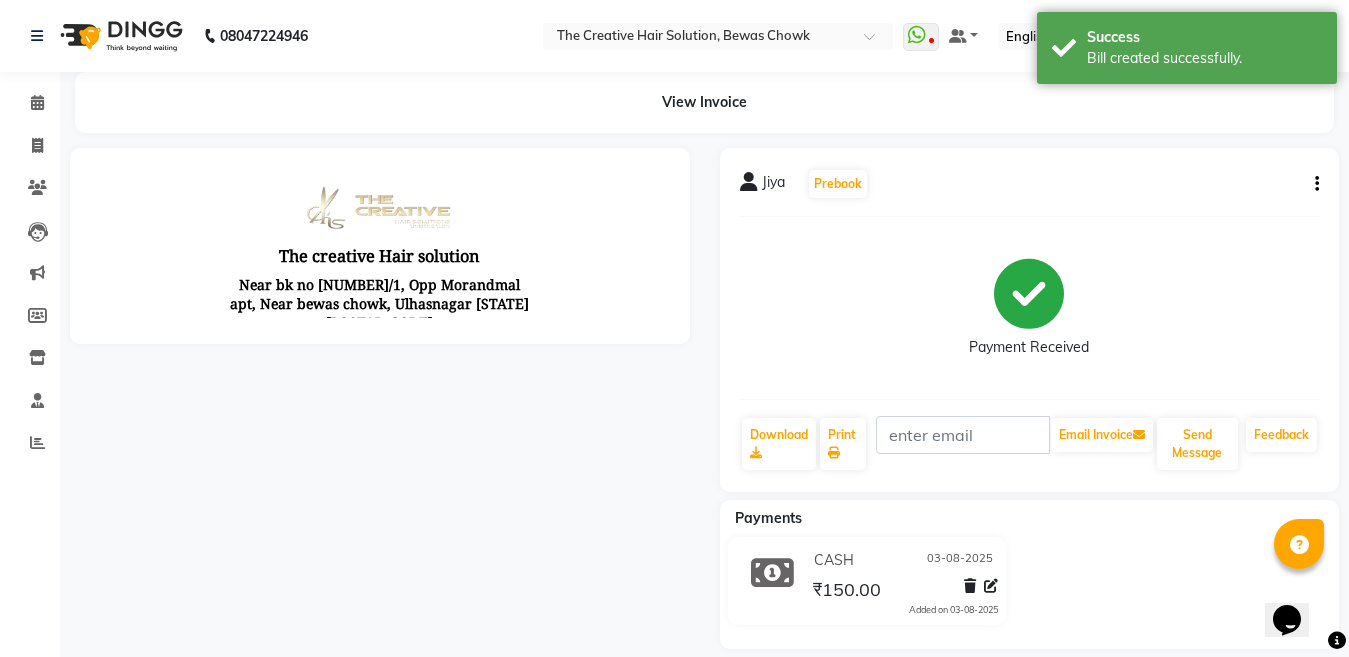 scroll, scrollTop: 0, scrollLeft: 0, axis: both 